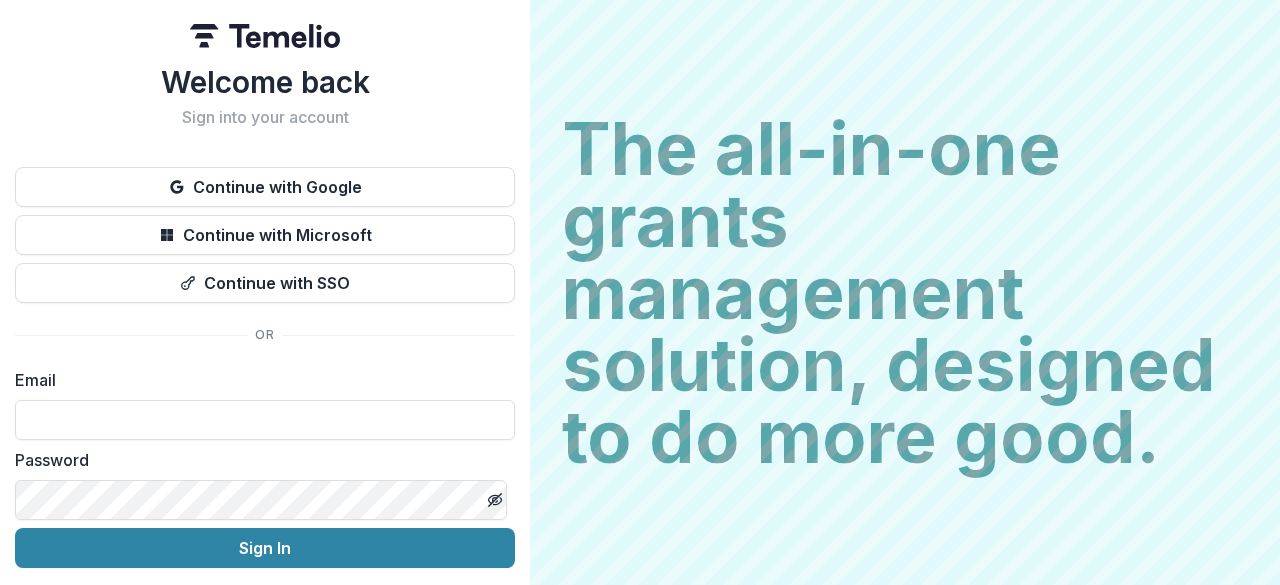 scroll, scrollTop: 0, scrollLeft: 0, axis: both 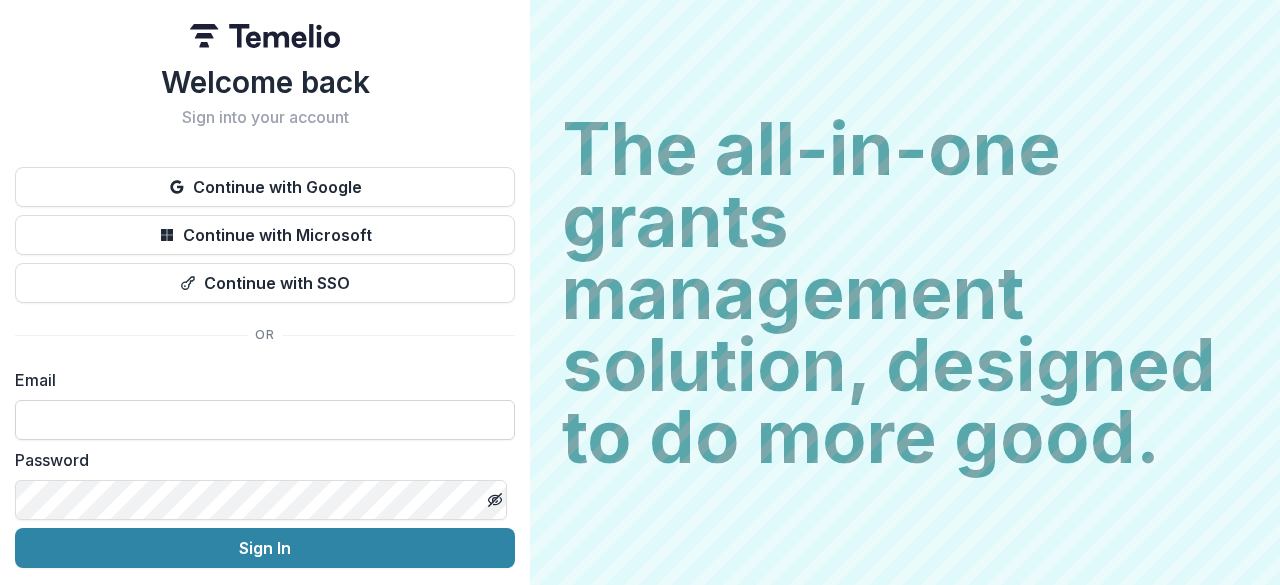 click at bounding box center [265, 420] 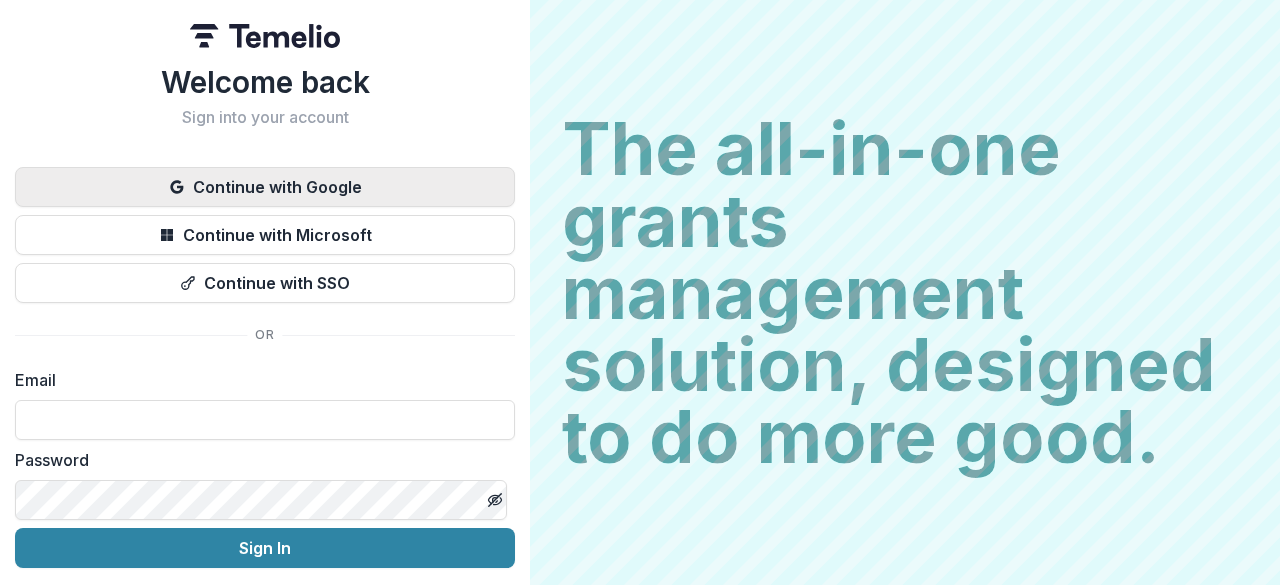 click on "Continue with Google" at bounding box center (265, 187) 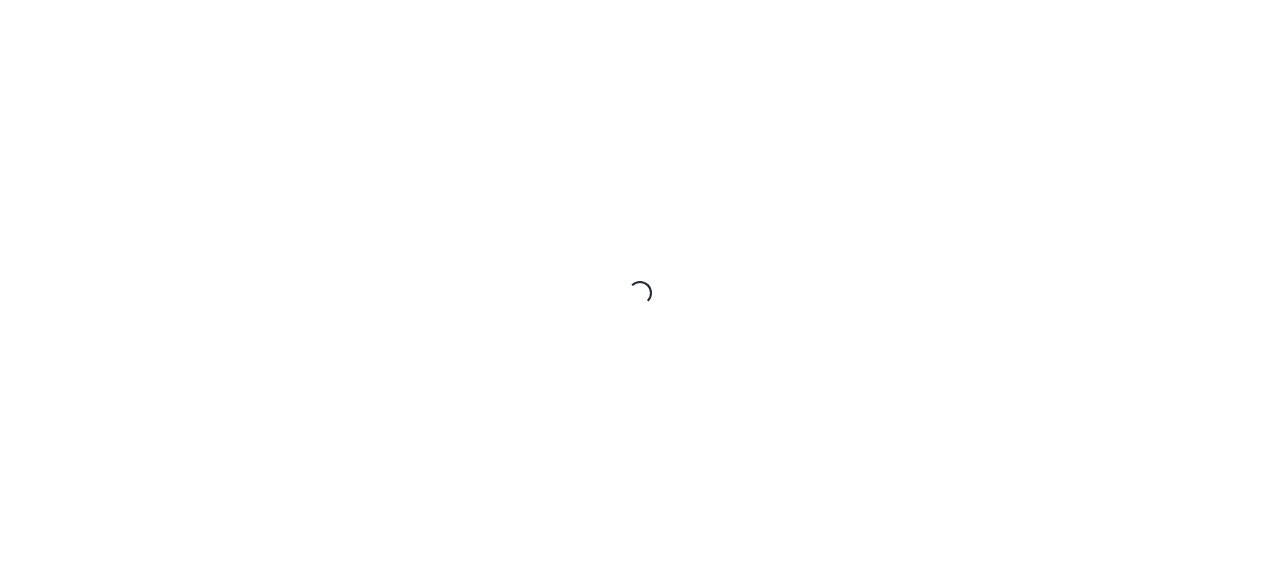 scroll, scrollTop: 0, scrollLeft: 0, axis: both 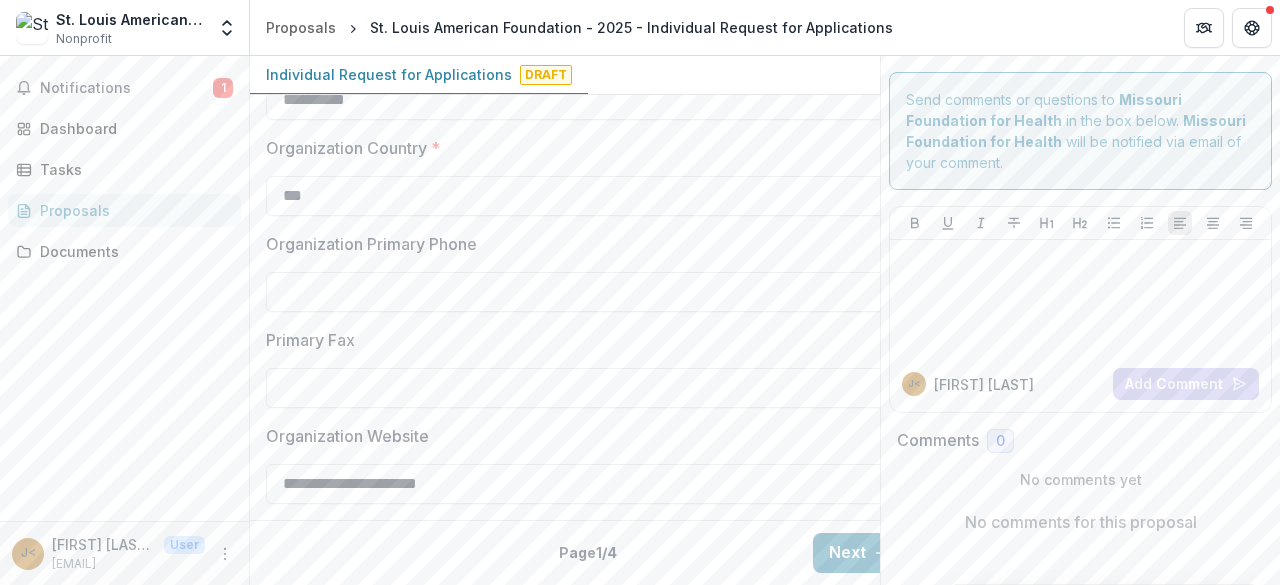 click on "Organization Primary Phone" at bounding box center (586, 292) 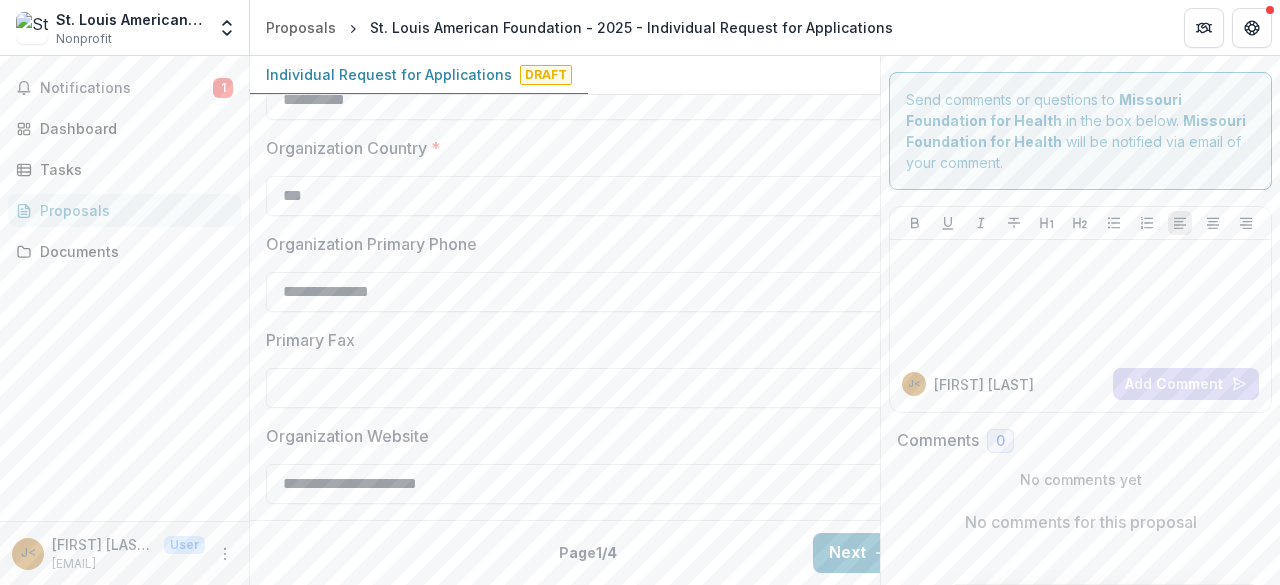 type on "**********" 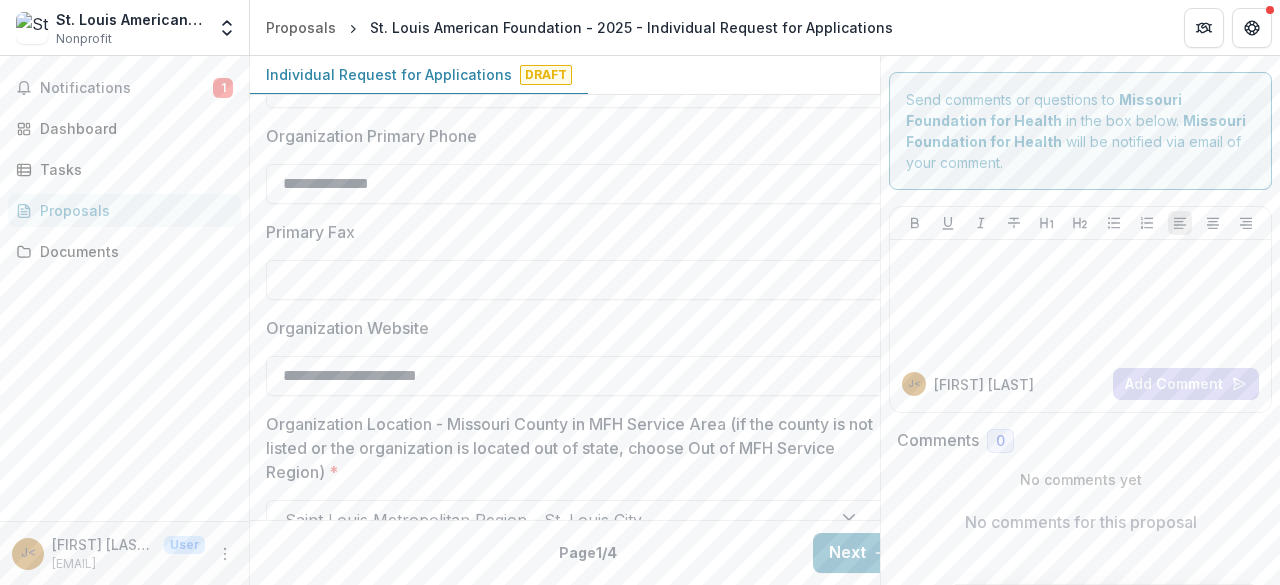 scroll, scrollTop: 1700, scrollLeft: 0, axis: vertical 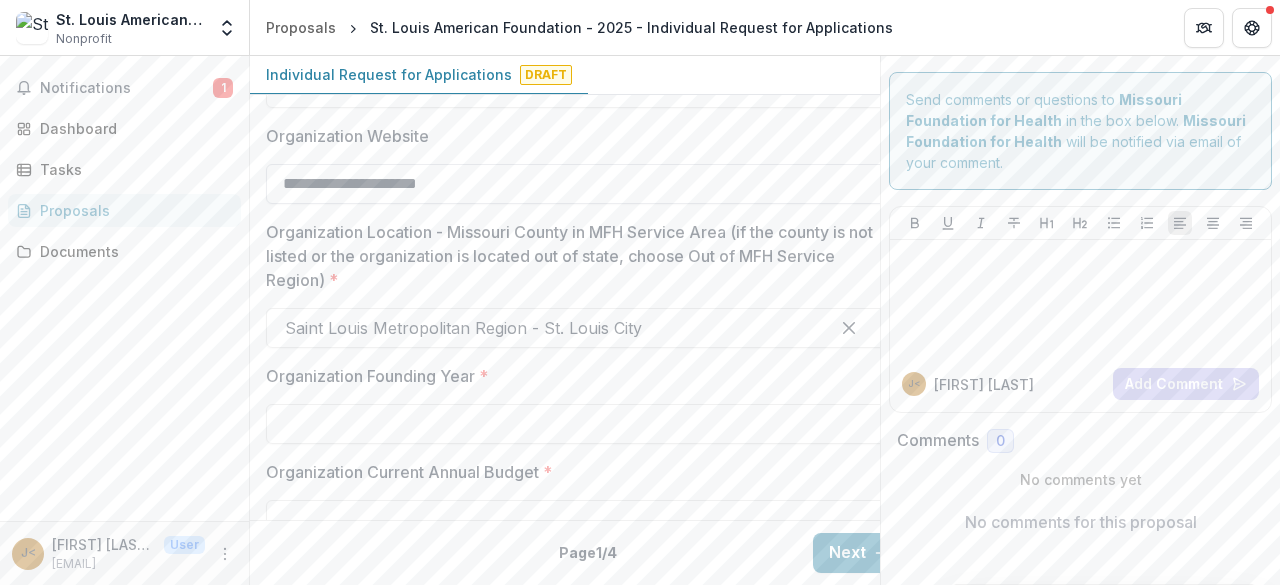 drag, startPoint x: 489, startPoint y: 186, endPoint x: 330, endPoint y: 182, distance: 159.05031 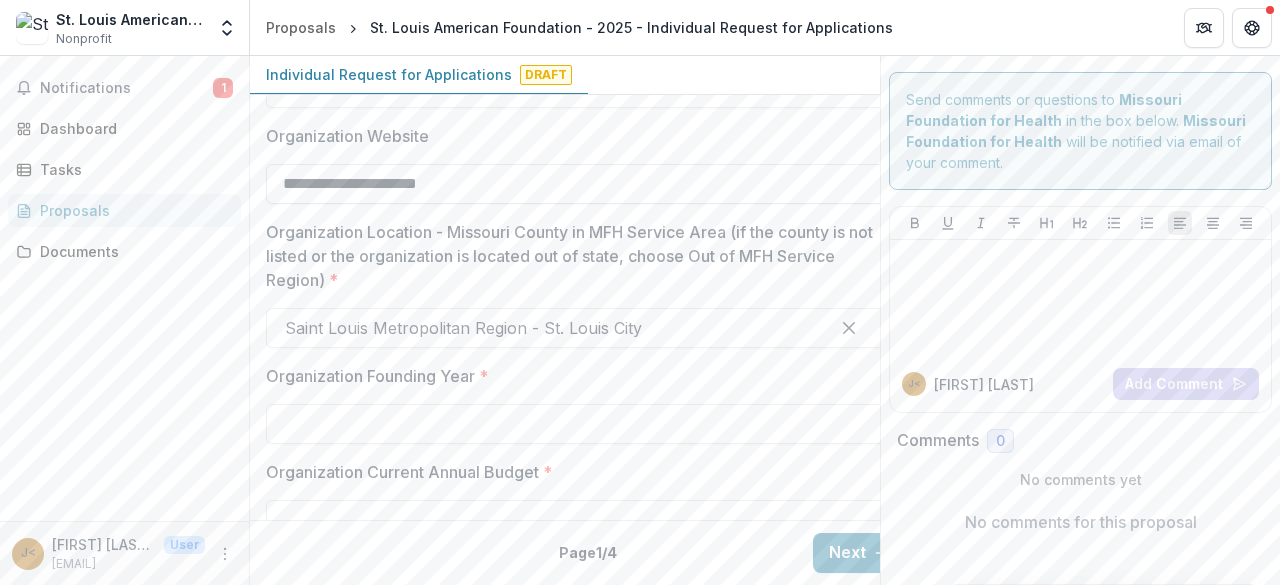 click on "**********" at bounding box center (586, 184) 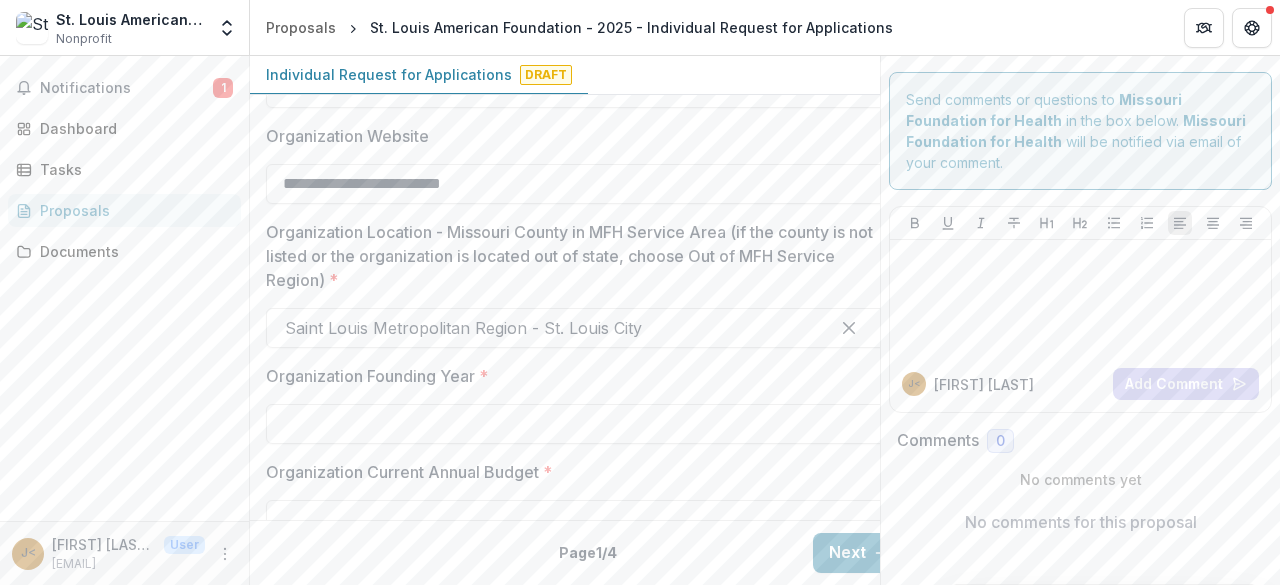 type on "**********" 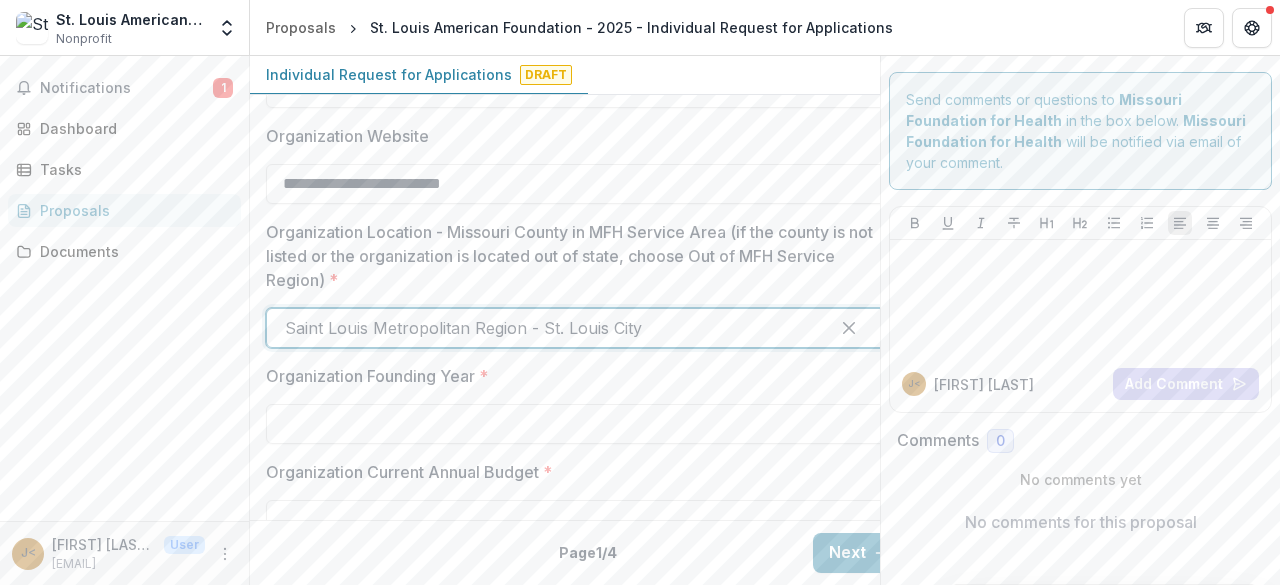 scroll, scrollTop: 1800, scrollLeft: 0, axis: vertical 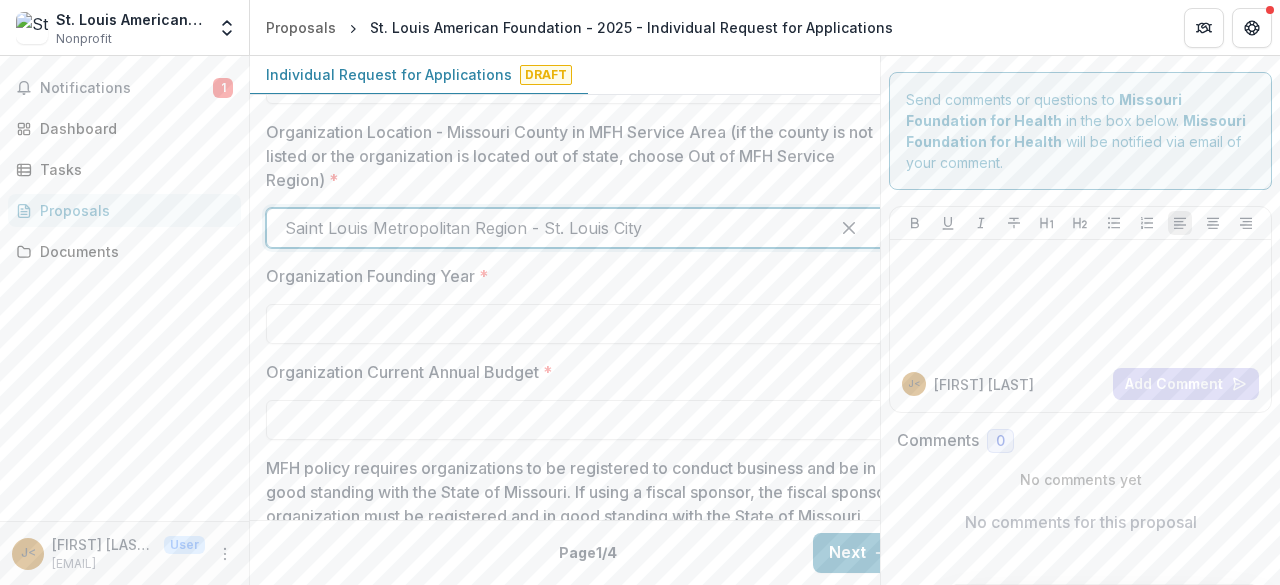 click at bounding box center [548, 228] 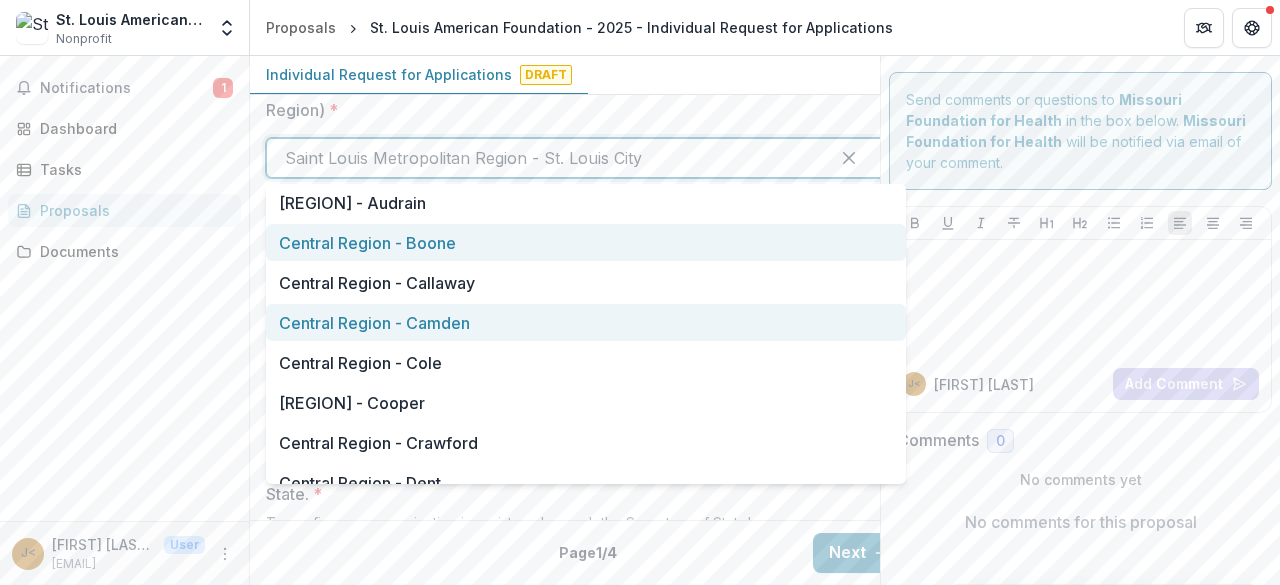 scroll, scrollTop: 1900, scrollLeft: 0, axis: vertical 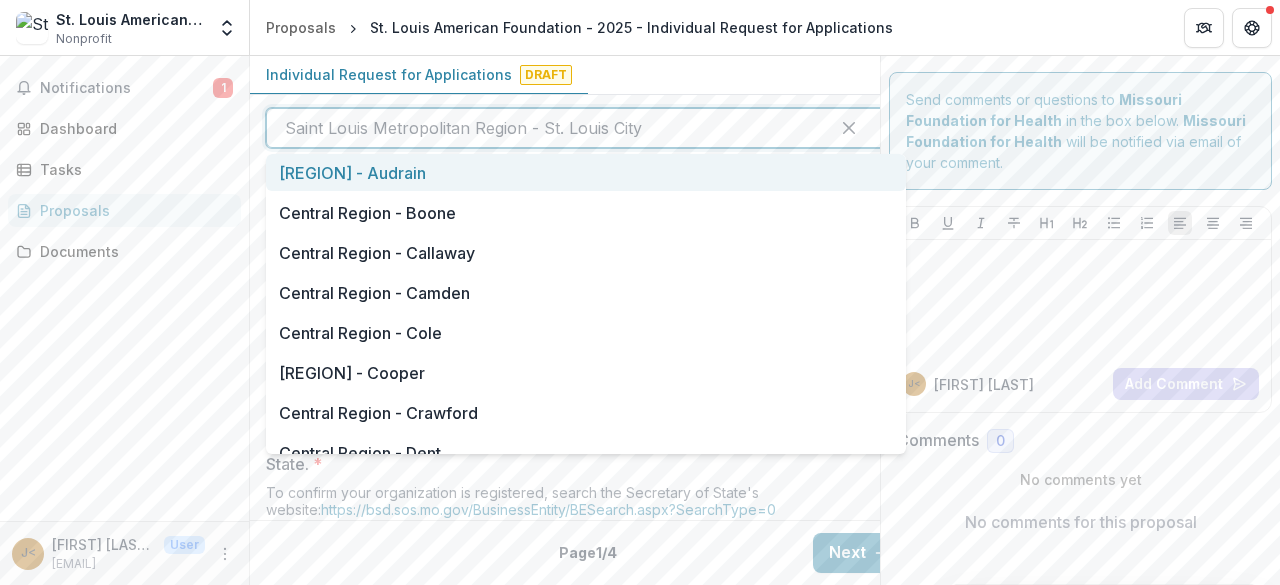 click on "Individual Request for Applications Draft" at bounding box center [565, 75] 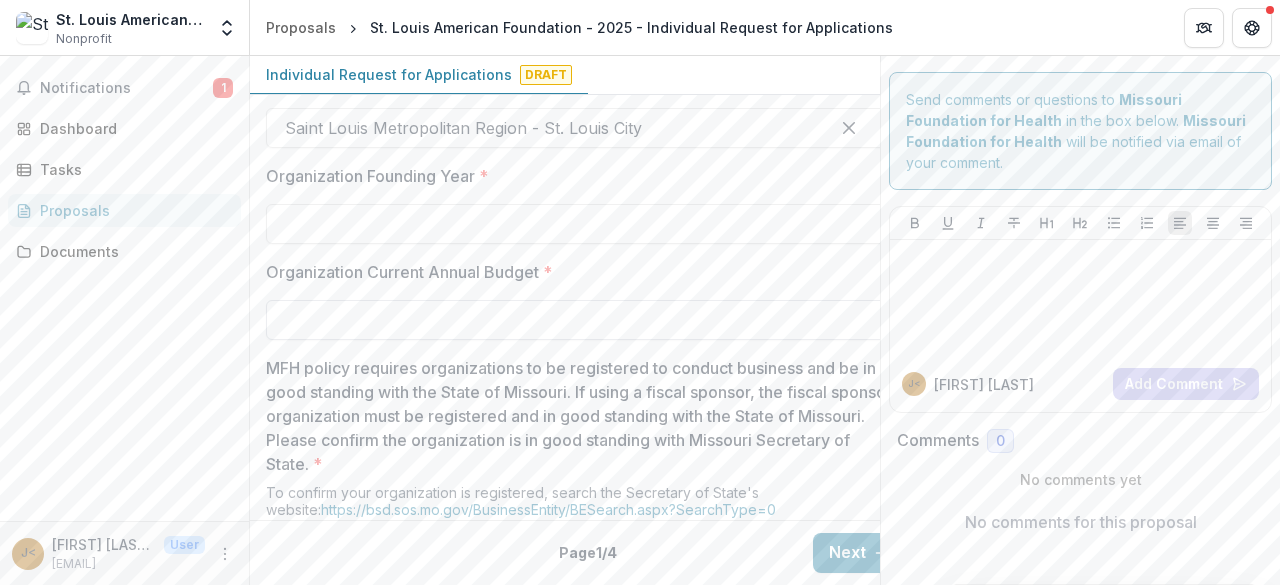 click on "Organization Current Annual Budget *" at bounding box center [586, 320] 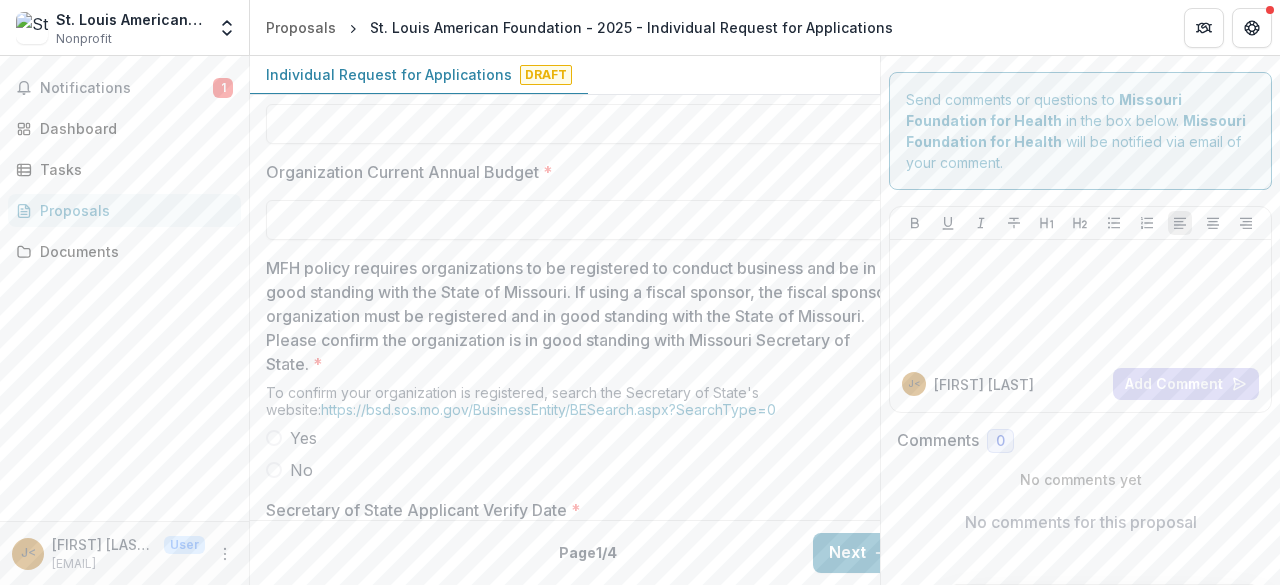 scroll, scrollTop: 2100, scrollLeft: 0, axis: vertical 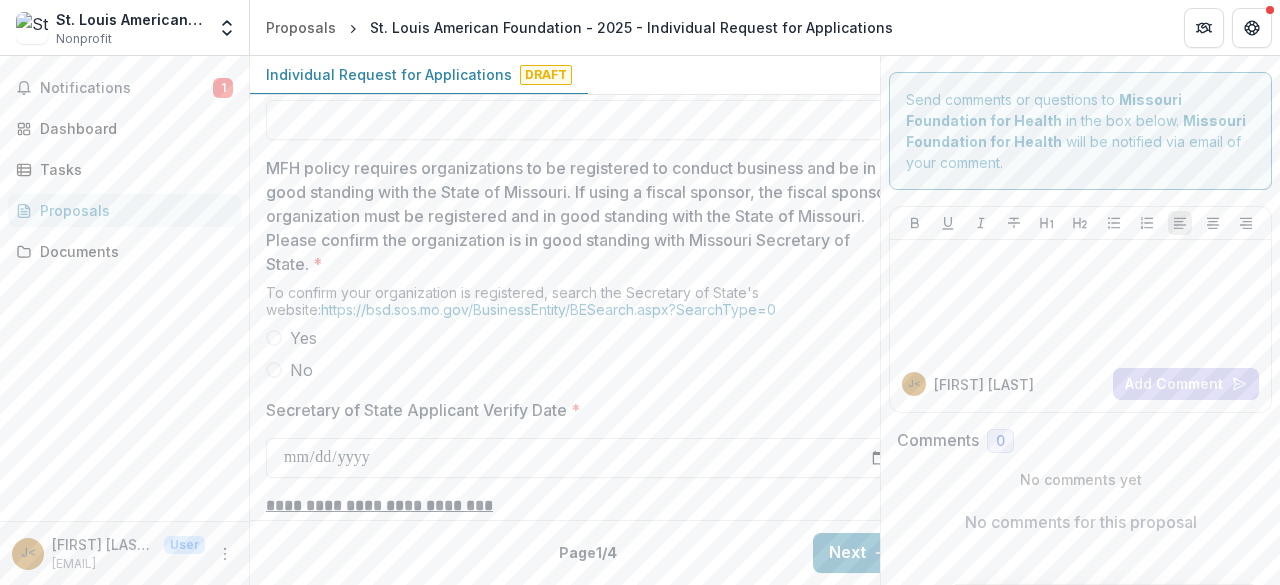 type on "**" 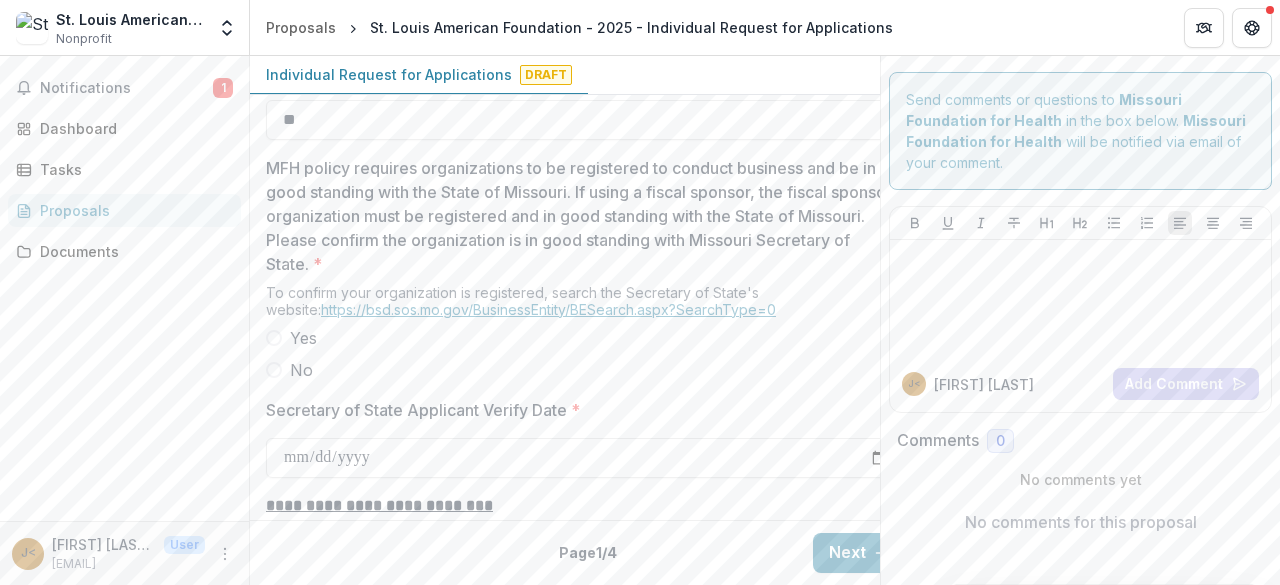 click on "https://bsd.sos.mo.gov/BusinessEntity/BESearch.aspx?SearchType=0" at bounding box center [548, 309] 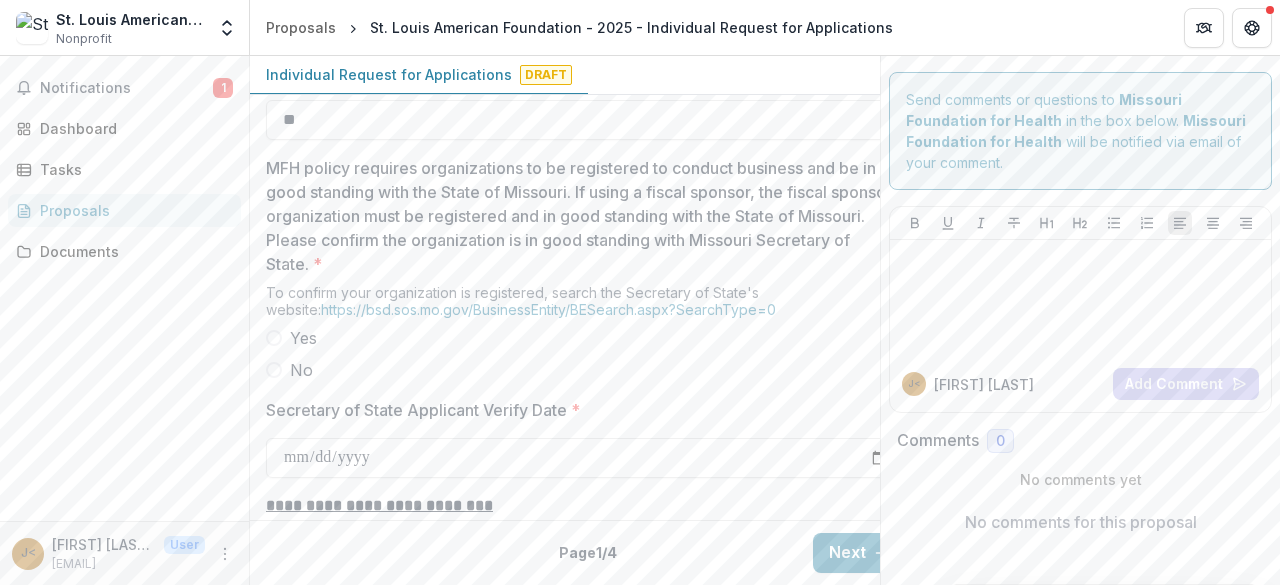 click at bounding box center (274, 338) 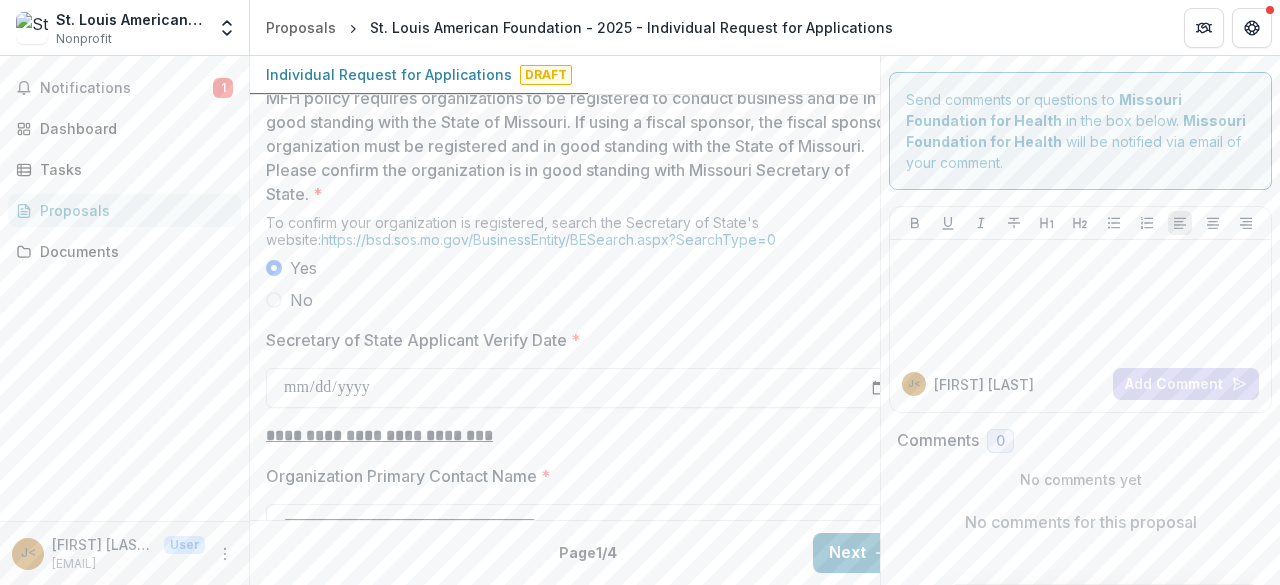 scroll, scrollTop: 2200, scrollLeft: 0, axis: vertical 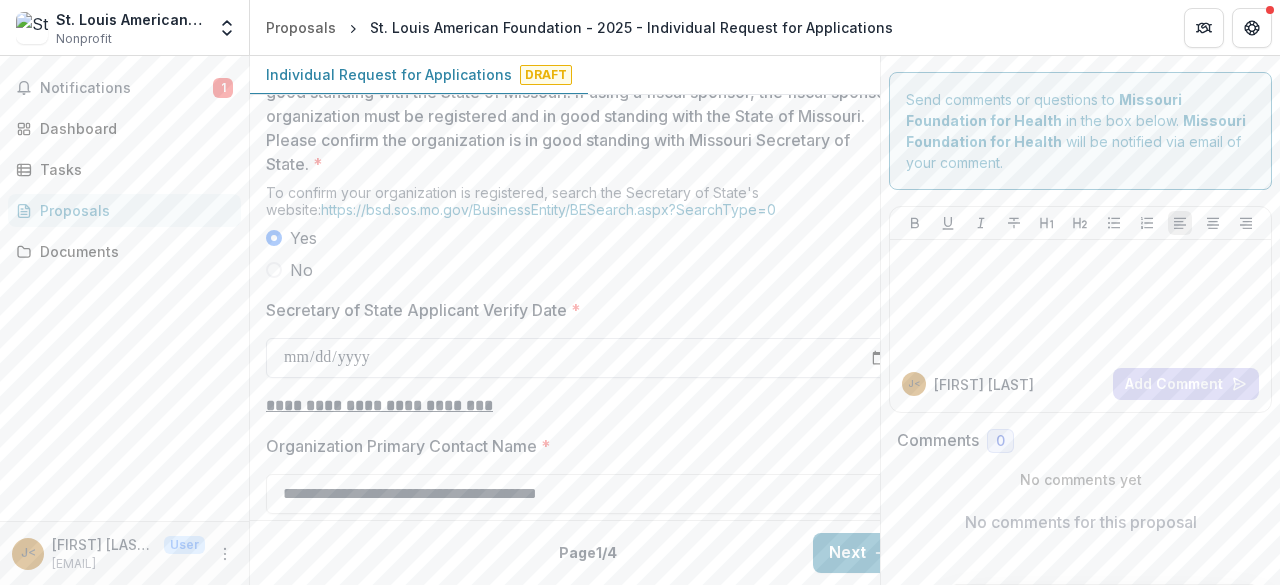 click on "Secretary of State Applicant Verify Date *" at bounding box center [586, 358] 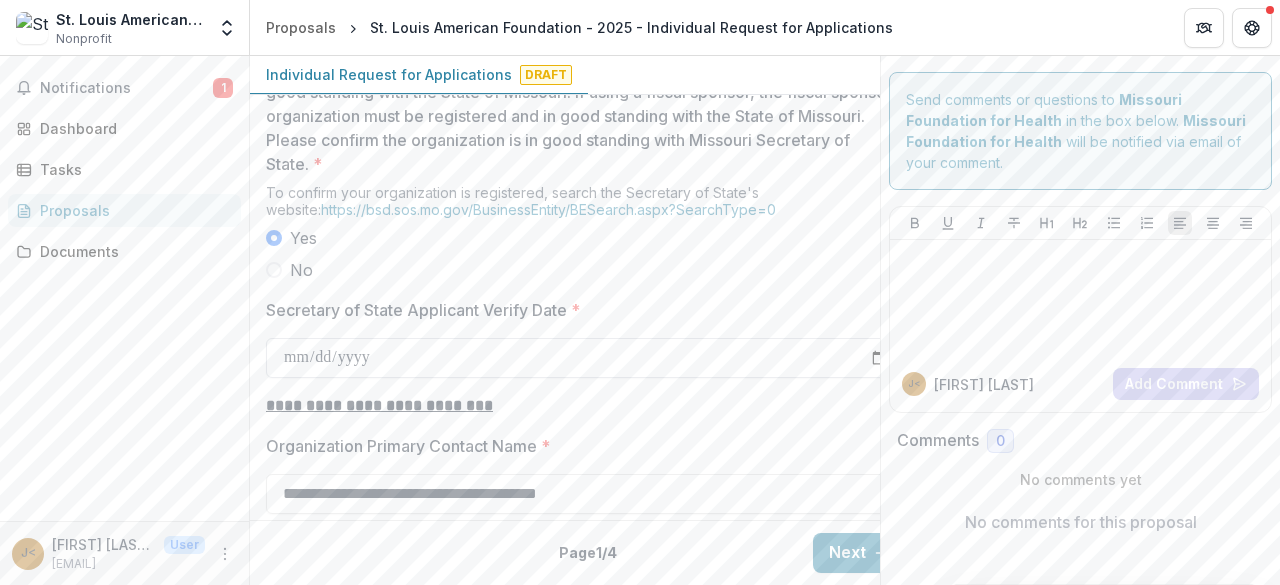 click on "Secretary of State Applicant Verify Date *" at bounding box center [586, 358] 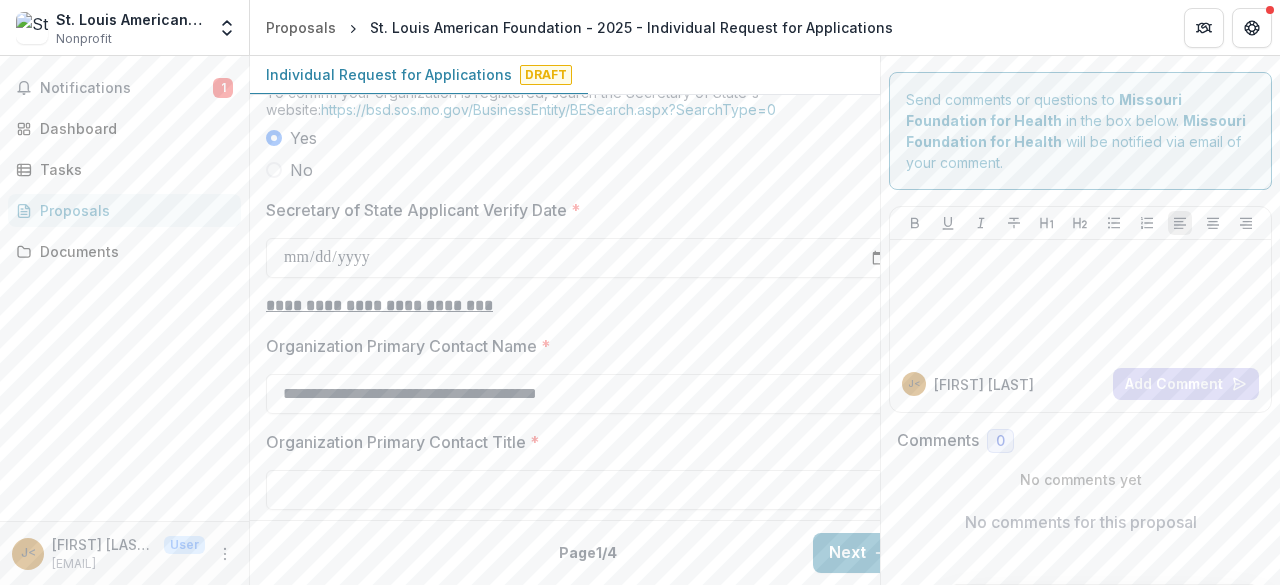 scroll, scrollTop: 2400, scrollLeft: 0, axis: vertical 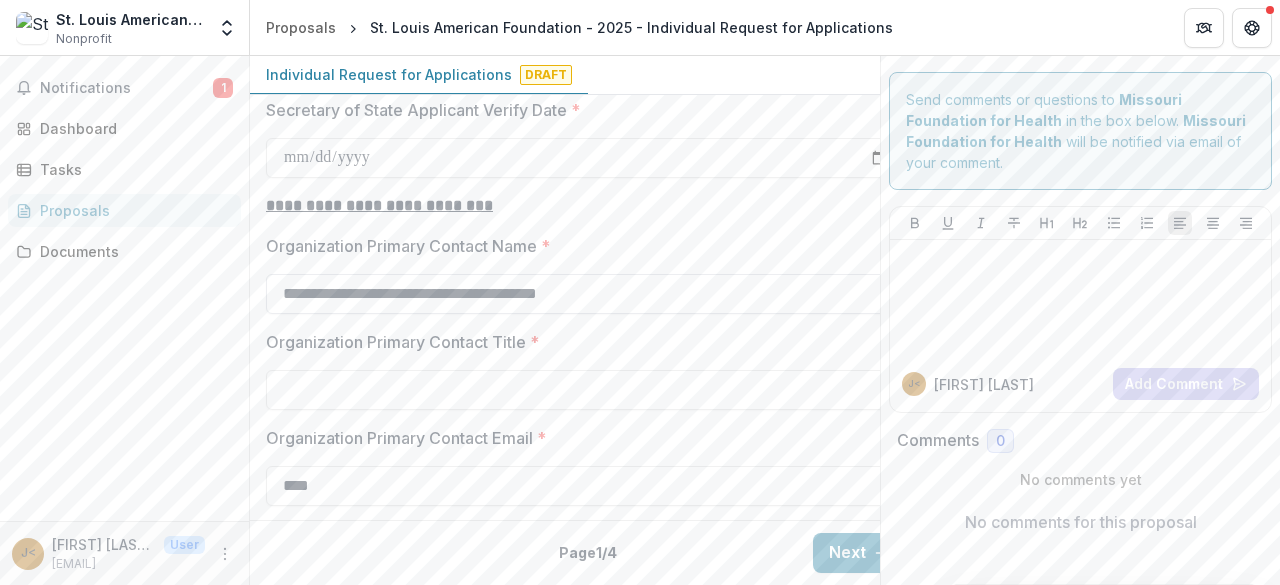 click on "**********" at bounding box center (586, 294) 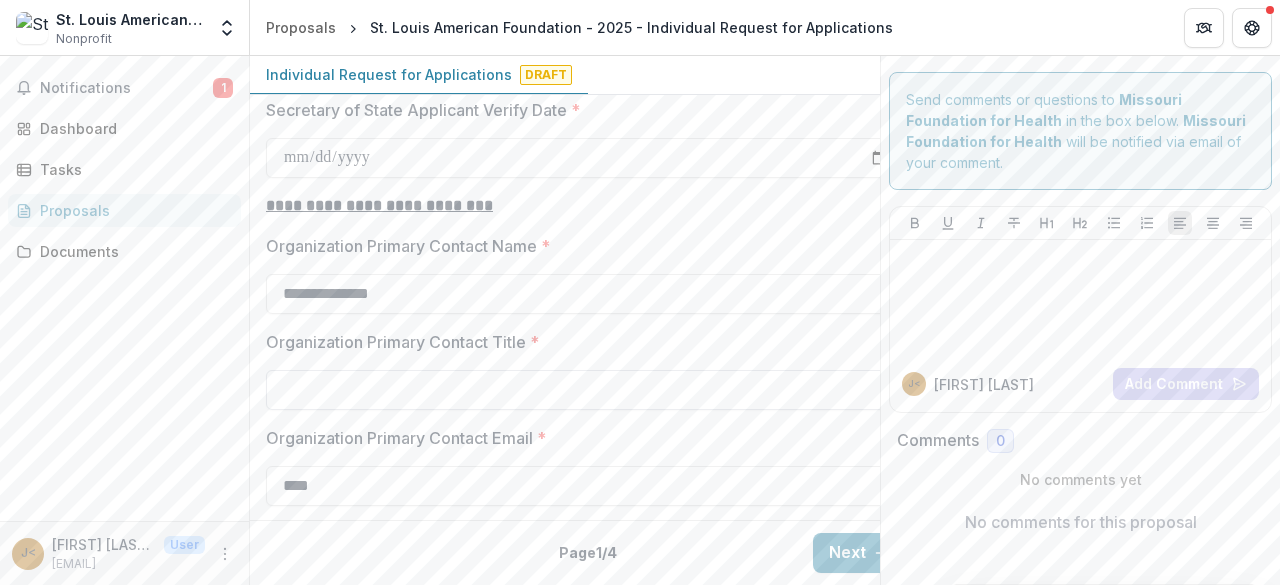type on "**********" 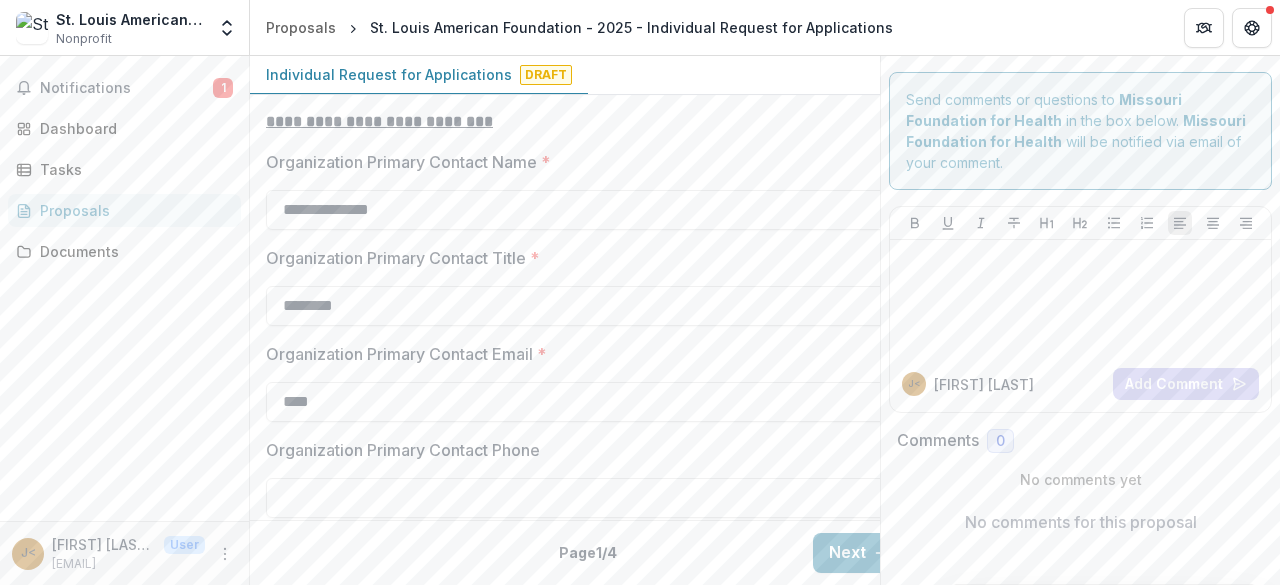 scroll, scrollTop: 2600, scrollLeft: 0, axis: vertical 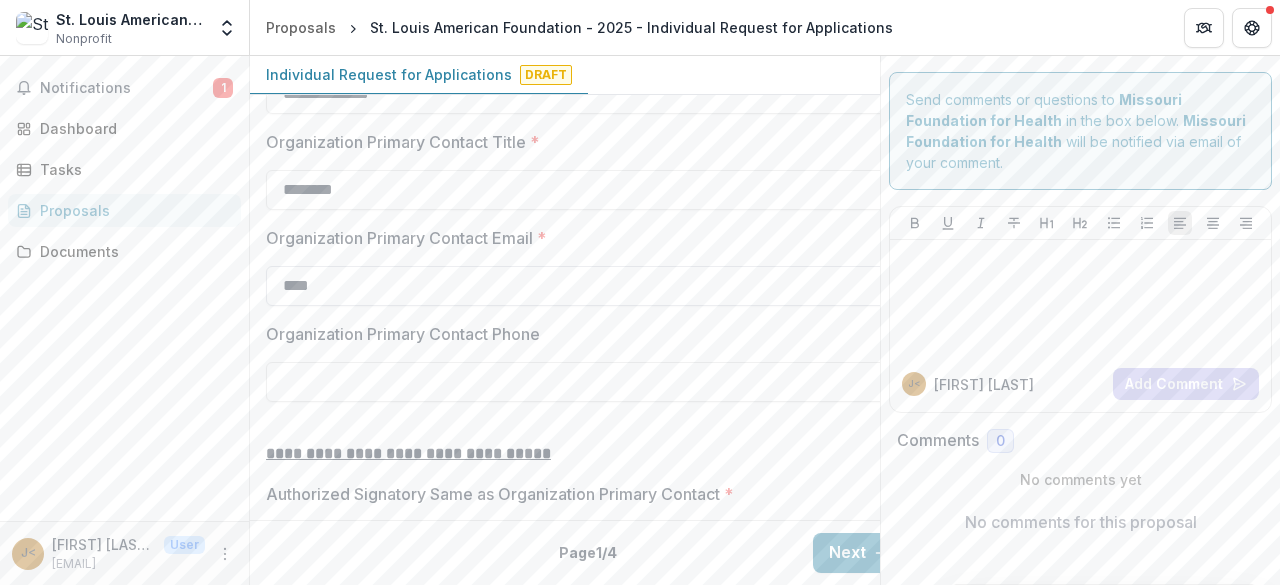 type on "********" 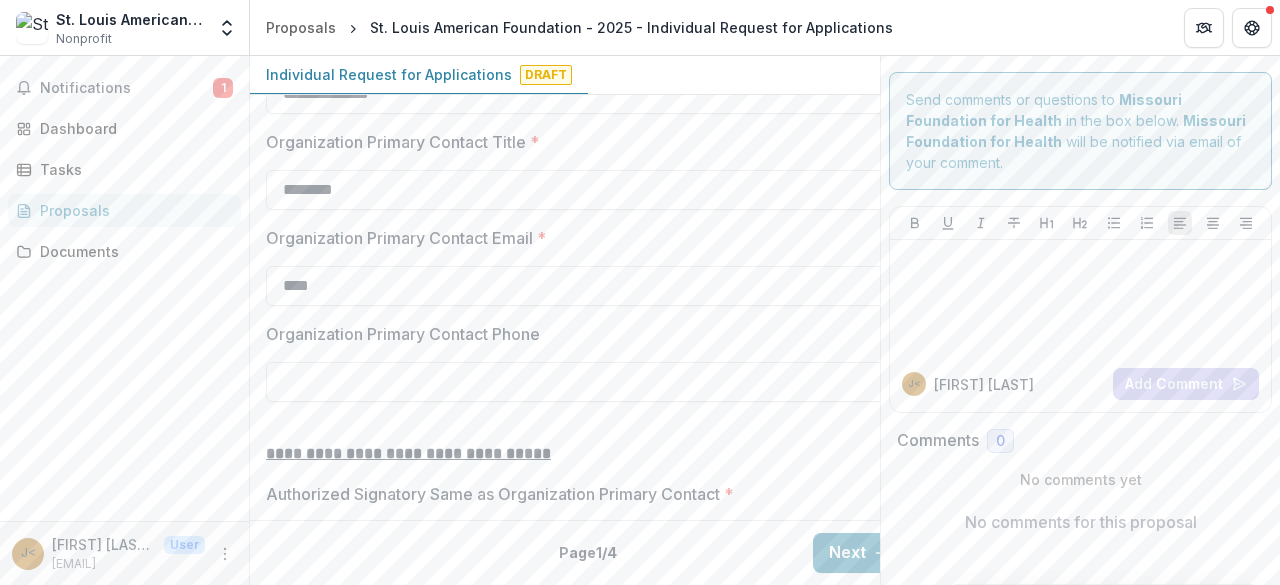 drag, startPoint x: 353, startPoint y: 283, endPoint x: 206, endPoint y: 325, distance: 152.88231 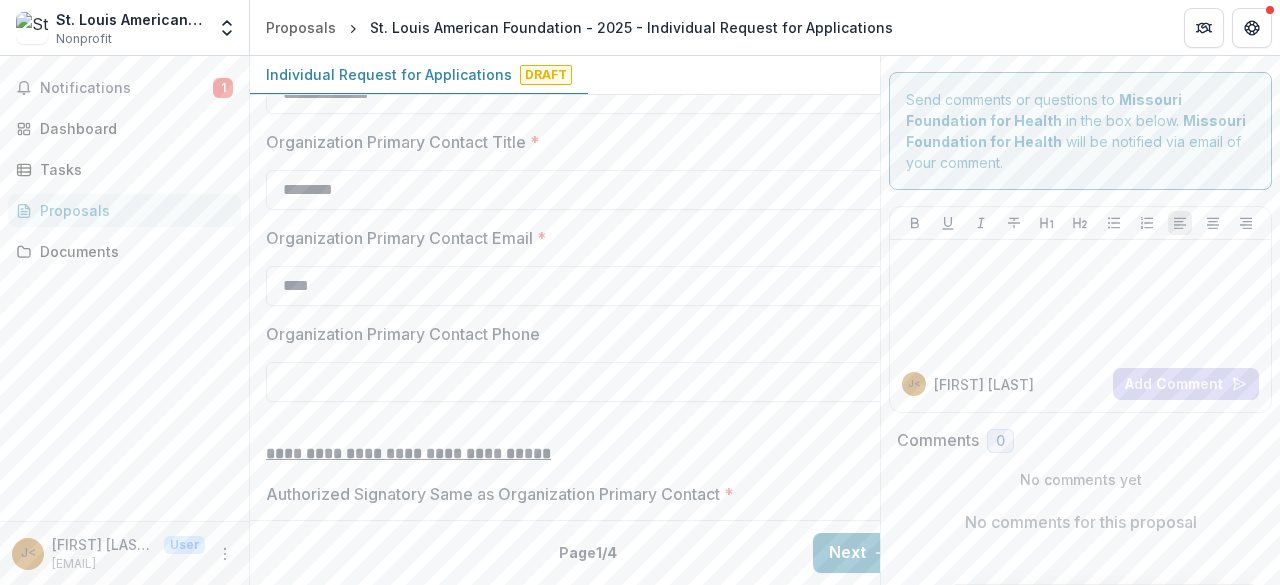 click on "**********" at bounding box center [586, -376] 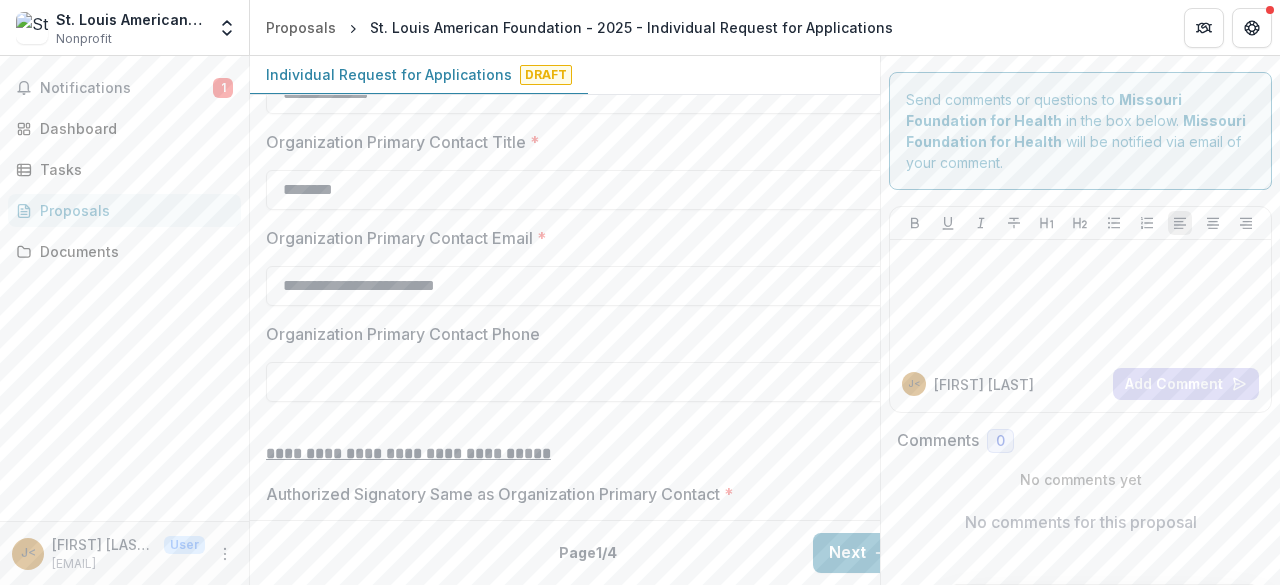 type on "**********" 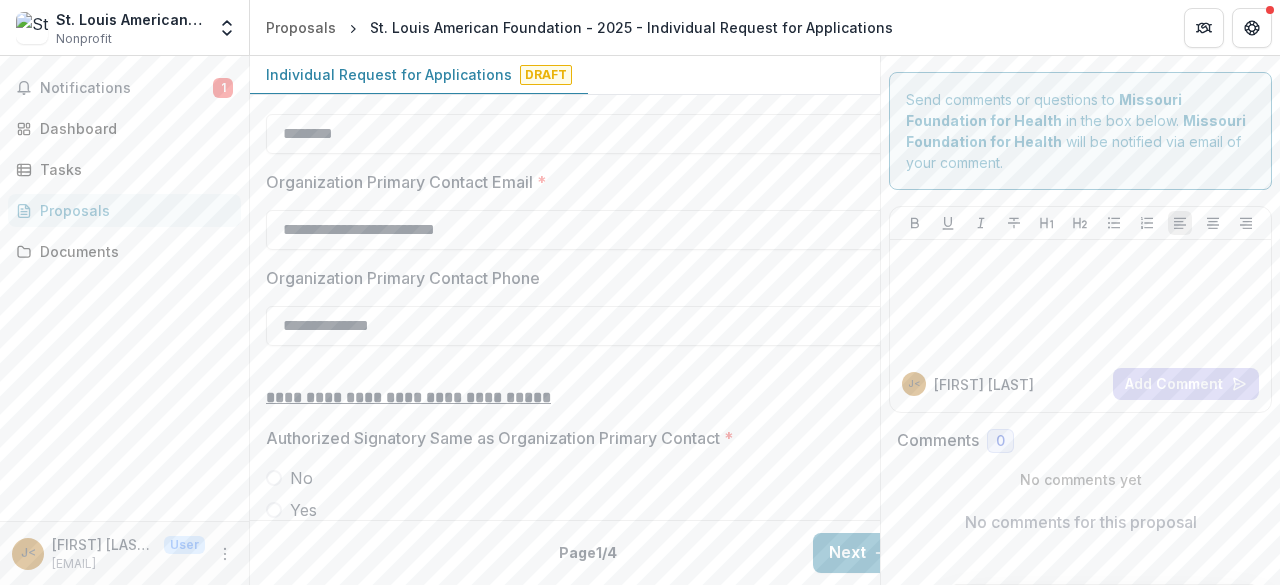scroll, scrollTop: 2800, scrollLeft: 0, axis: vertical 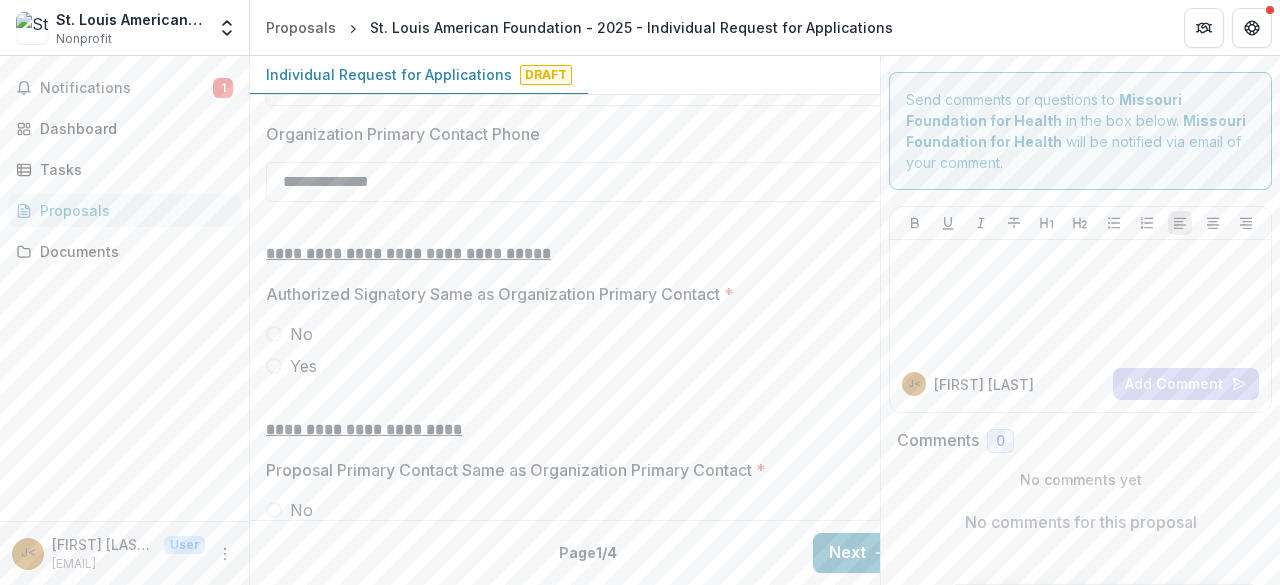 type on "**********" 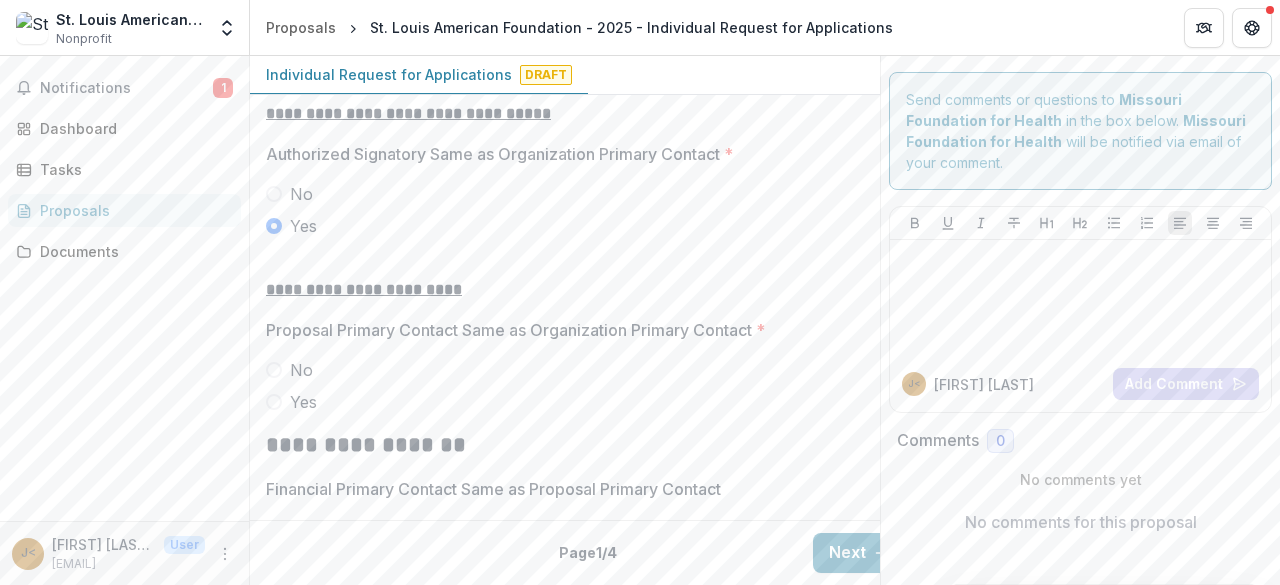 scroll, scrollTop: 3000, scrollLeft: 0, axis: vertical 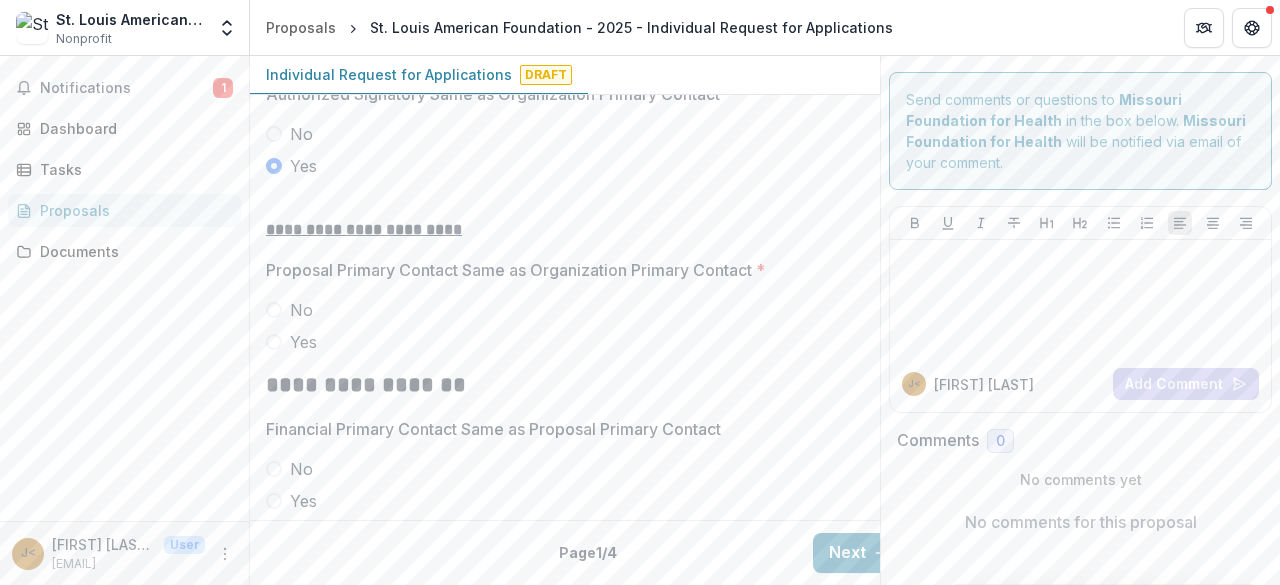 click at bounding box center [274, 342] 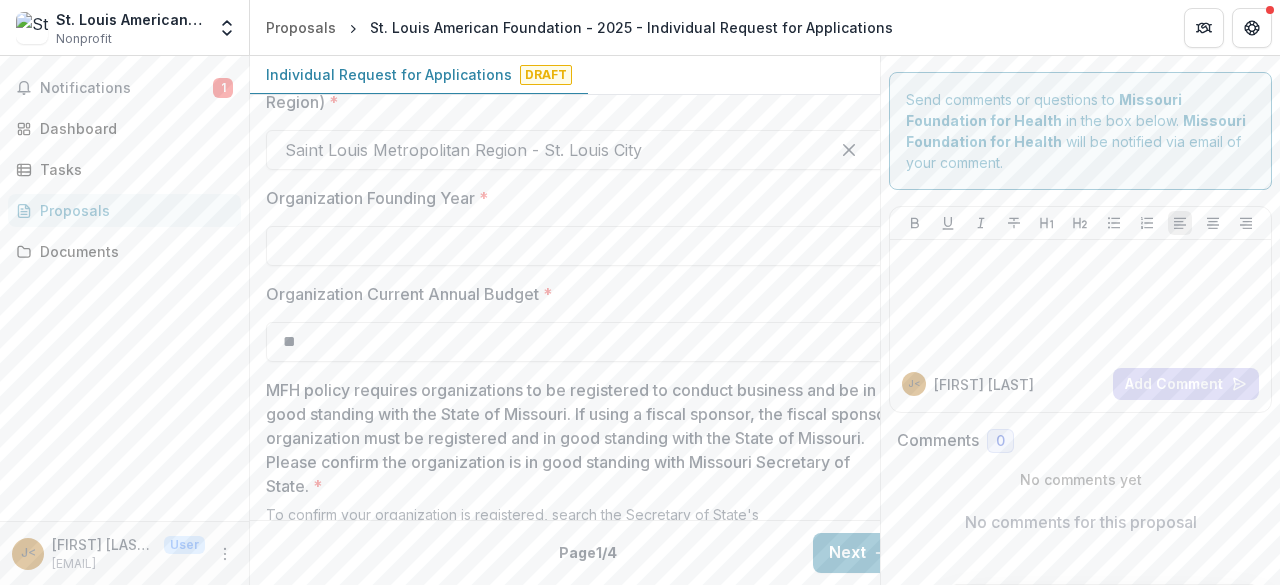 scroll, scrollTop: 1900, scrollLeft: 0, axis: vertical 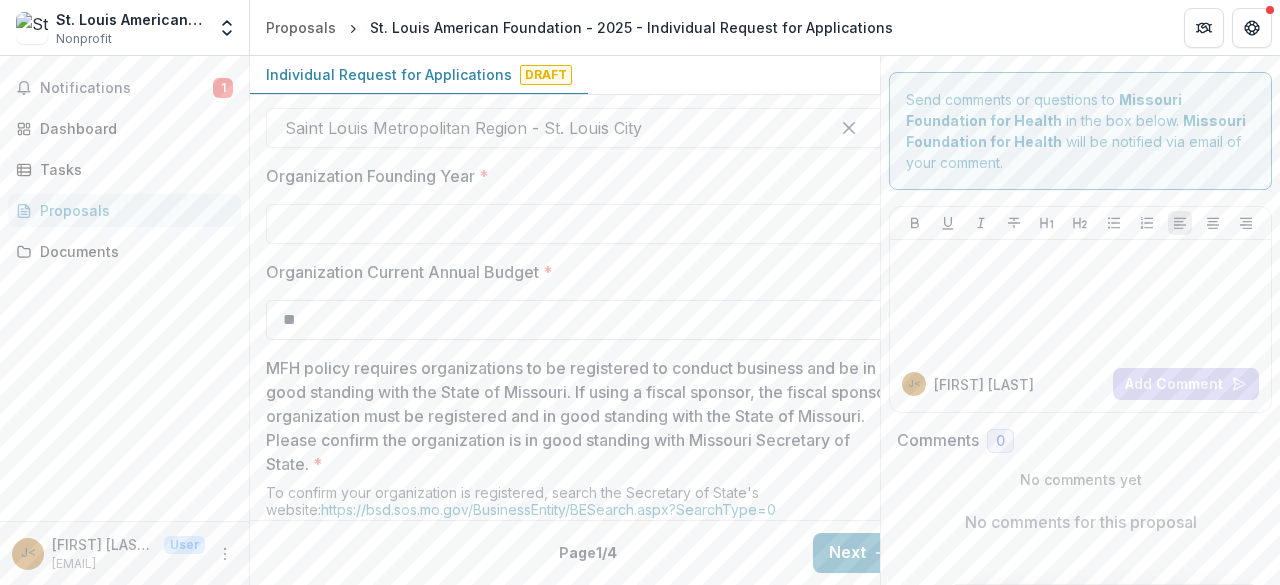 click on "**" at bounding box center [586, 320] 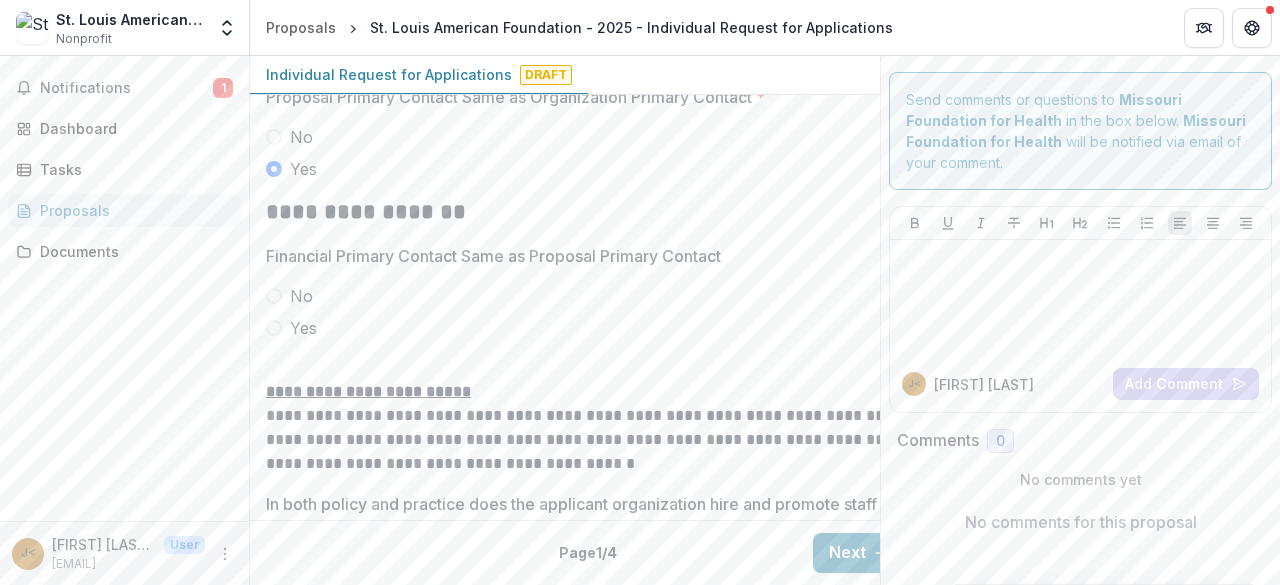 scroll, scrollTop: 3200, scrollLeft: 0, axis: vertical 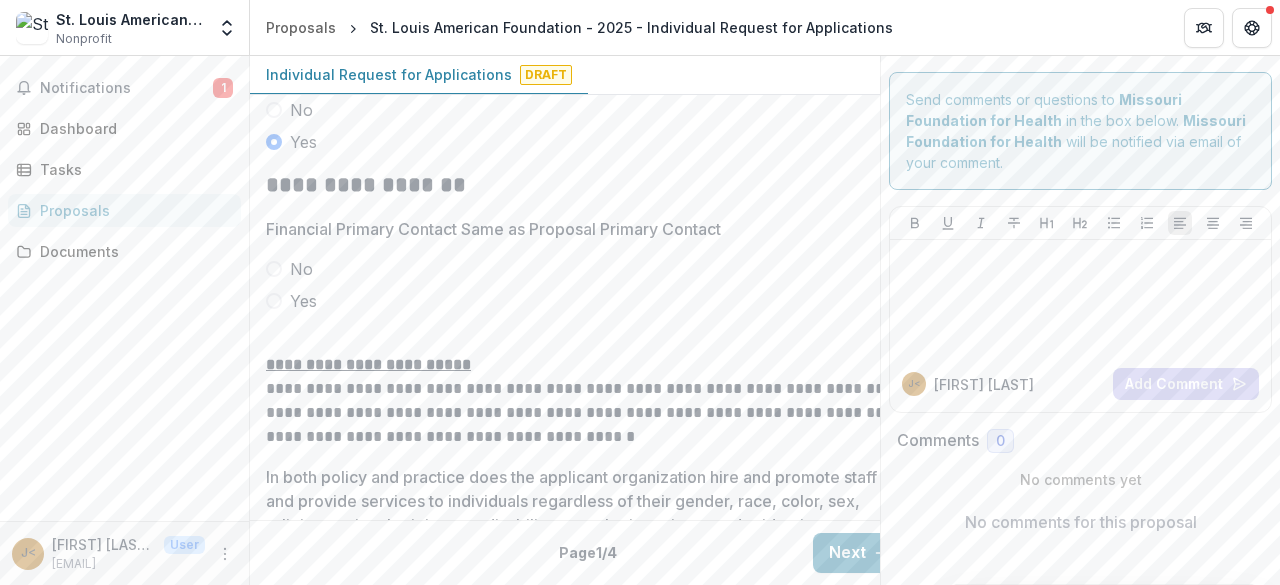 type on "********" 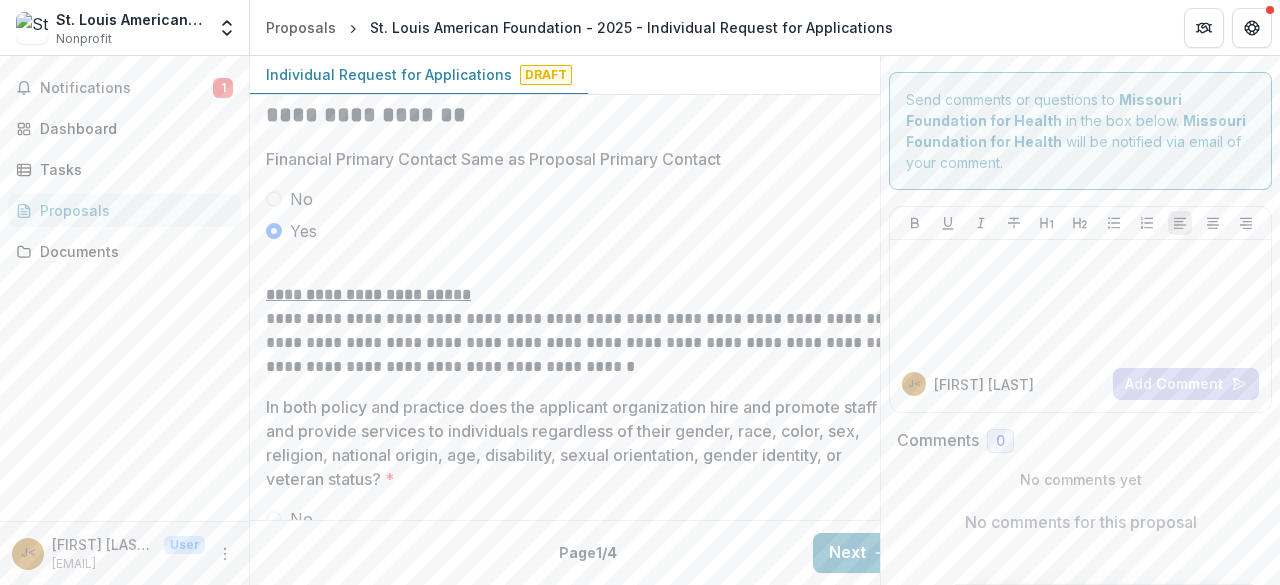 scroll, scrollTop: 3348, scrollLeft: 0, axis: vertical 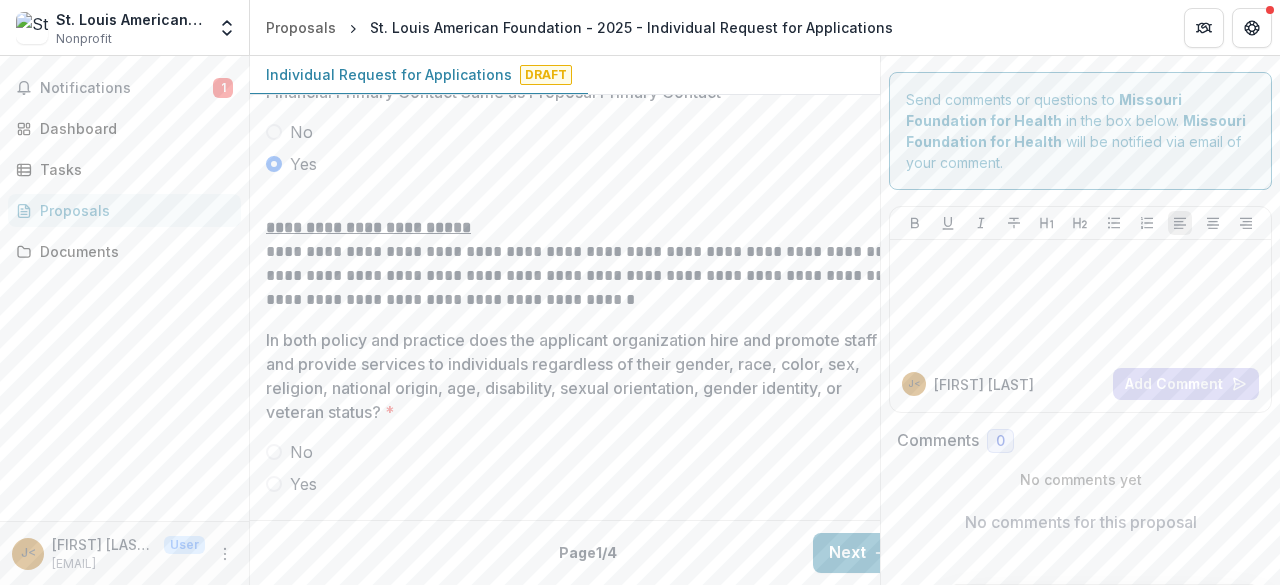 click at bounding box center (274, 484) 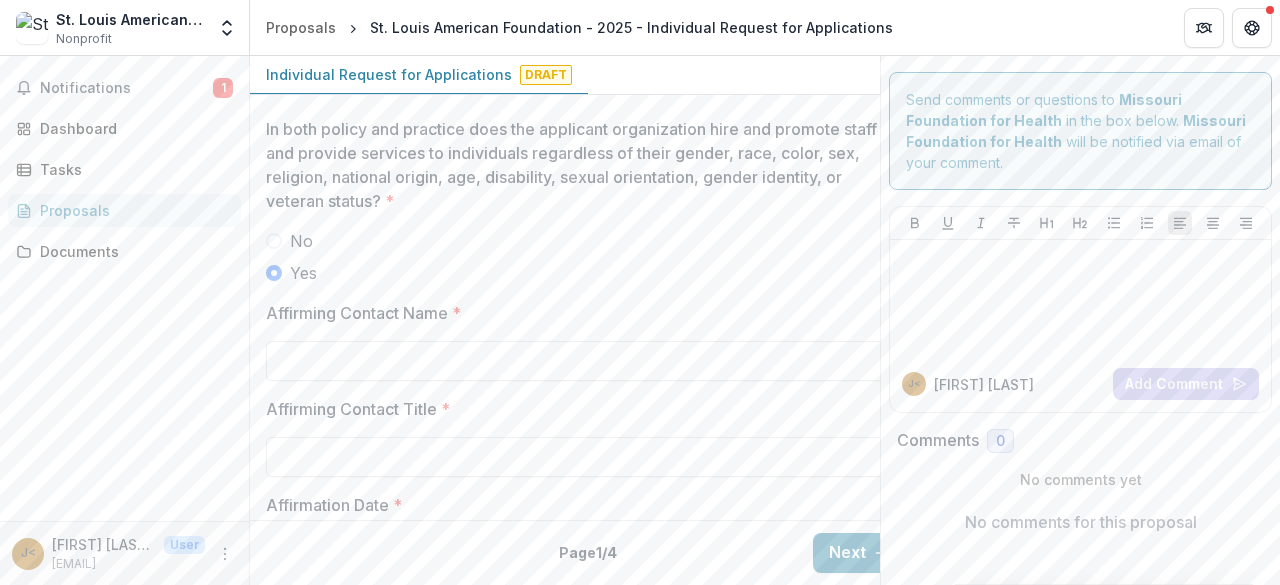 scroll, scrollTop: 3548, scrollLeft: 0, axis: vertical 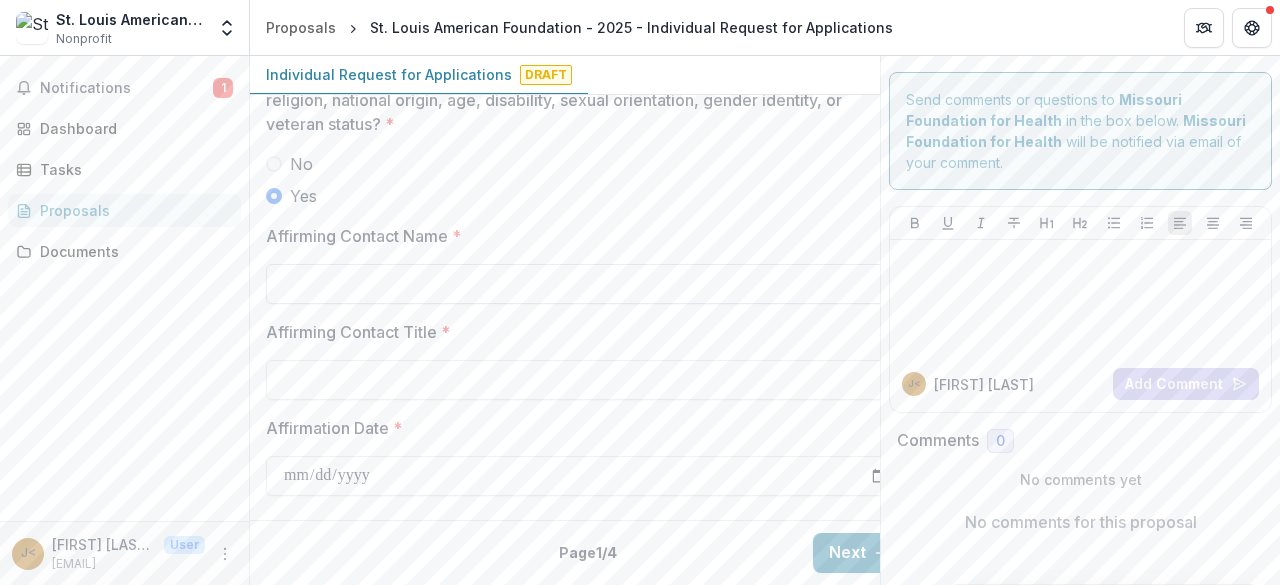 click on "Affirming Contact Name *" at bounding box center [586, 284] 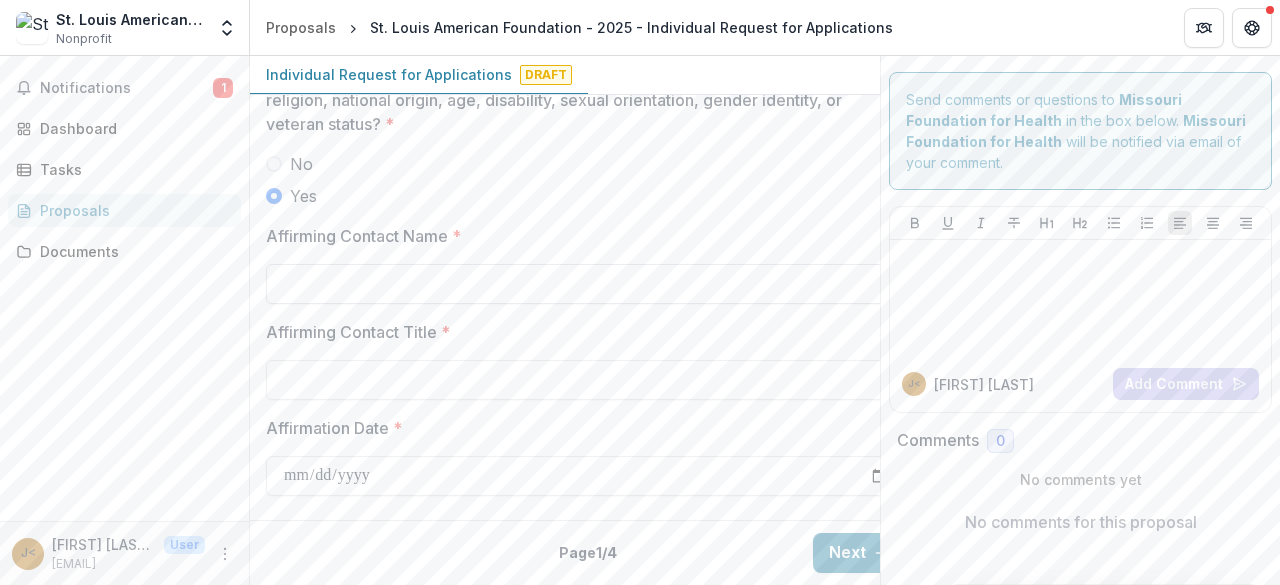 type on "*" 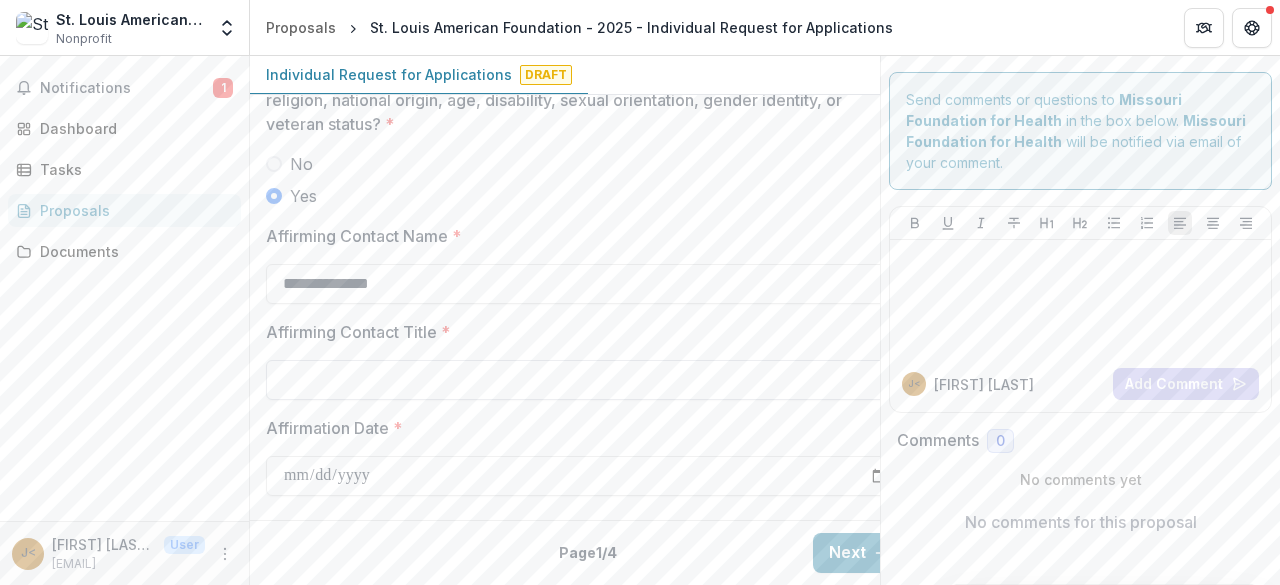 type on "**********" 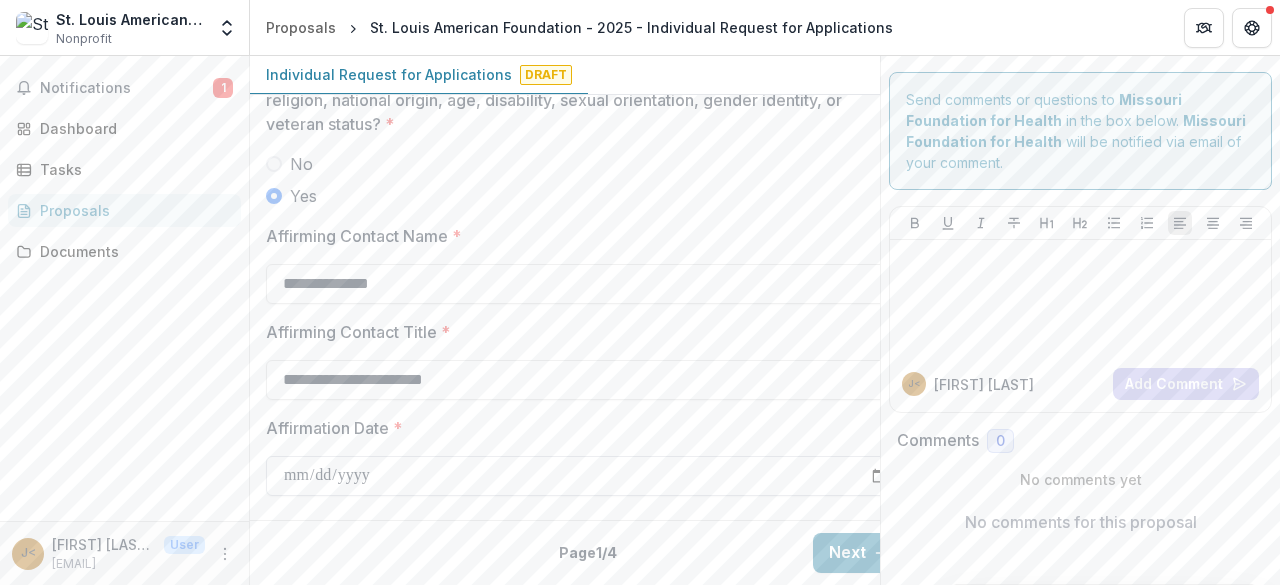 type on "**********" 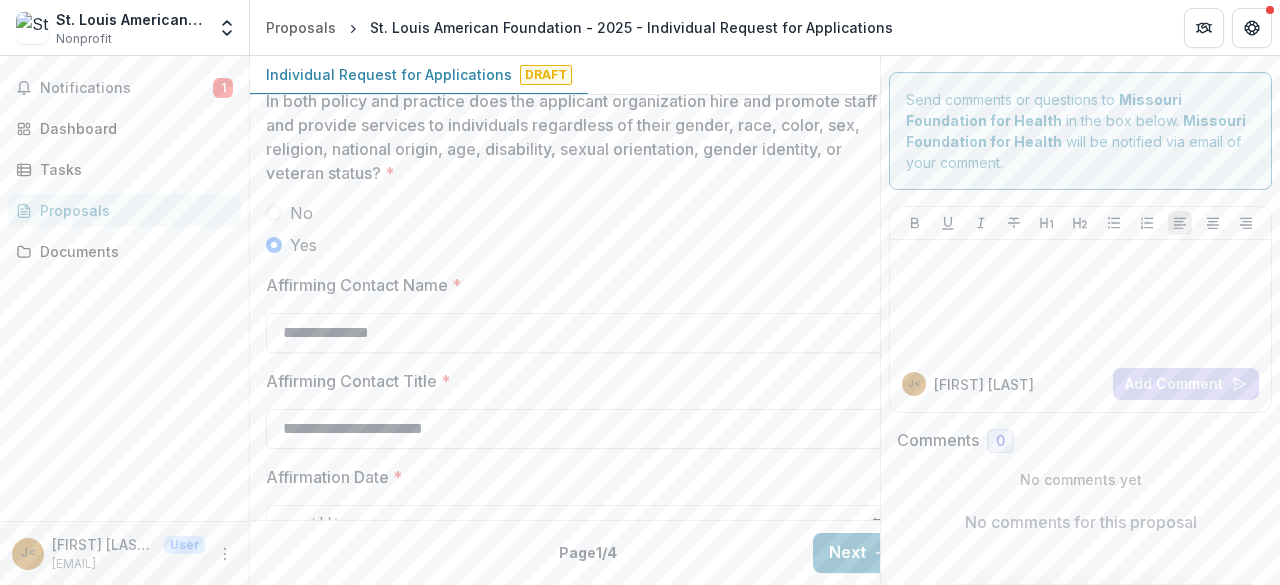scroll, scrollTop: 3636, scrollLeft: 0, axis: vertical 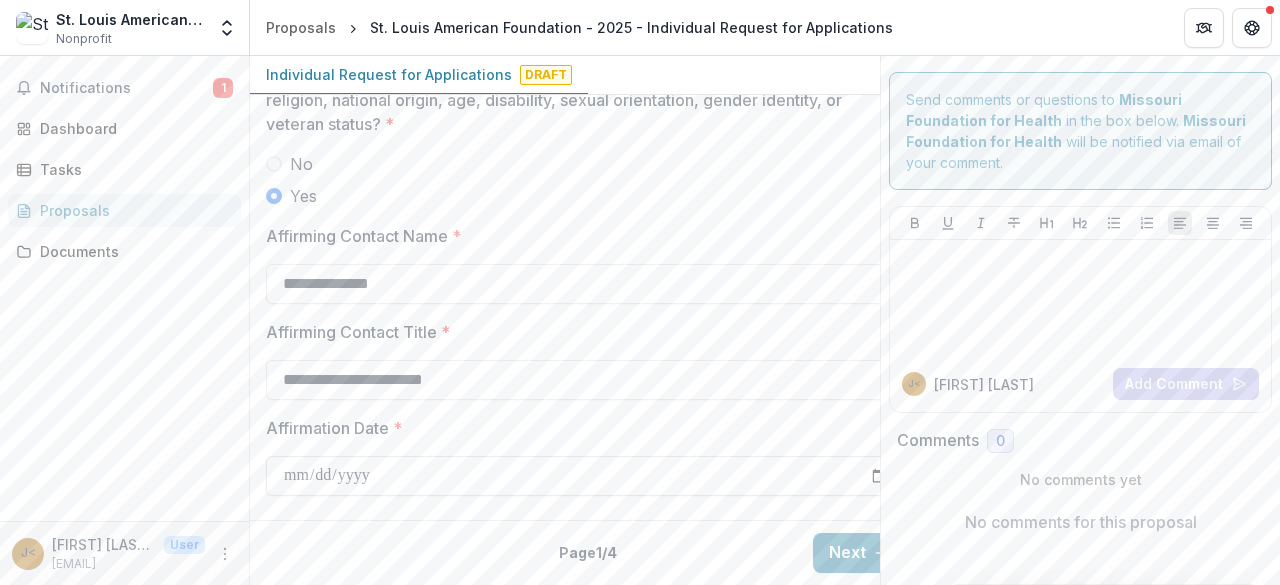 click on "Affirmation Date *" at bounding box center [586, 476] 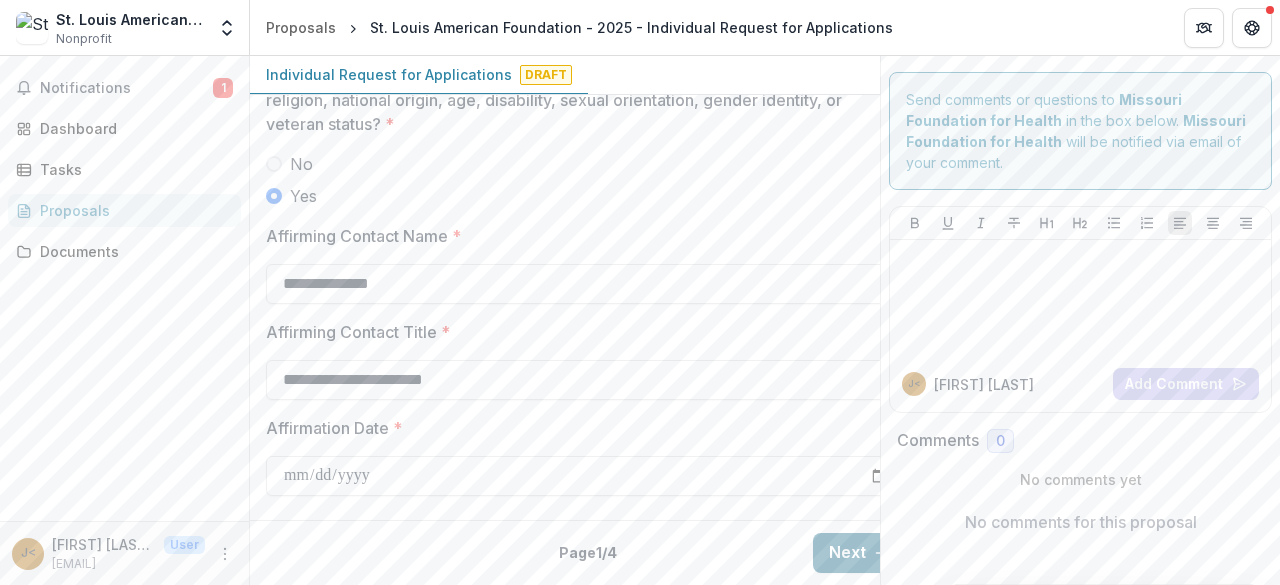click on "Next" at bounding box center (859, 553) 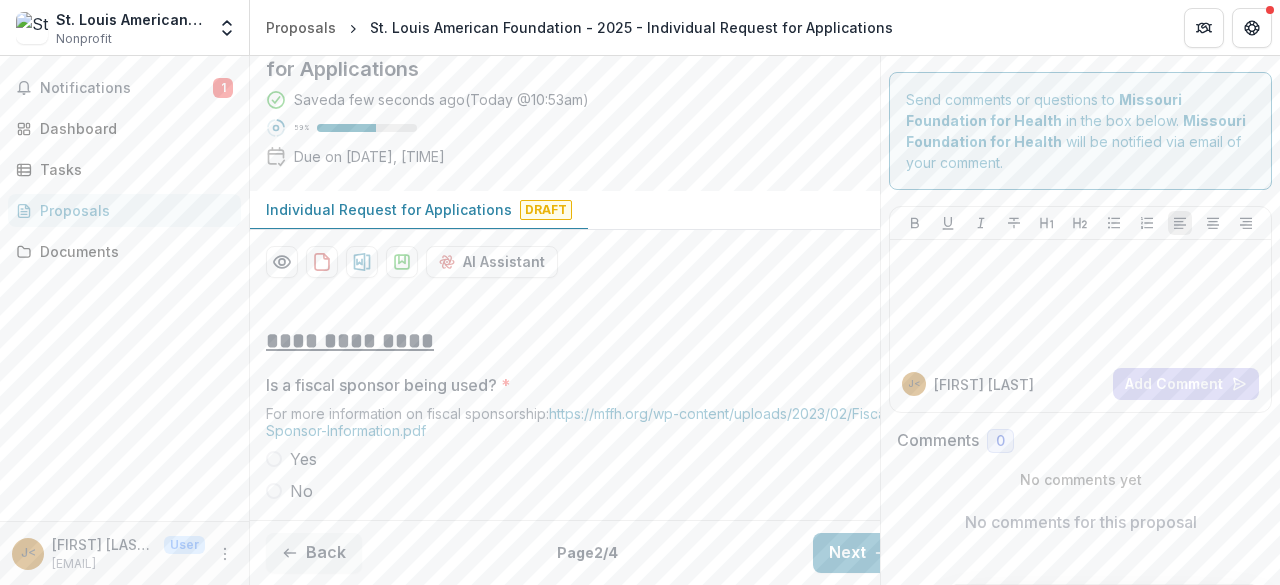 scroll, scrollTop: 333, scrollLeft: 0, axis: vertical 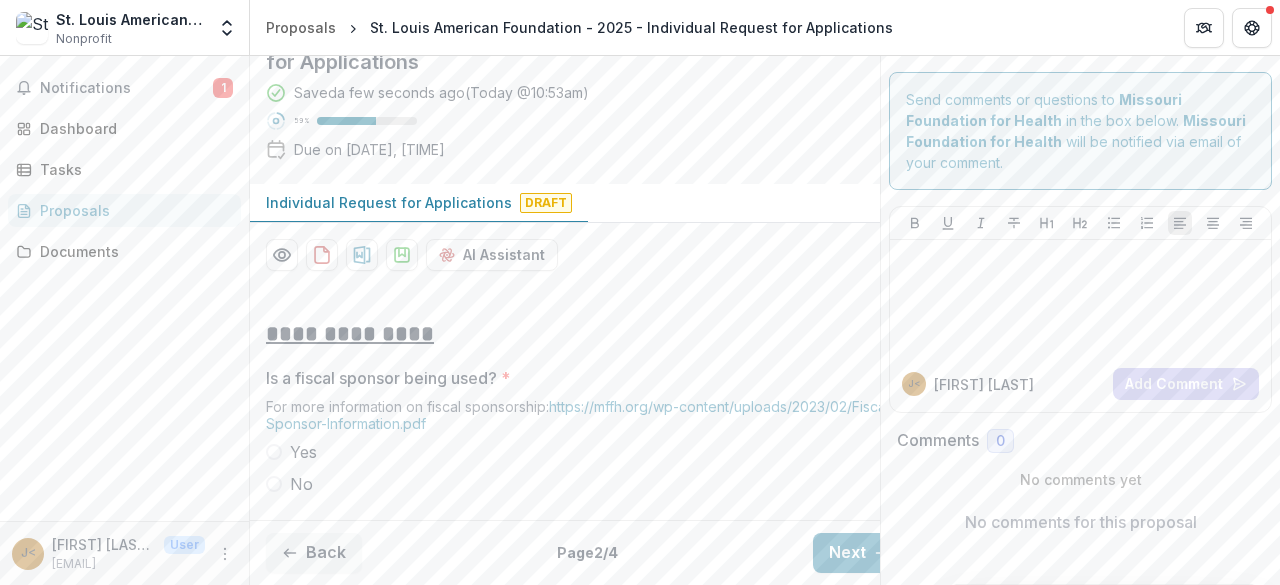click on "No" at bounding box center [586, 484] 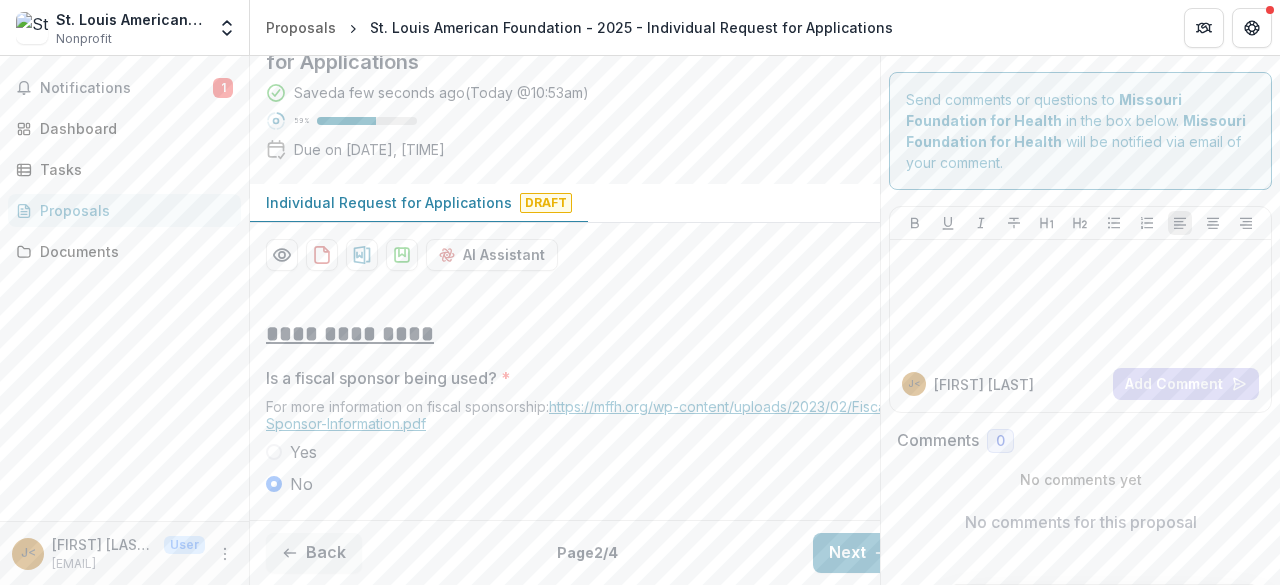 click on "https://mffh.org/wp-content/uploads/2023/02/Fiscal-Sponsor-Information.pdf" at bounding box center [580, 415] 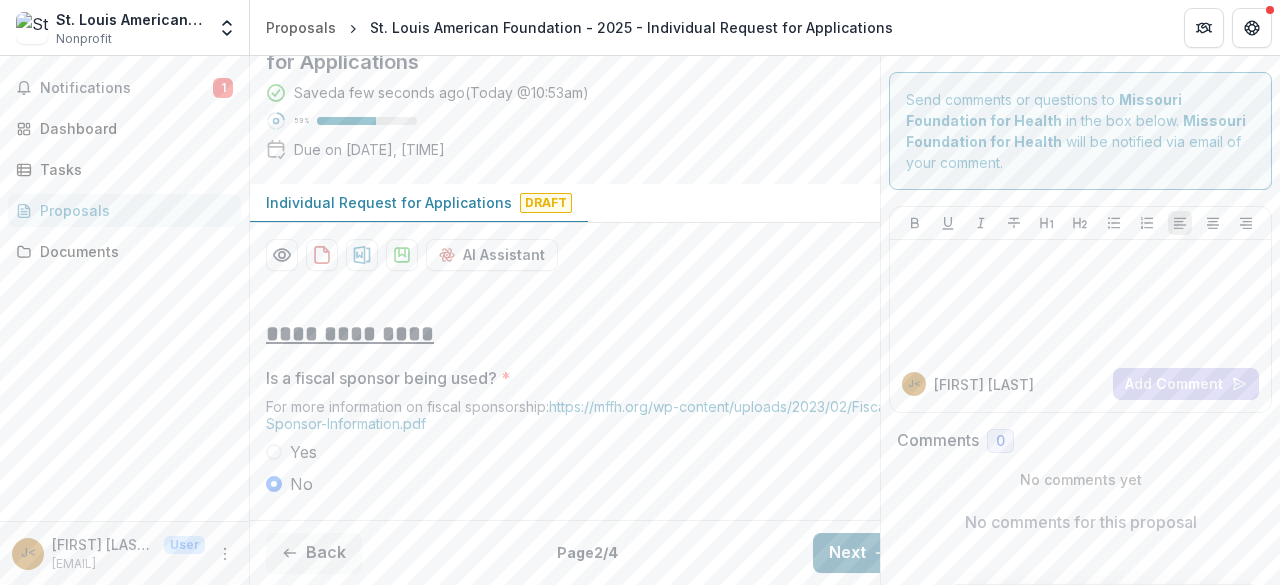 click on "Next" at bounding box center (859, 553) 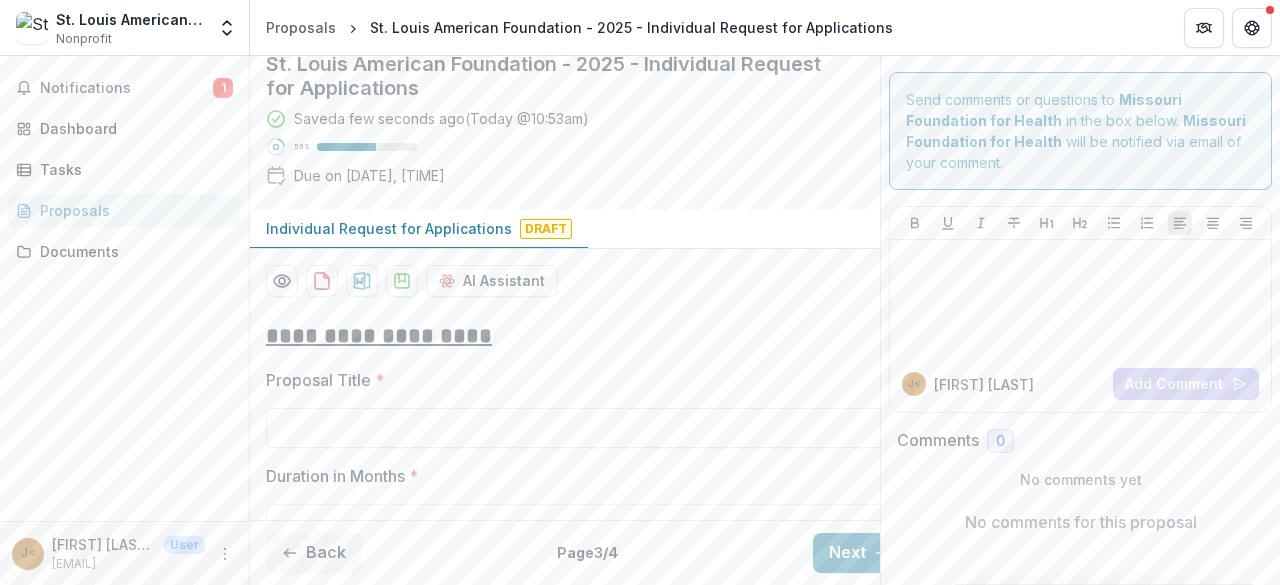 scroll, scrollTop: 400, scrollLeft: 0, axis: vertical 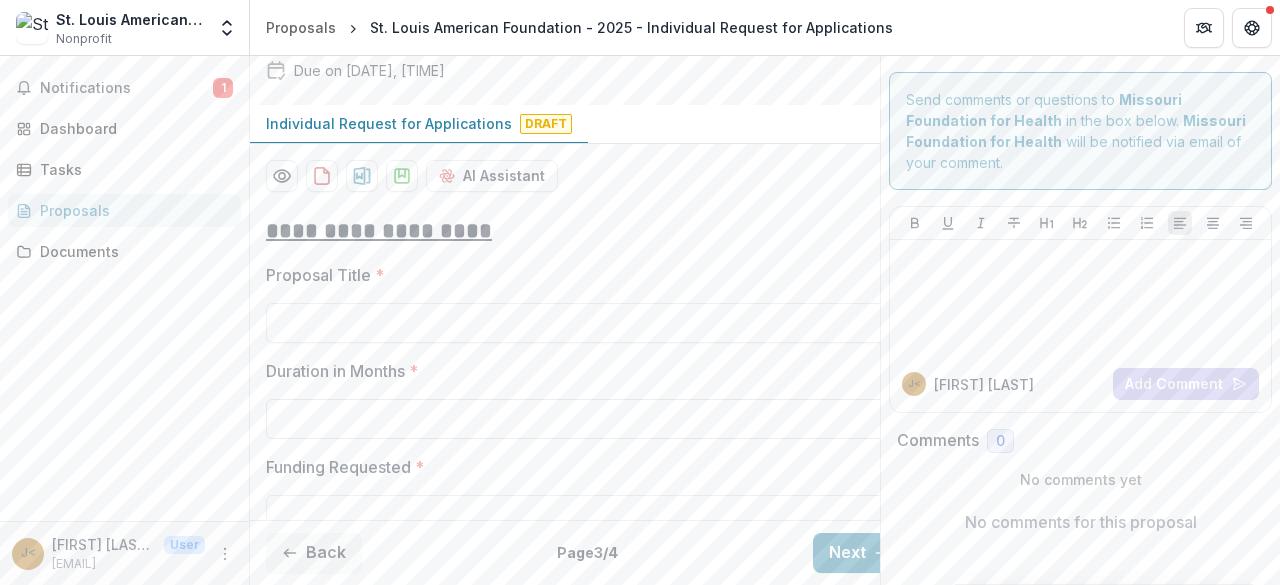 click on "Duration in Months *" at bounding box center (586, 419) 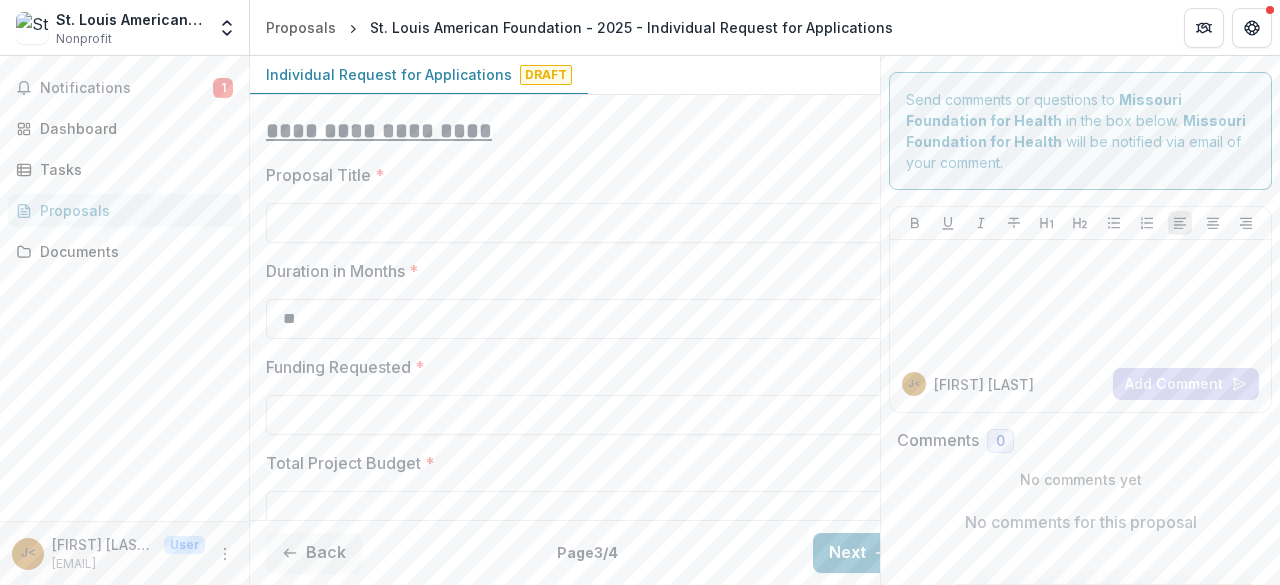 scroll, scrollTop: 600, scrollLeft: 0, axis: vertical 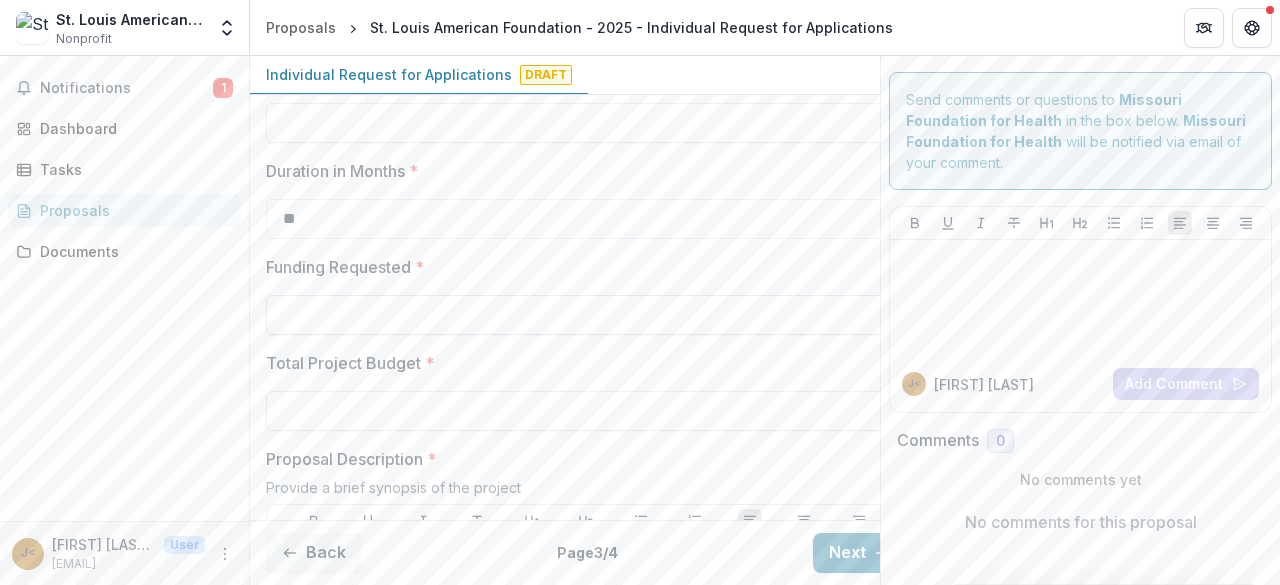 type on "**" 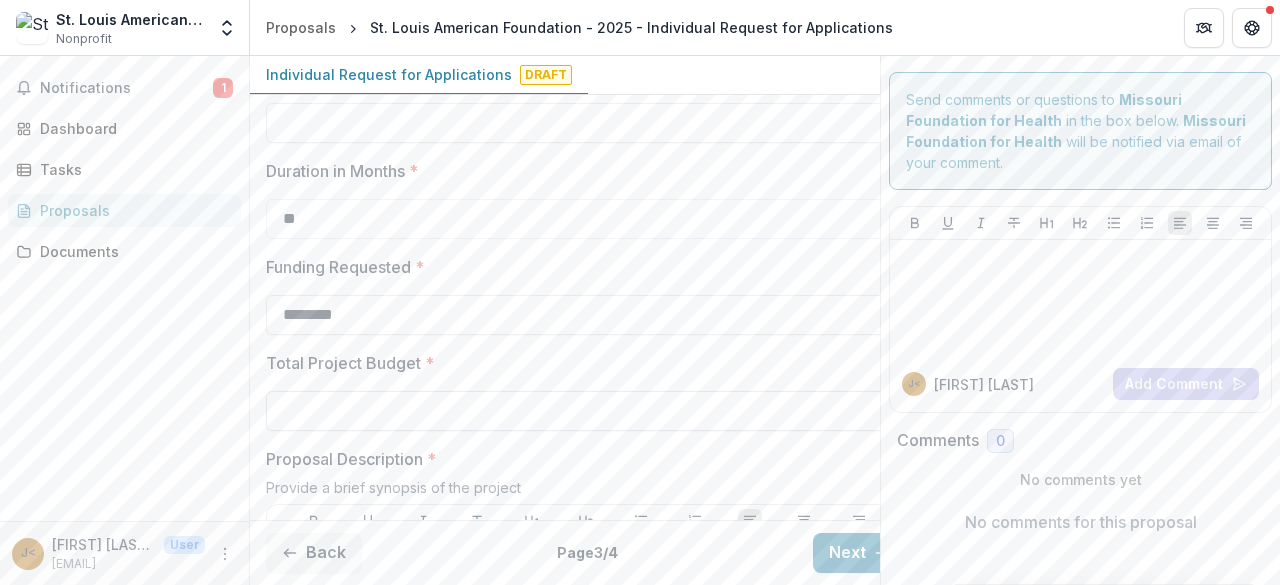 type on "********" 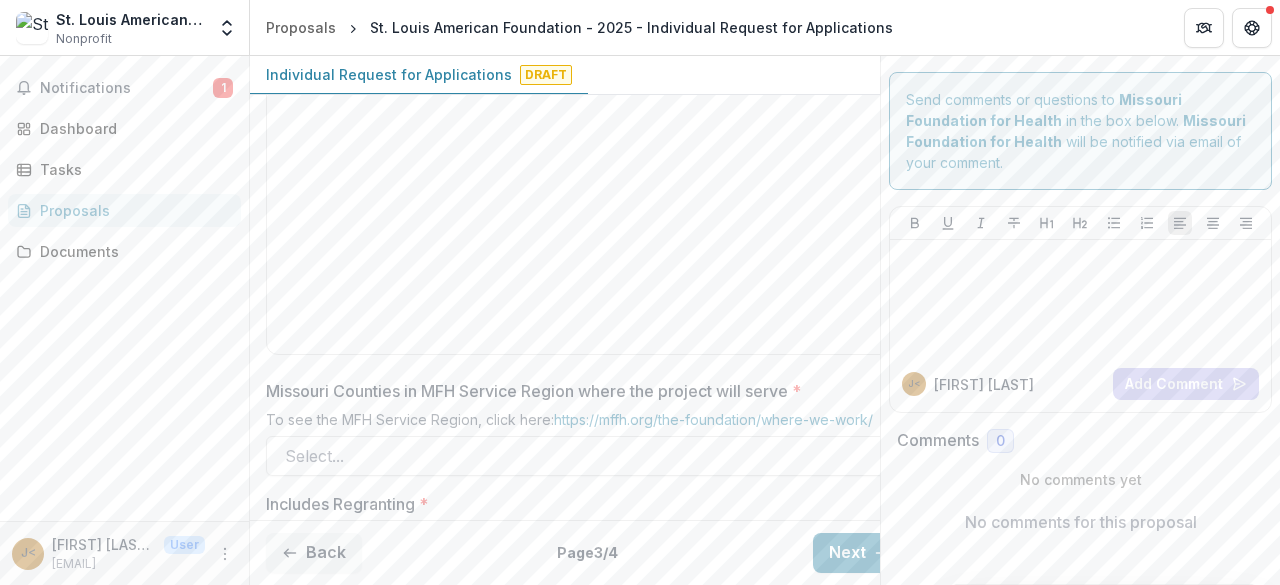 scroll, scrollTop: 900, scrollLeft: 0, axis: vertical 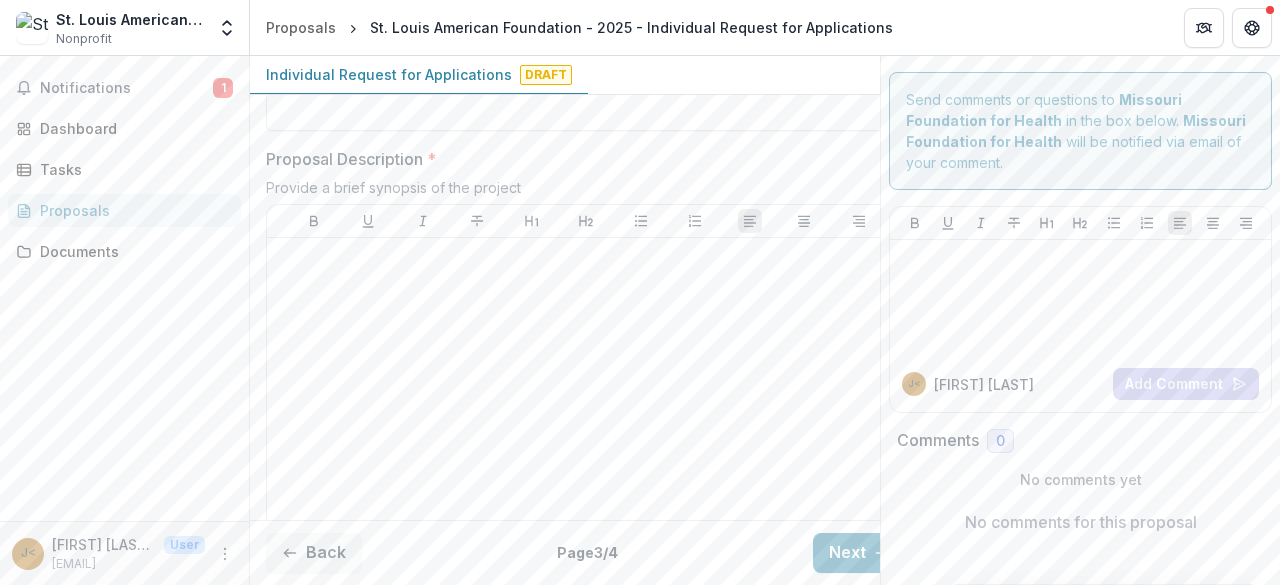type on "**" 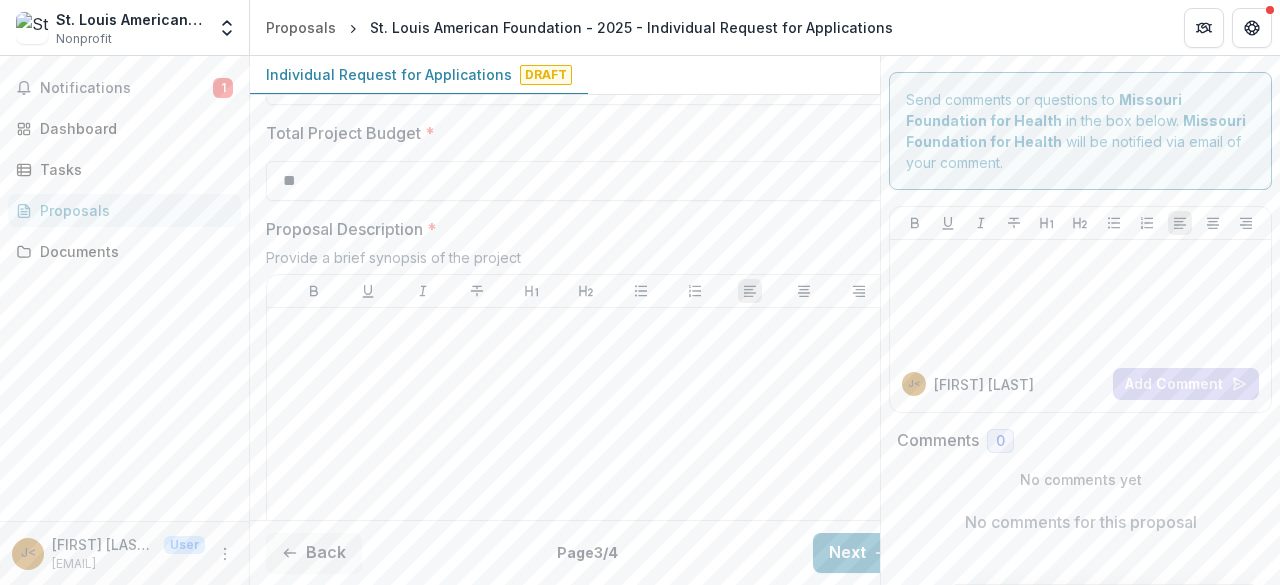 scroll, scrollTop: 800, scrollLeft: 0, axis: vertical 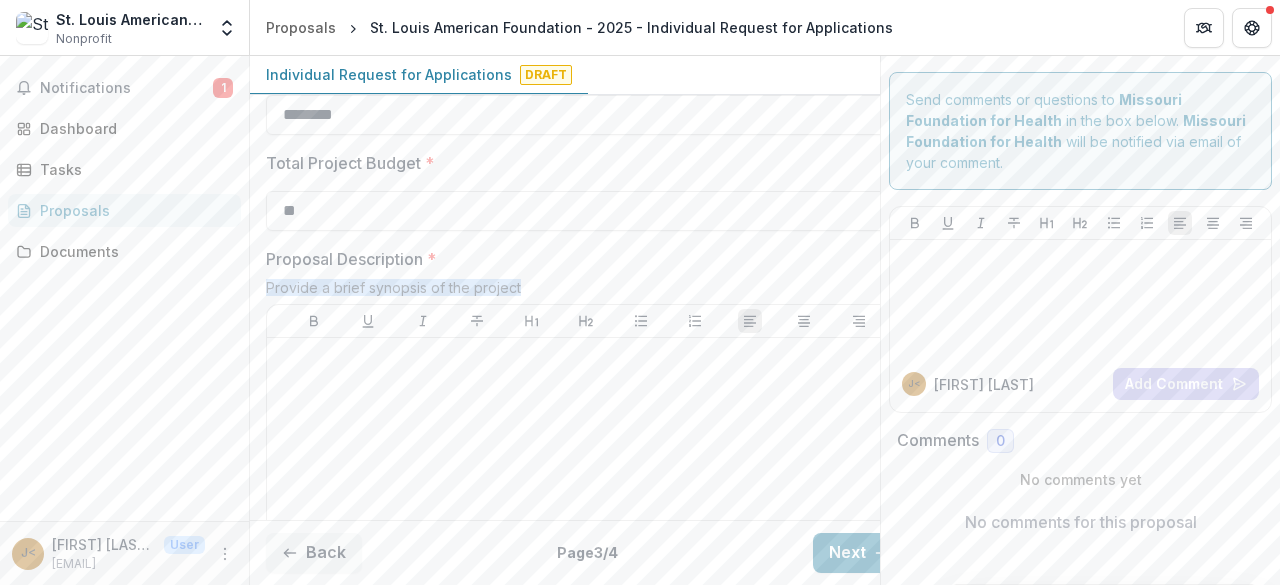 drag, startPoint x: 527, startPoint y: 283, endPoint x: 261, endPoint y: 279, distance: 266.03006 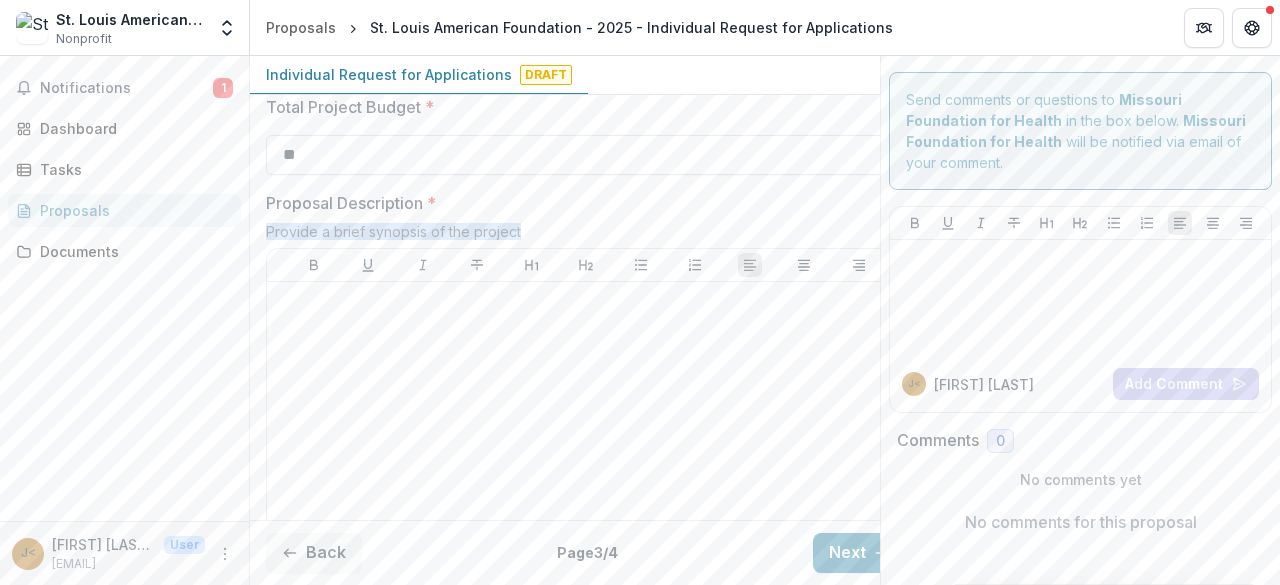 scroll, scrollTop: 900, scrollLeft: 0, axis: vertical 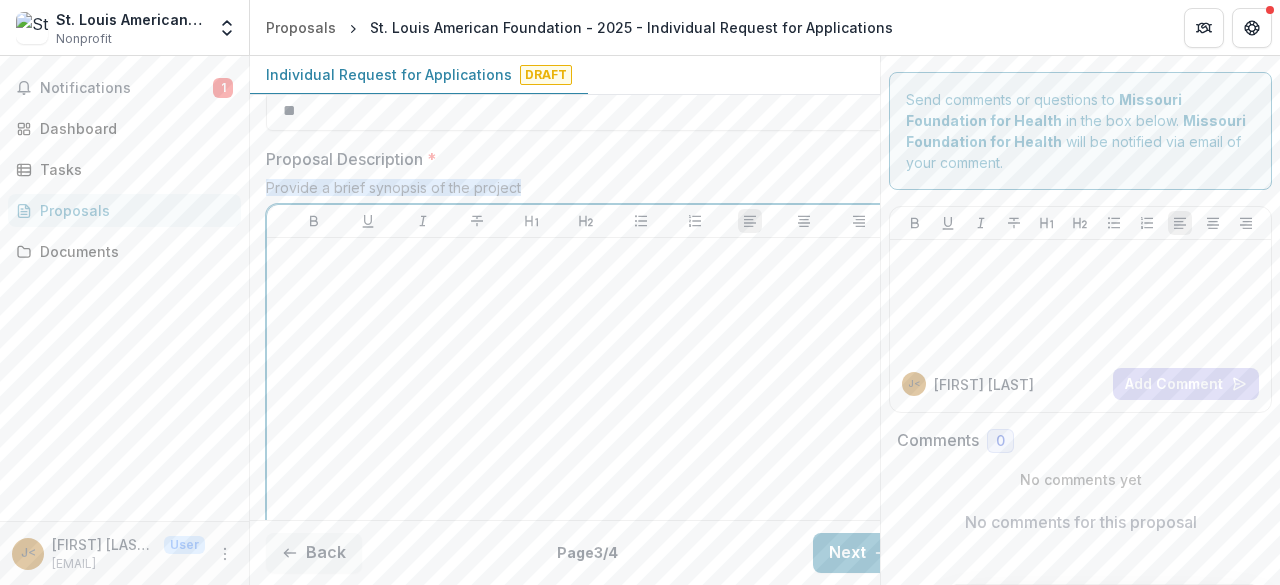 click at bounding box center (586, 396) 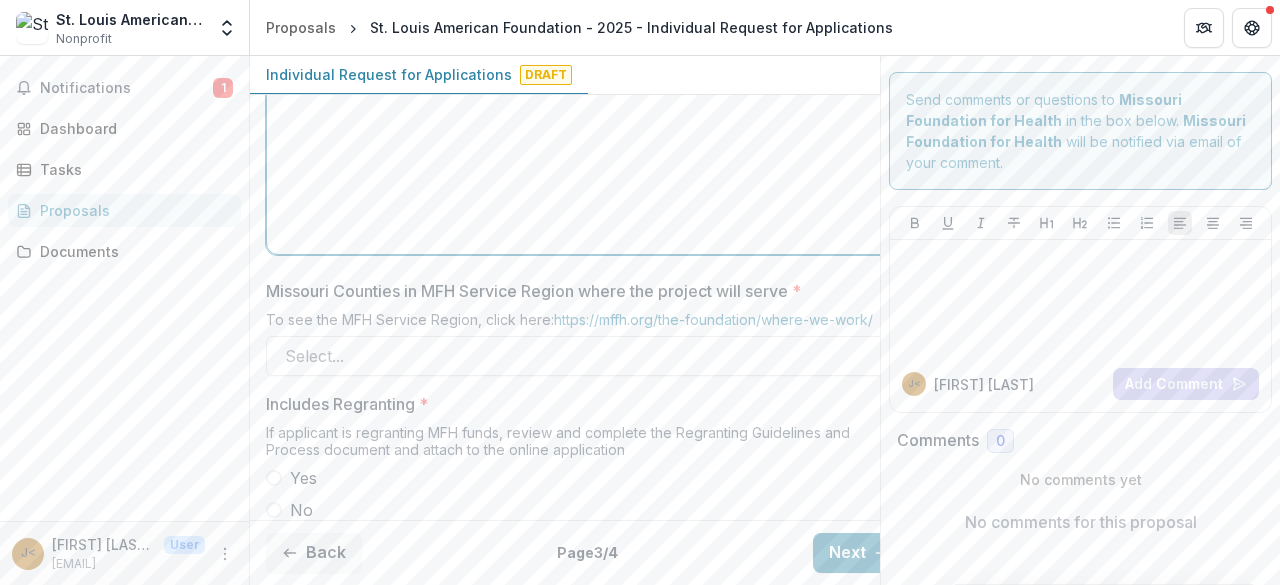 scroll, scrollTop: 1236, scrollLeft: 0, axis: vertical 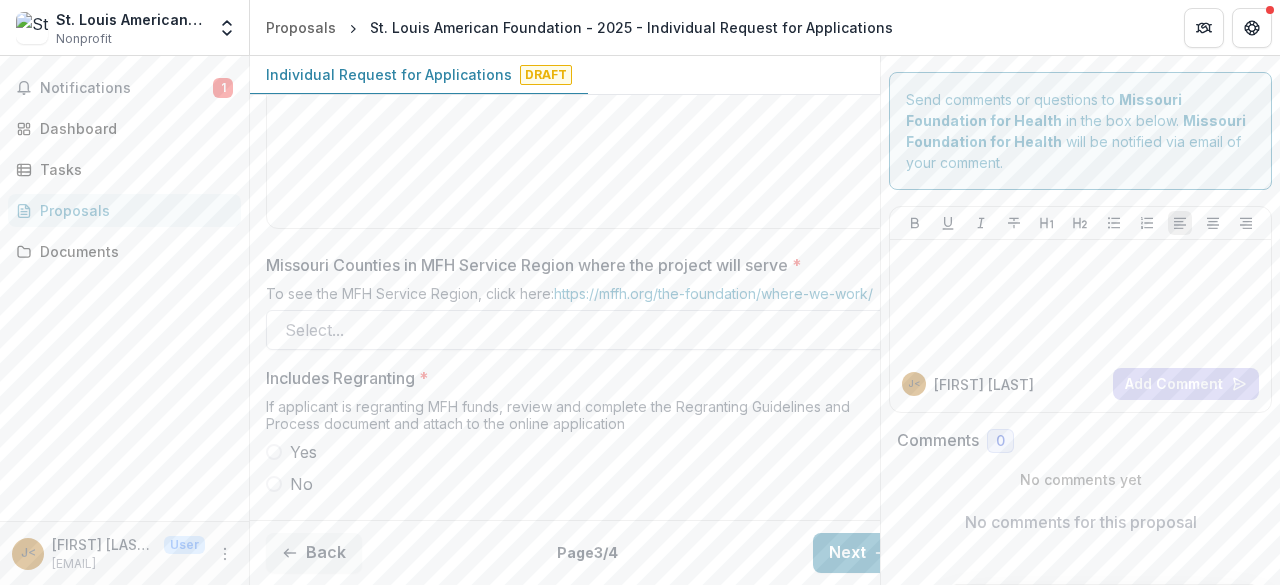 click on "Select..." at bounding box center (586, 330) 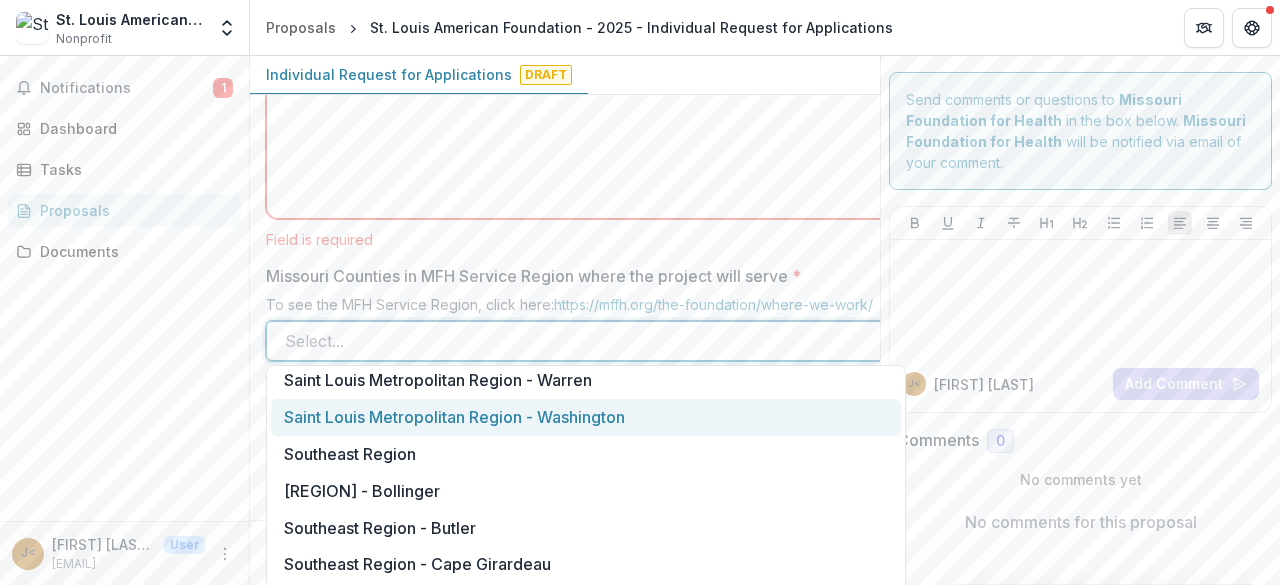 scroll, scrollTop: 1500, scrollLeft: 0, axis: vertical 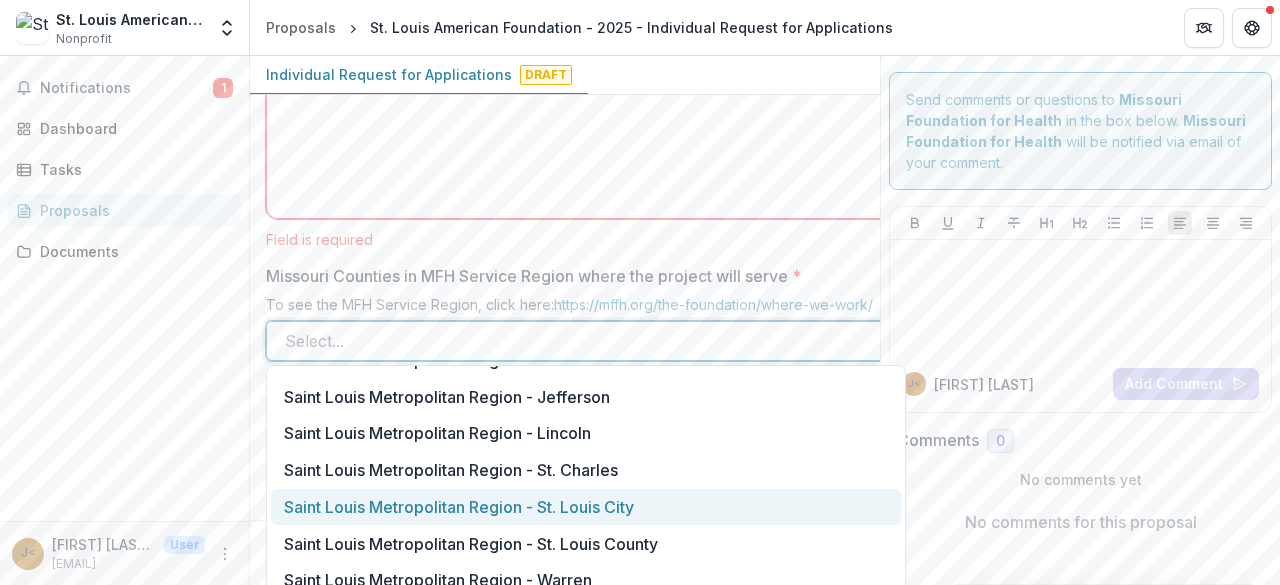 click on "Saint Louis Metropolitan Region - St. Louis City" at bounding box center (586, 507) 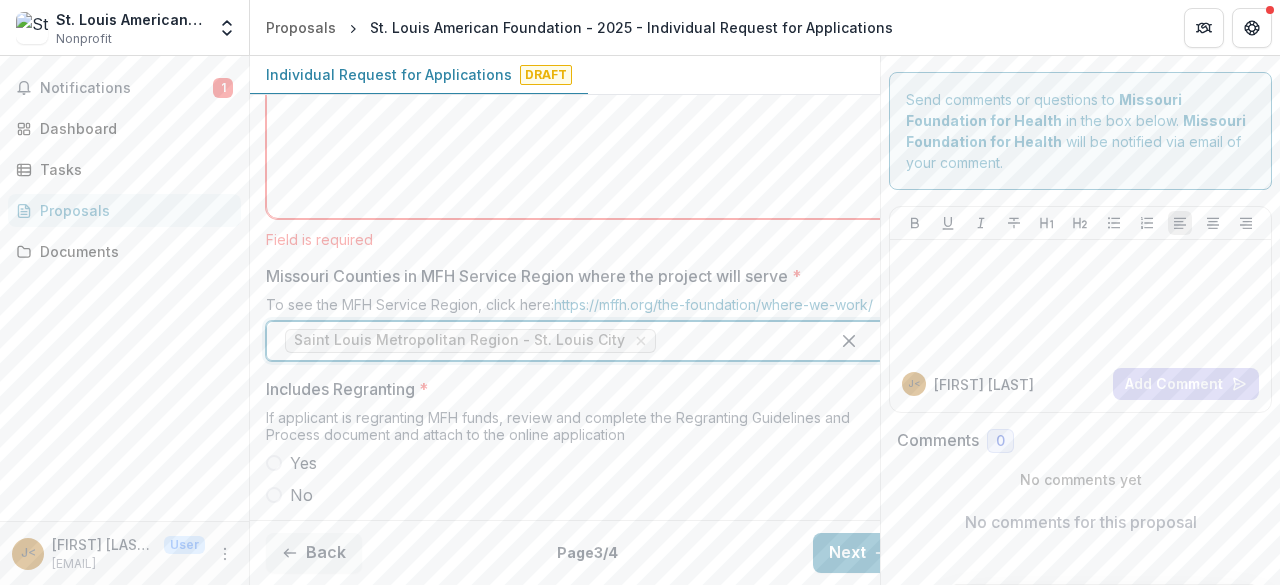 scroll, scrollTop: 1257, scrollLeft: 0, axis: vertical 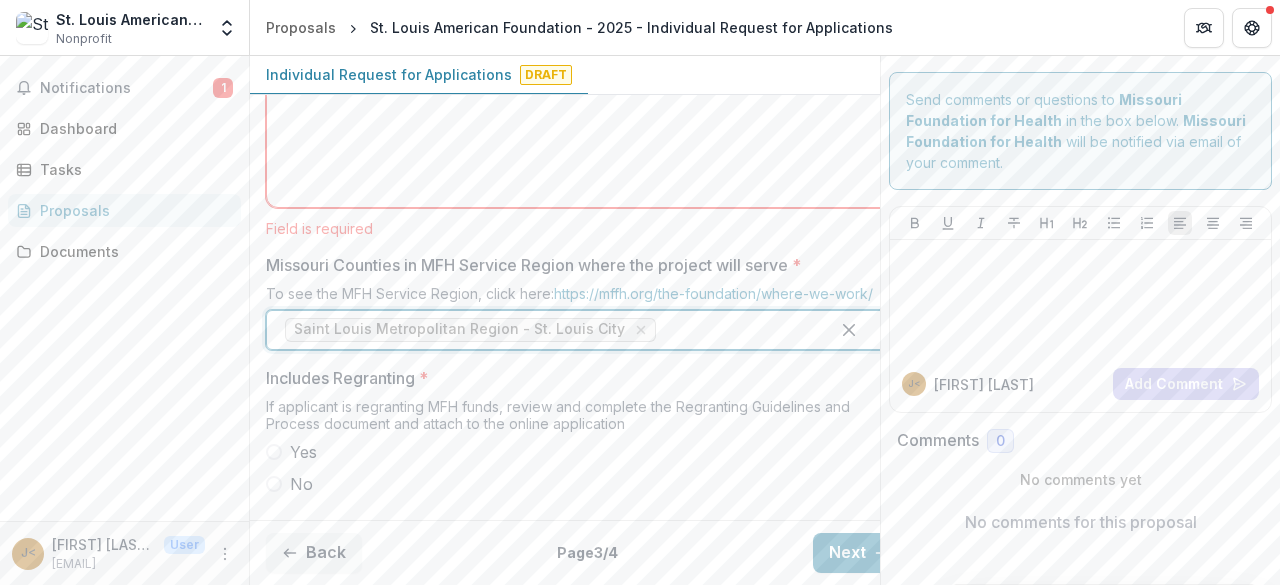 click at bounding box center (274, 484) 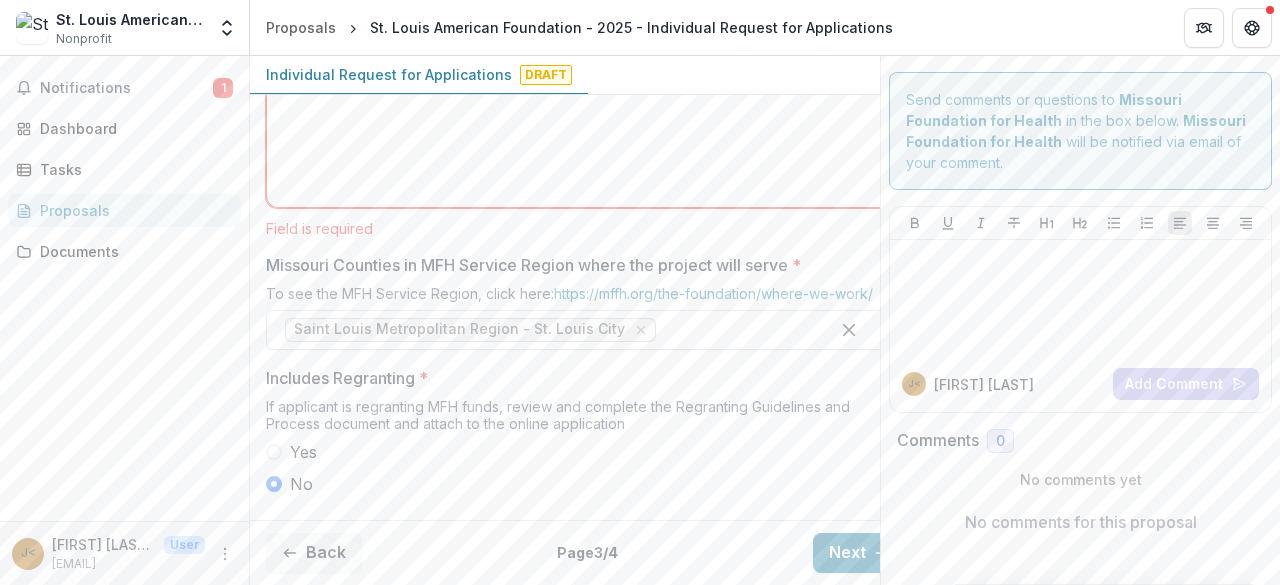 click at bounding box center [735, 330] 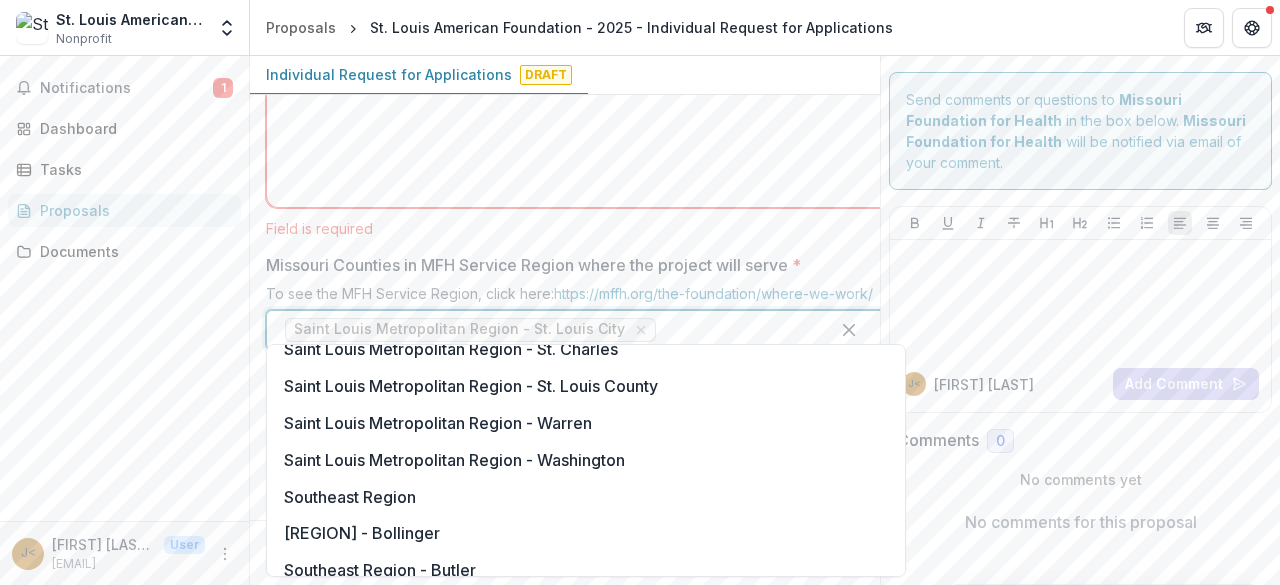 scroll, scrollTop: 1500, scrollLeft: 0, axis: vertical 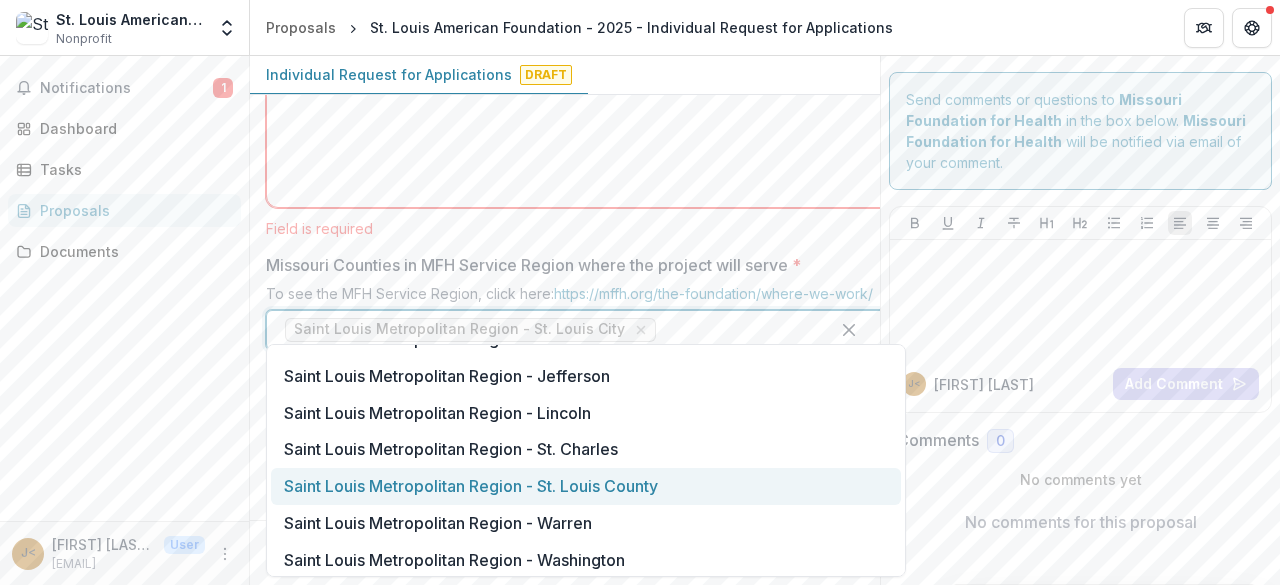 click on "Saint Louis Metropolitan Region - St. Louis County" at bounding box center [586, 486] 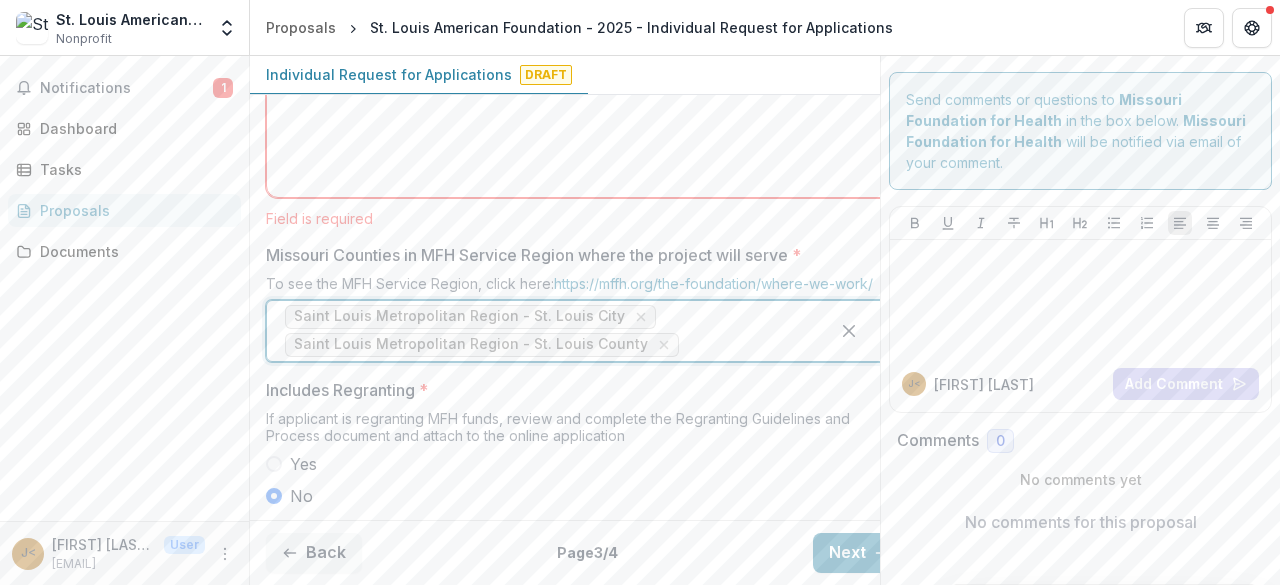 click at bounding box center [747, 345] 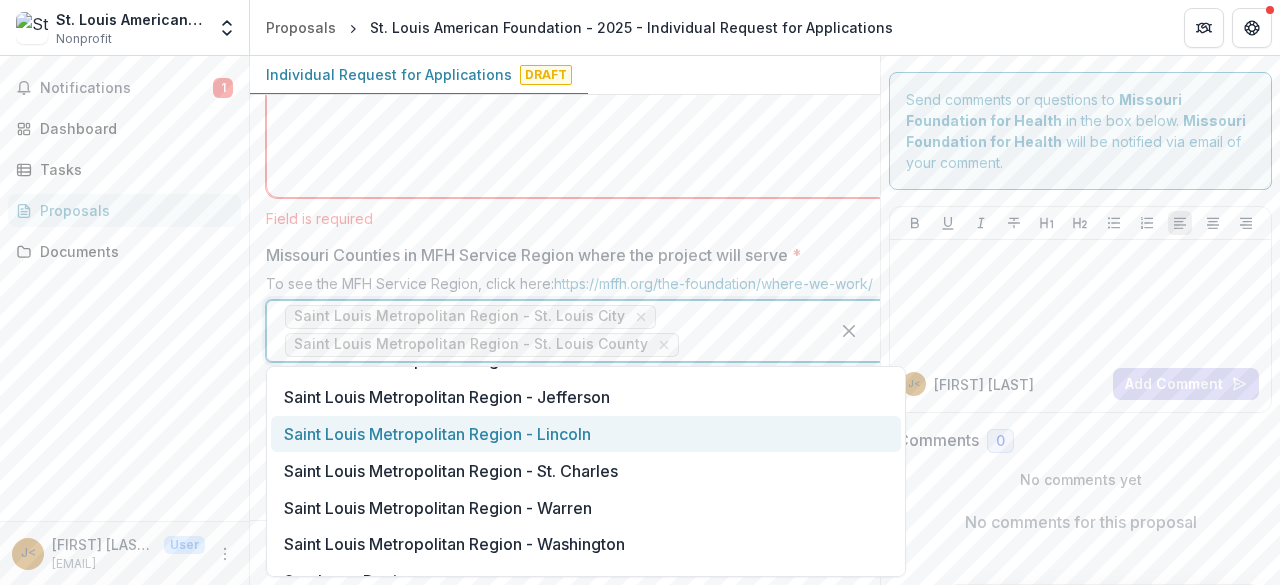 scroll, scrollTop: 1600, scrollLeft: 0, axis: vertical 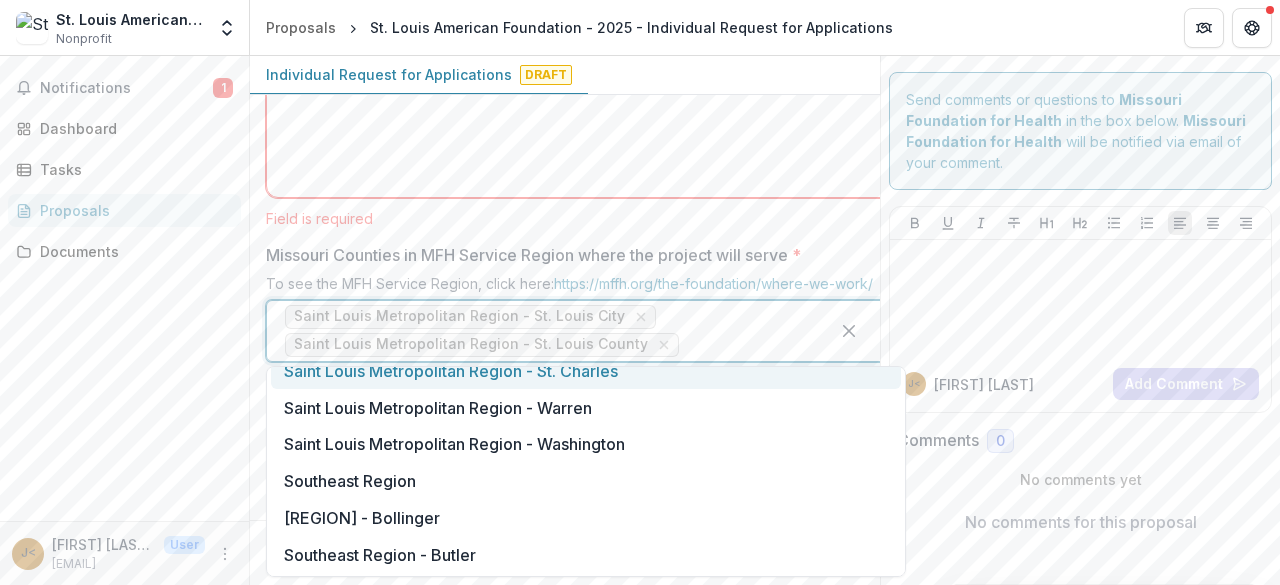 click at bounding box center (747, 345) 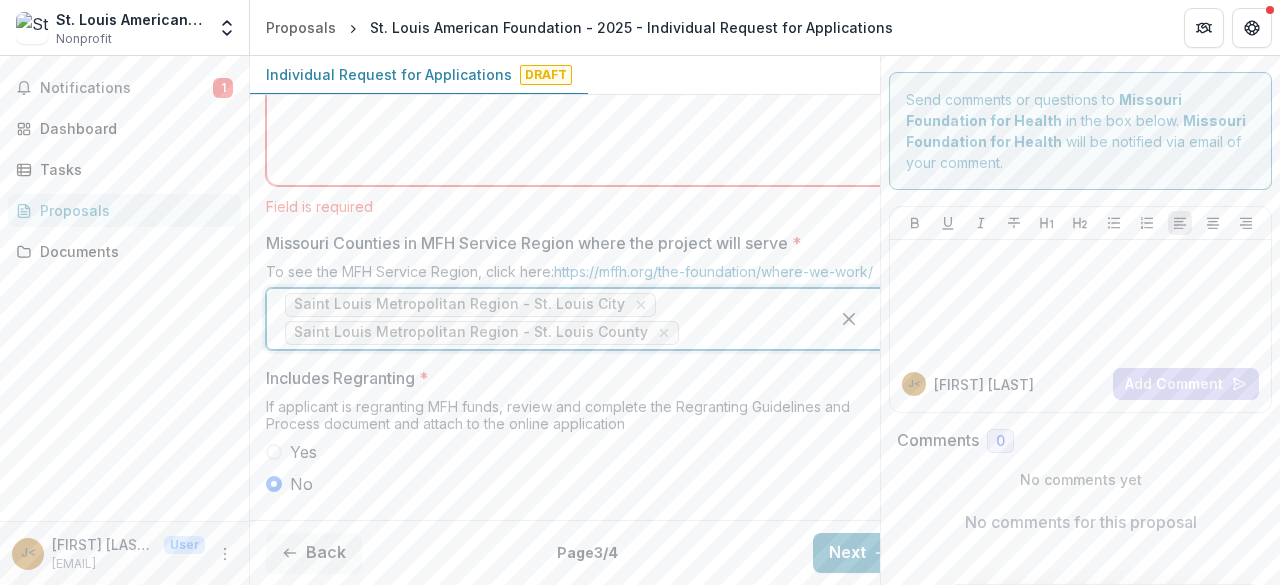 scroll, scrollTop: 1278, scrollLeft: 0, axis: vertical 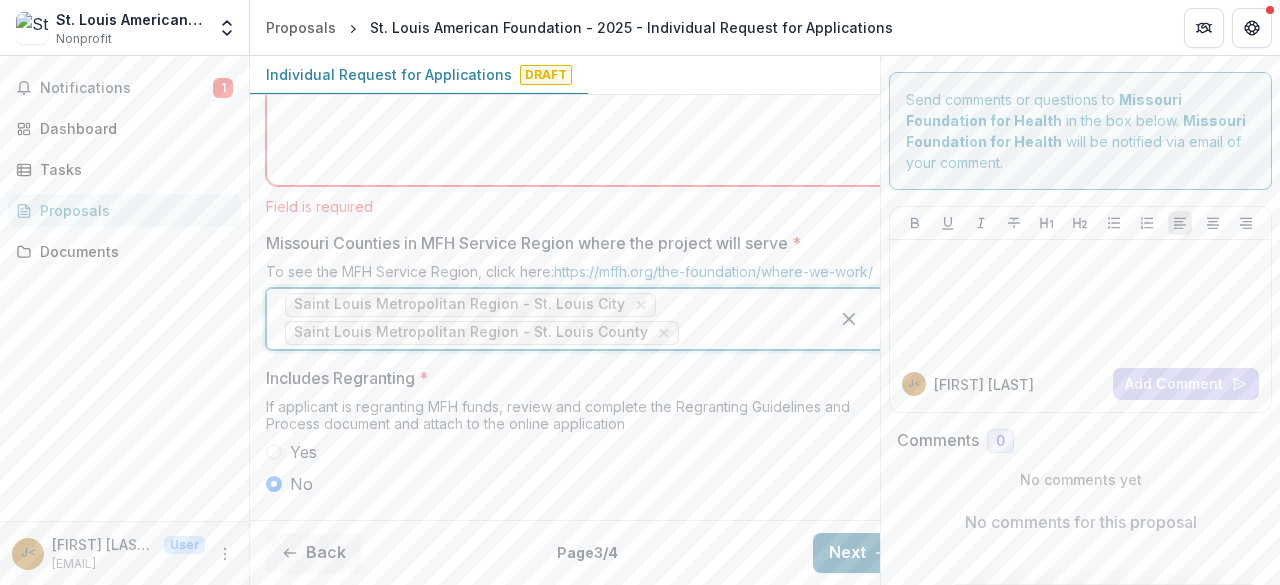 click on "Next" at bounding box center (859, 553) 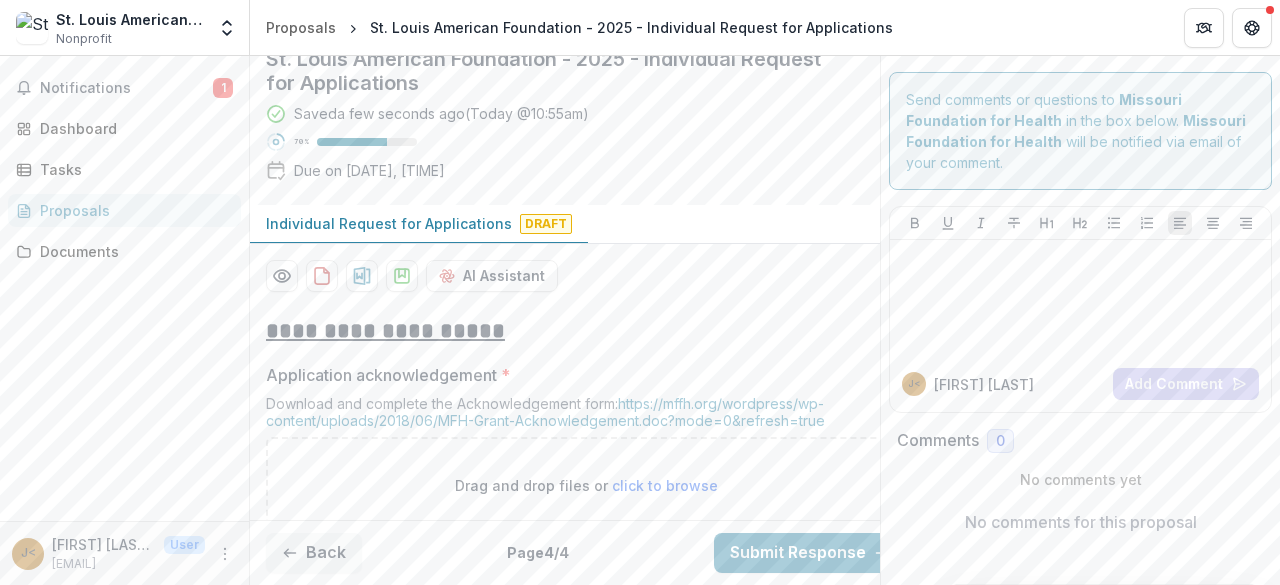 scroll, scrollTop: 400, scrollLeft: 0, axis: vertical 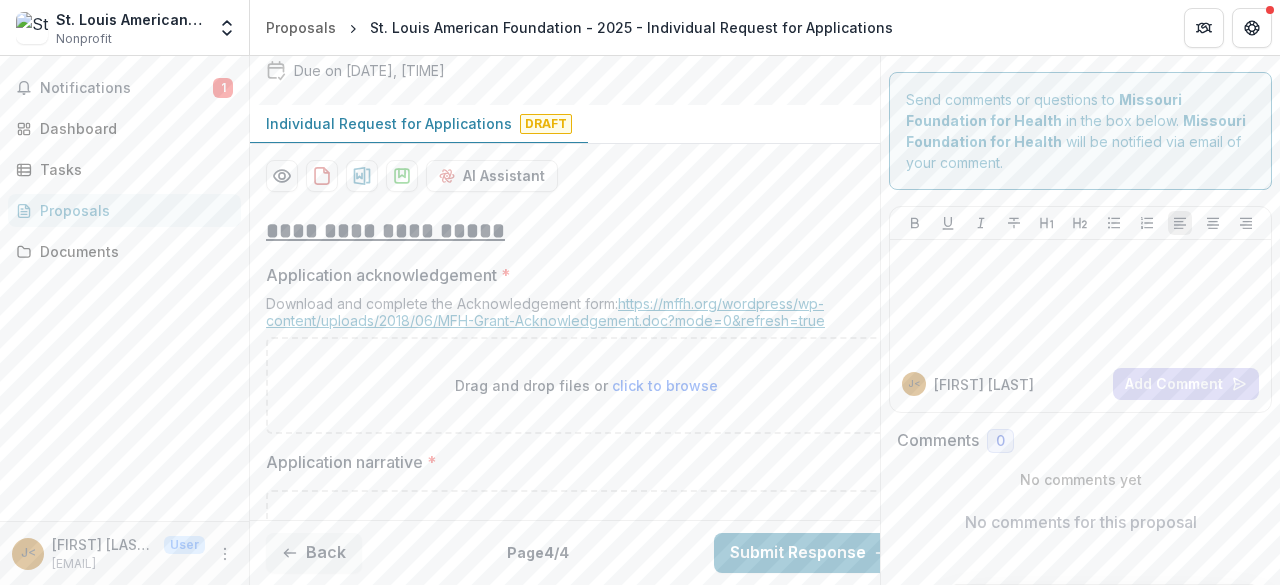 click on "https://mffh.org/wordpress/wp-content/uploads/2018/06/MFH-Grant-Acknowledgement.doc?mode=0&refresh=true" at bounding box center (545, 312) 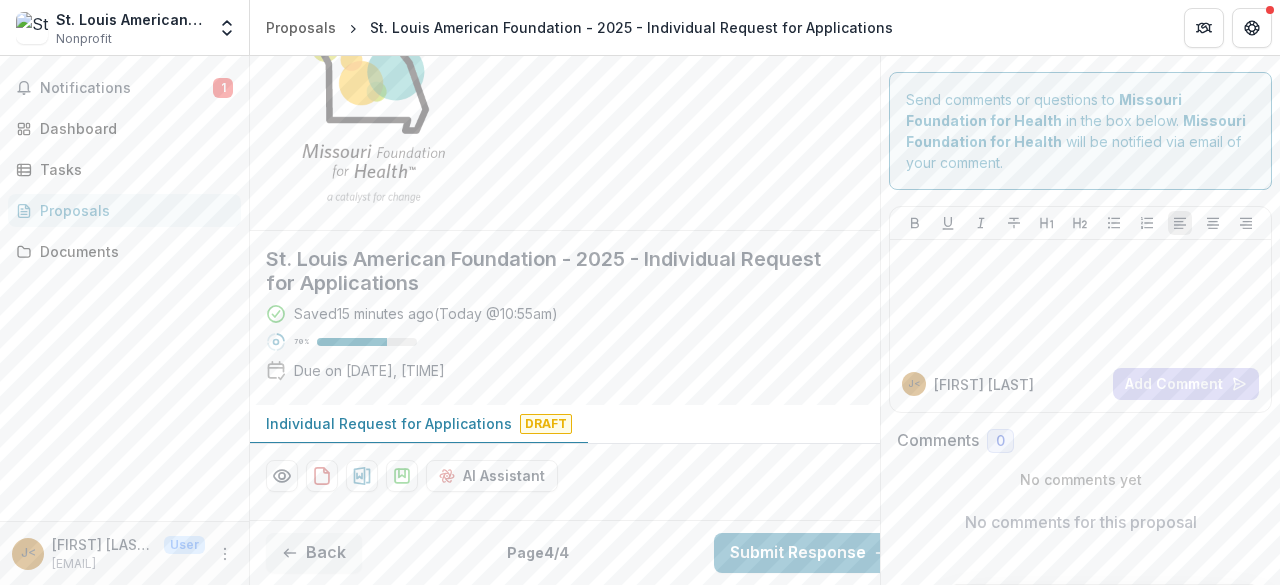 scroll, scrollTop: 0, scrollLeft: 0, axis: both 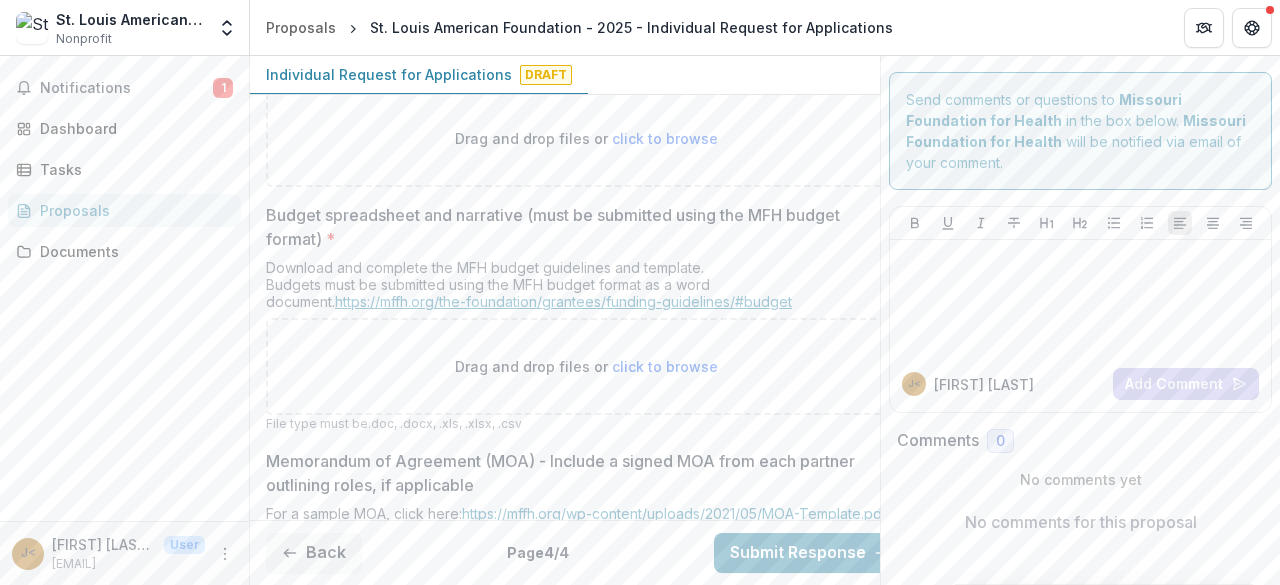 click on "https://mffh.org/the-foundation/grantees/funding-guidelines/#budget" at bounding box center [563, 301] 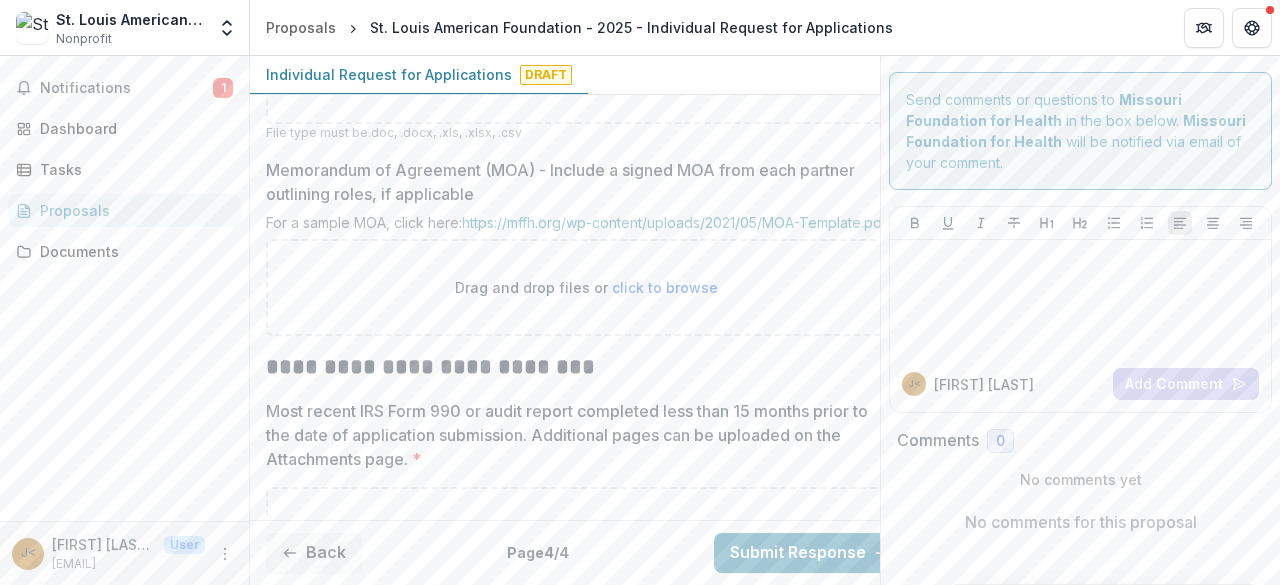 scroll, scrollTop: 1100, scrollLeft: 0, axis: vertical 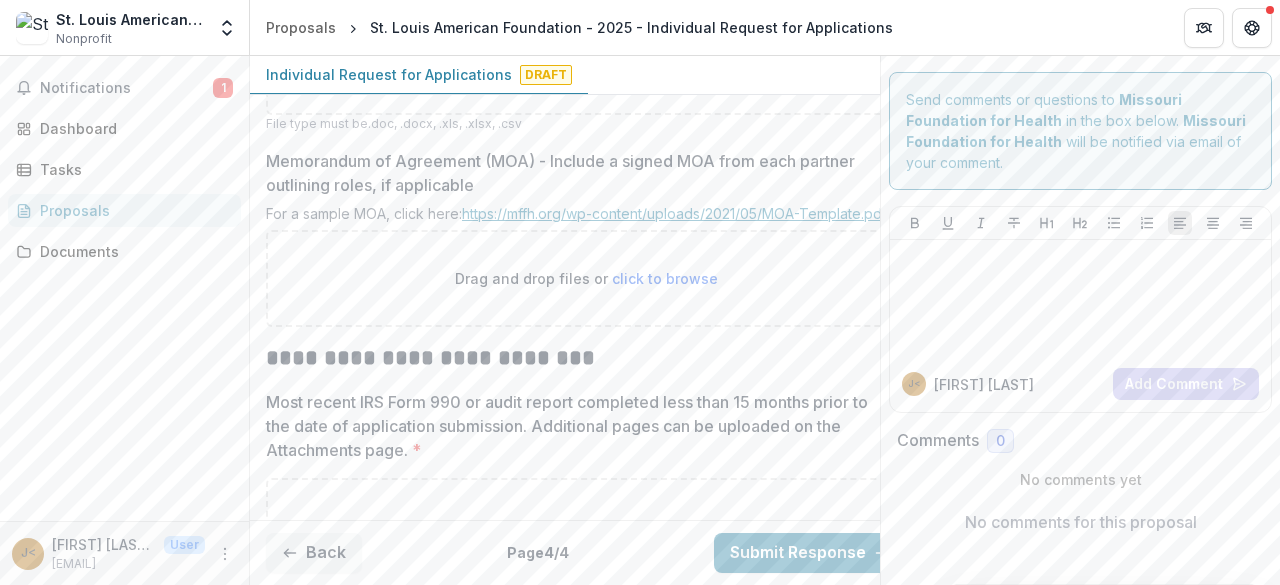 click on "https://mffh.org/wp-content/uploads/2021/05/MOA-Template.pdf" at bounding box center (674, 213) 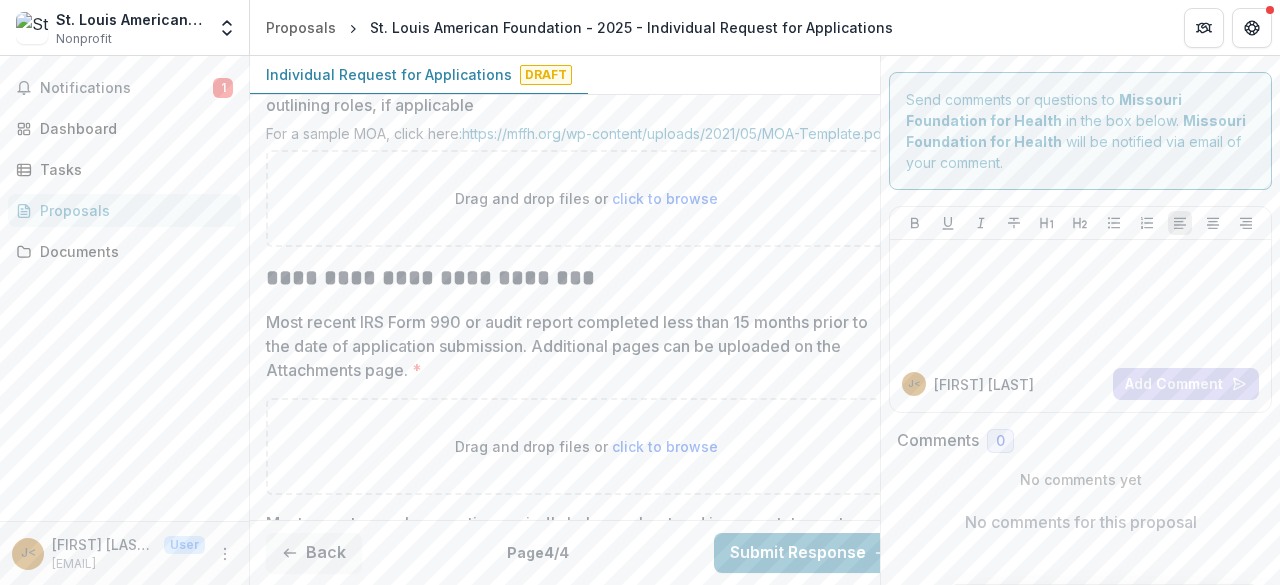 scroll, scrollTop: 1300, scrollLeft: 0, axis: vertical 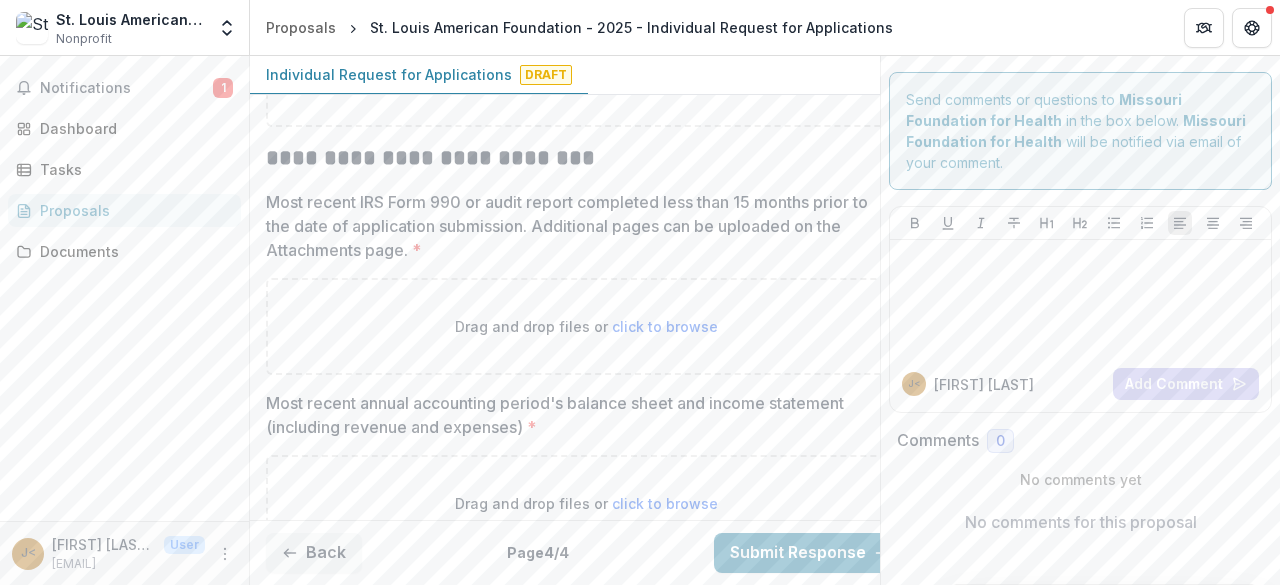 click on "click to browse" at bounding box center (665, 326) 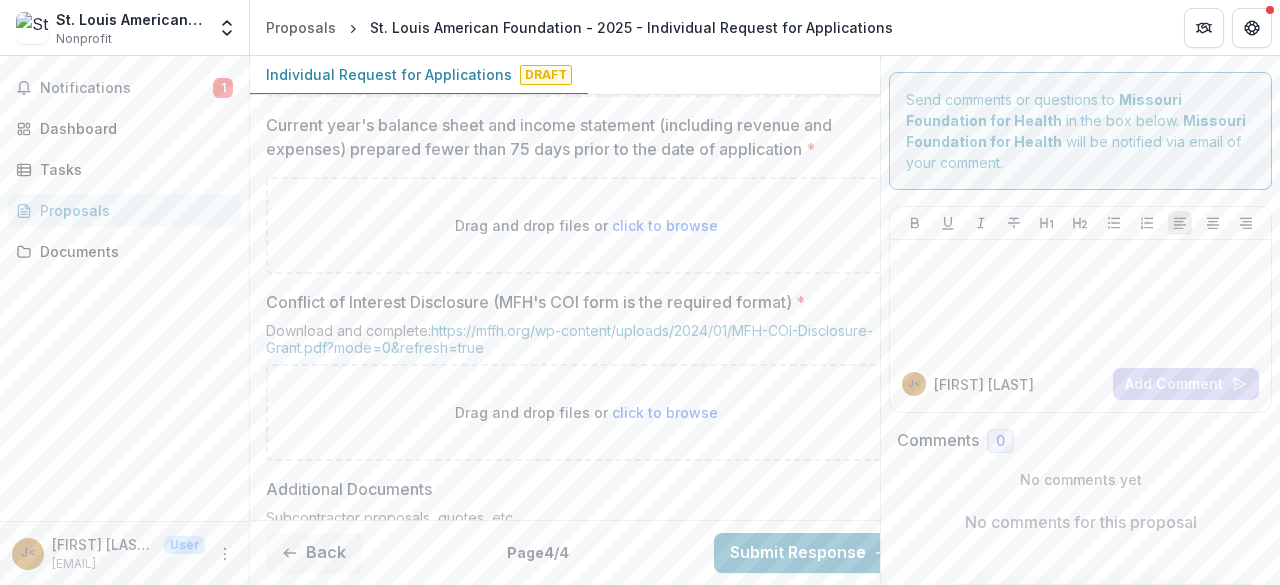 scroll, scrollTop: 2100, scrollLeft: 0, axis: vertical 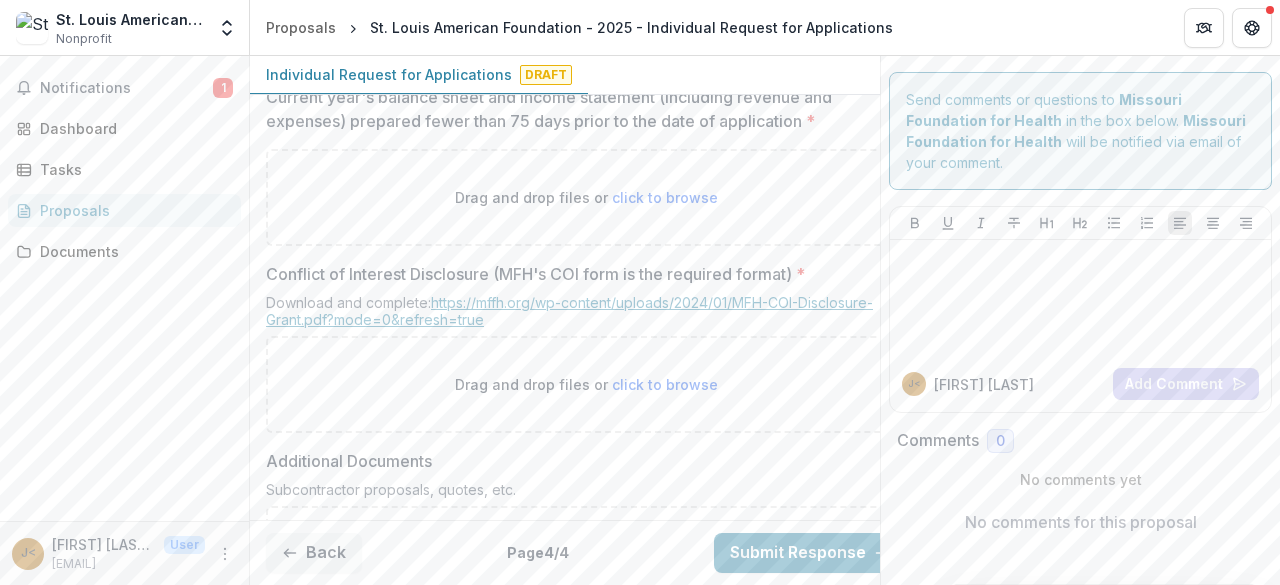 click on "https://mffh.org/wp-content/uploads/2024/01/MFH-COI-Disclosure-Grant.pdf?mode=0&refresh=true" at bounding box center [569, 311] 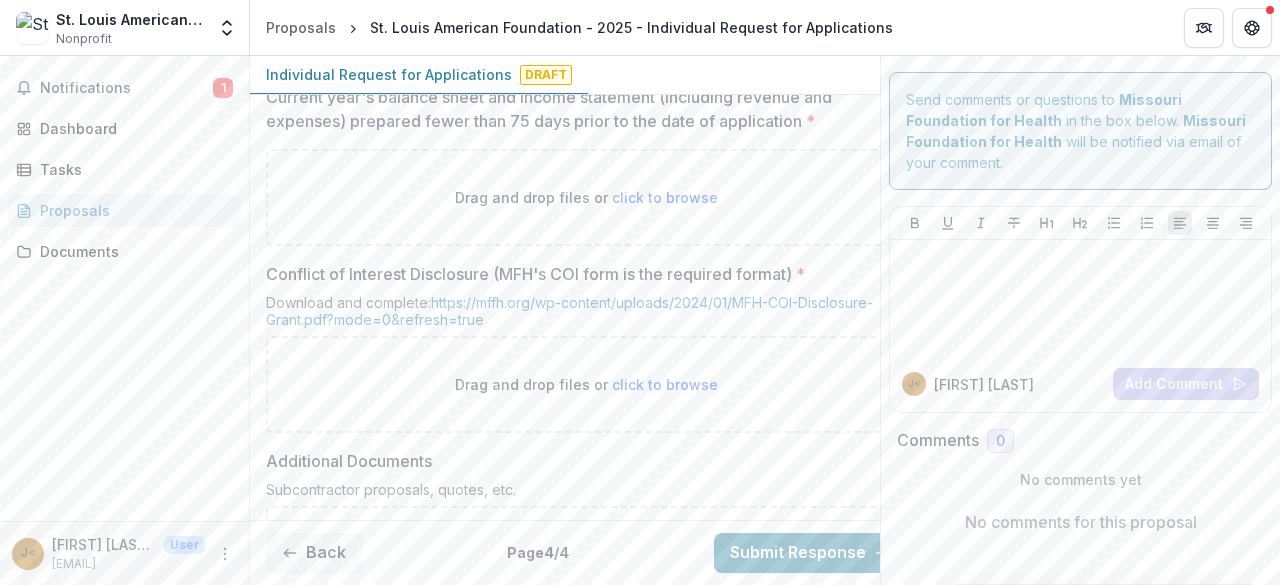 click on "click to browse" at bounding box center [665, 384] 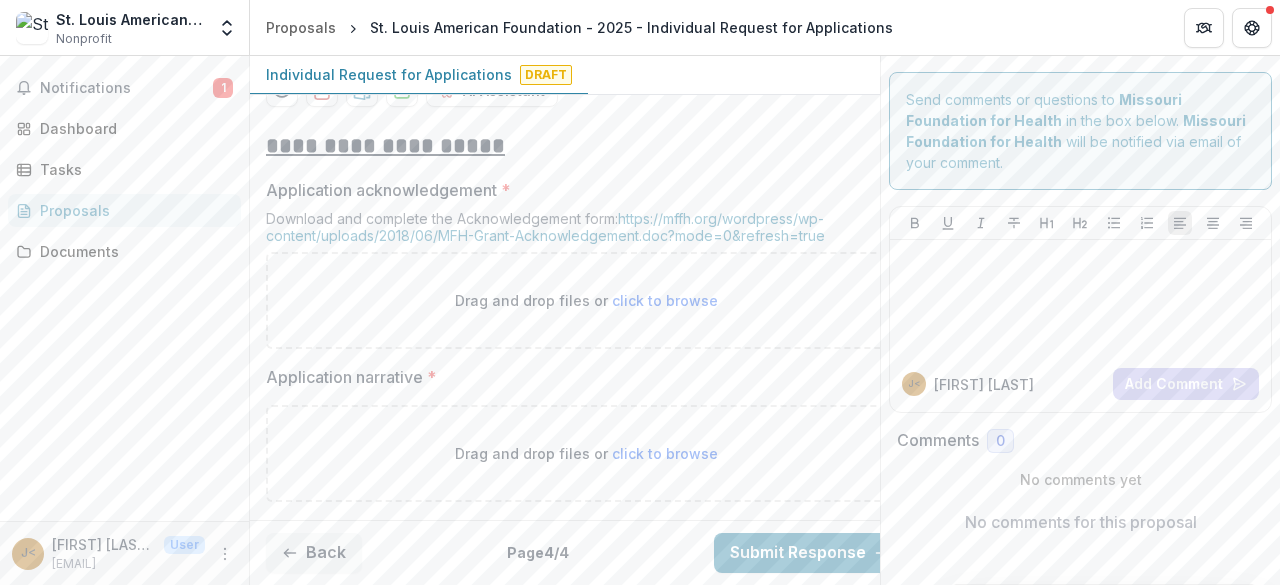 scroll, scrollTop: 500, scrollLeft: 0, axis: vertical 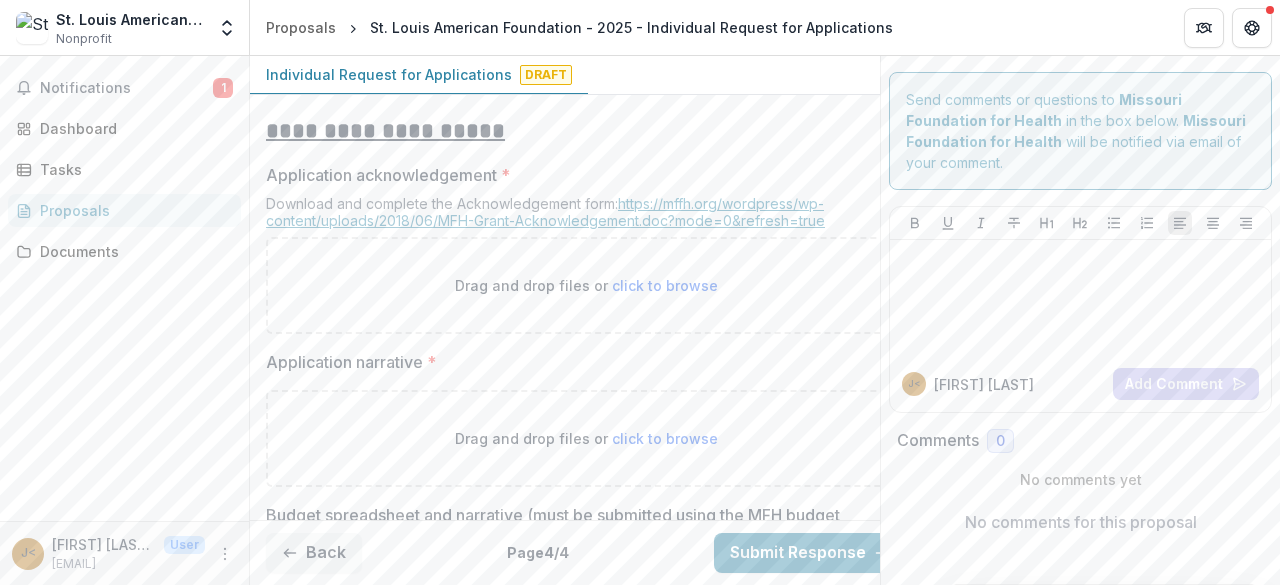 click on "https://mffh.org/wordpress/wp-content/uploads/2018/06/MFH-Grant-Acknowledgement.doc?mode=0&refresh=true" at bounding box center [545, 212] 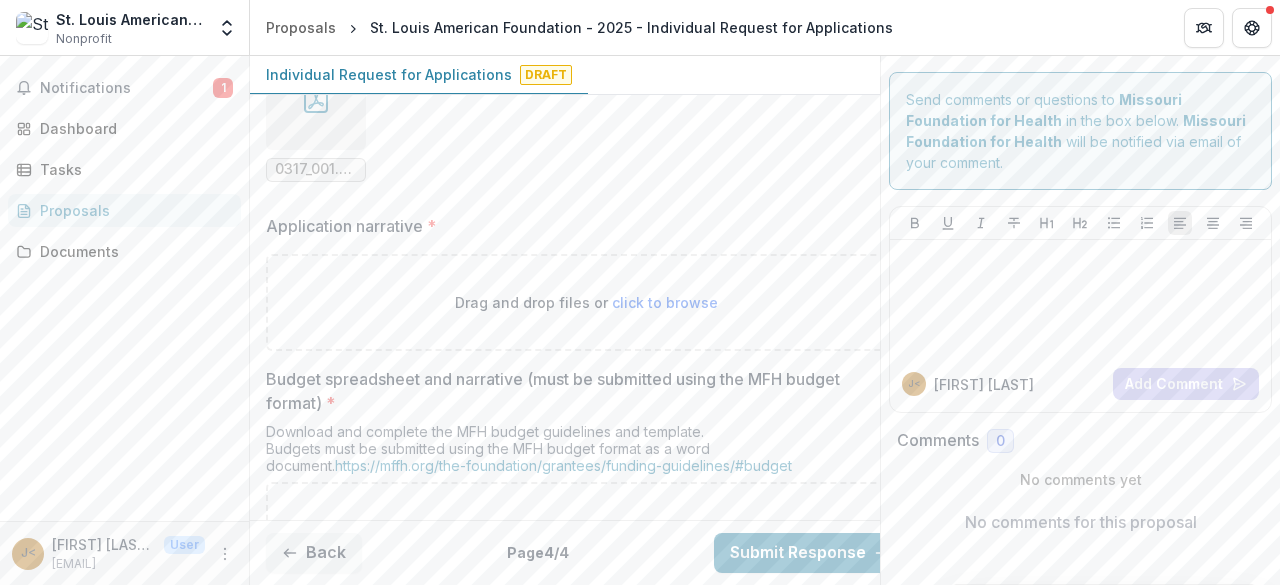 scroll, scrollTop: 900, scrollLeft: 0, axis: vertical 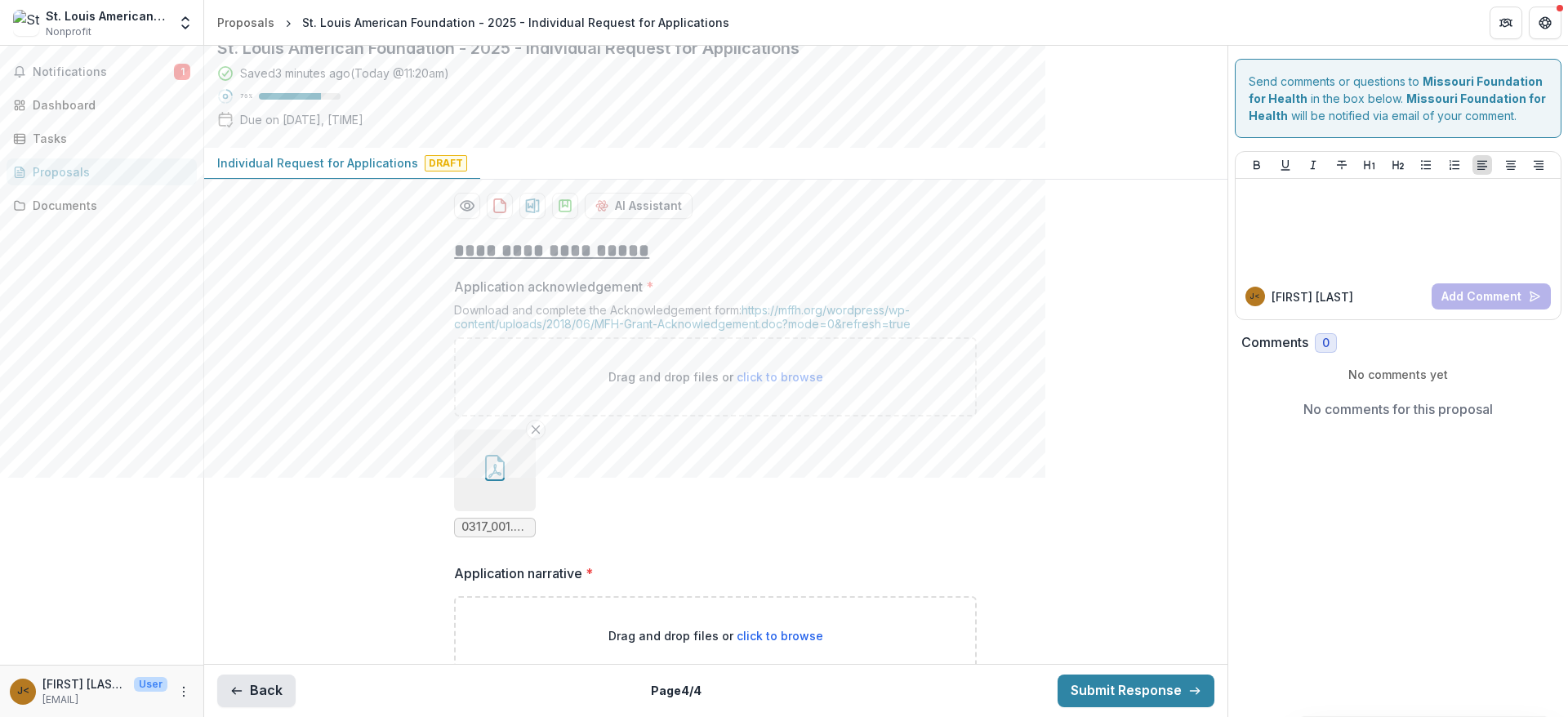 click on "Back" at bounding box center [256, 691] 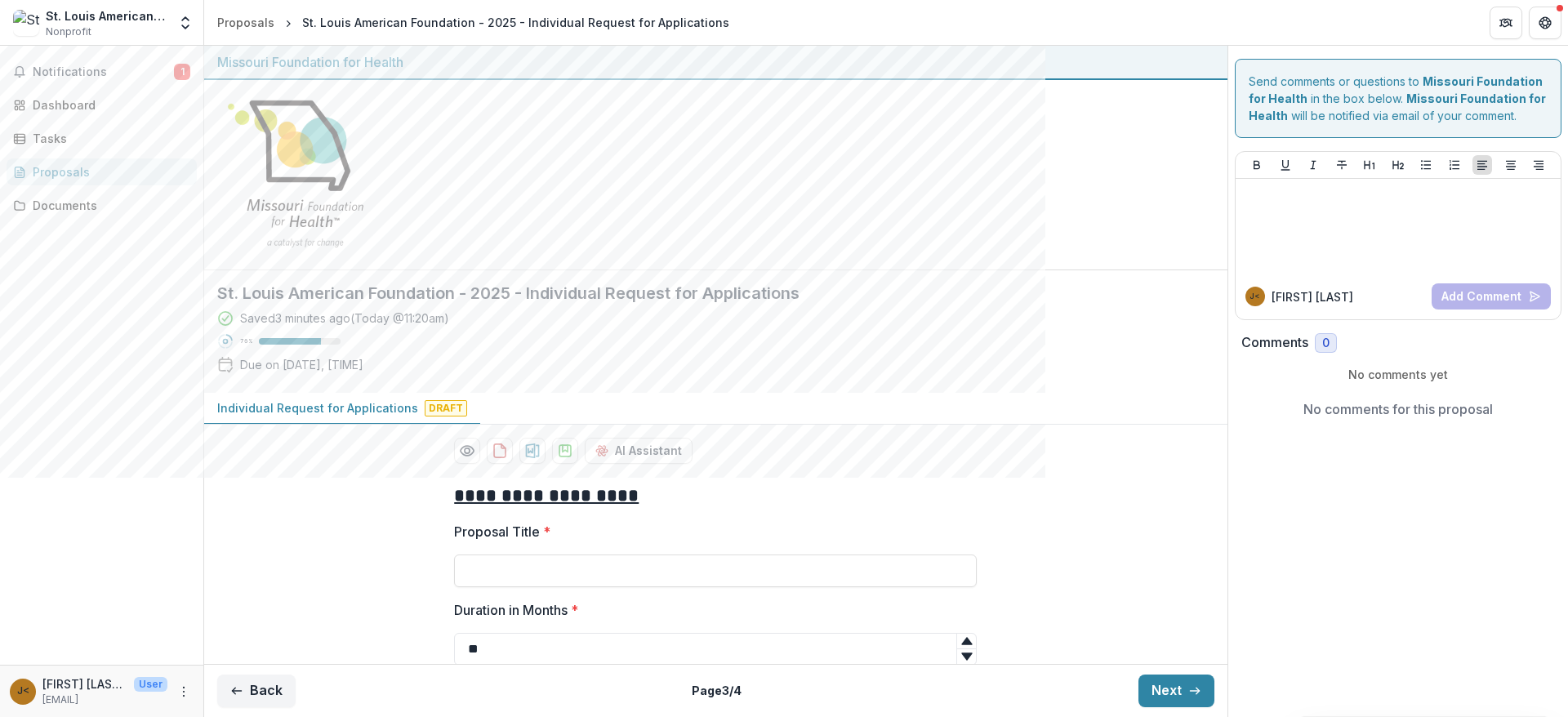 scroll, scrollTop: 122, scrollLeft: 0, axis: vertical 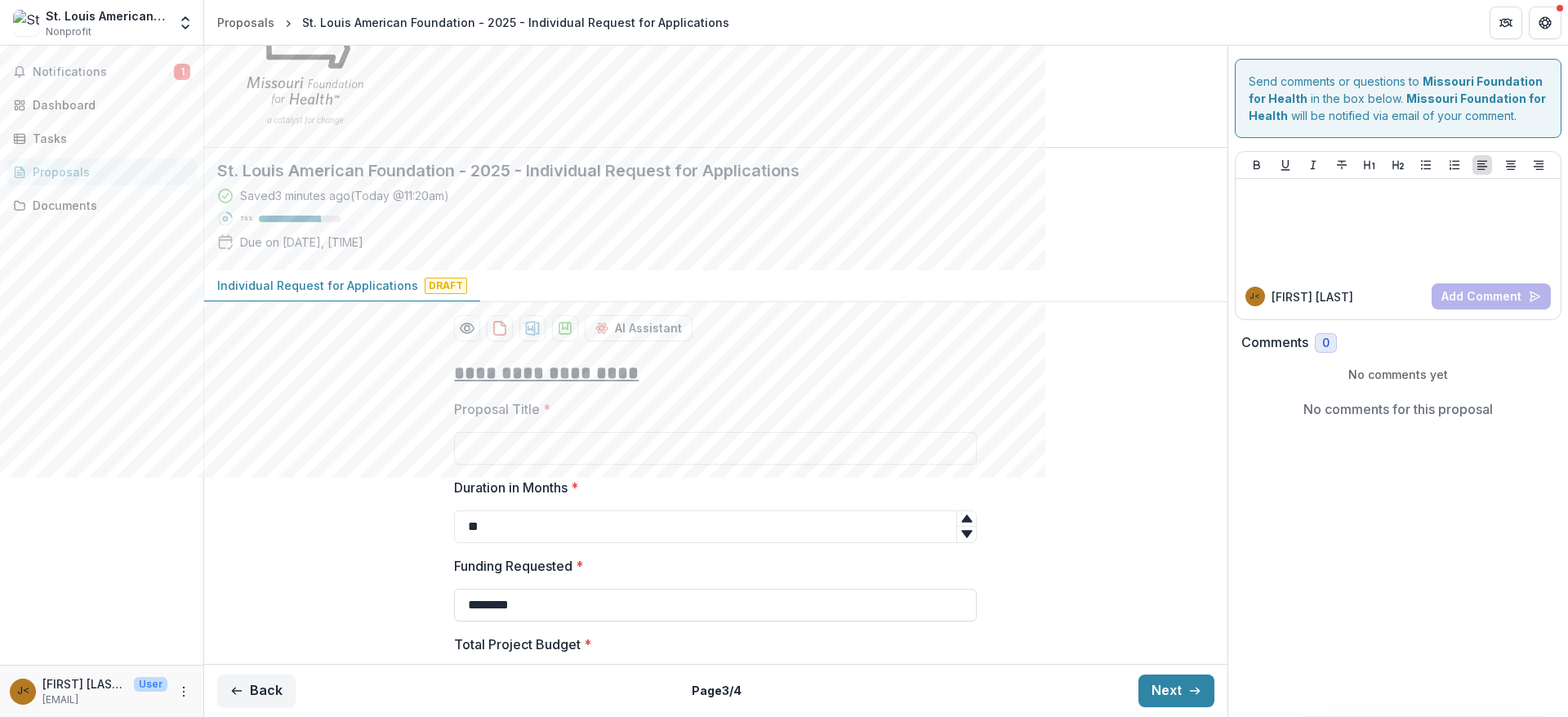 click on "Proposal Title *" at bounding box center [715, 448] 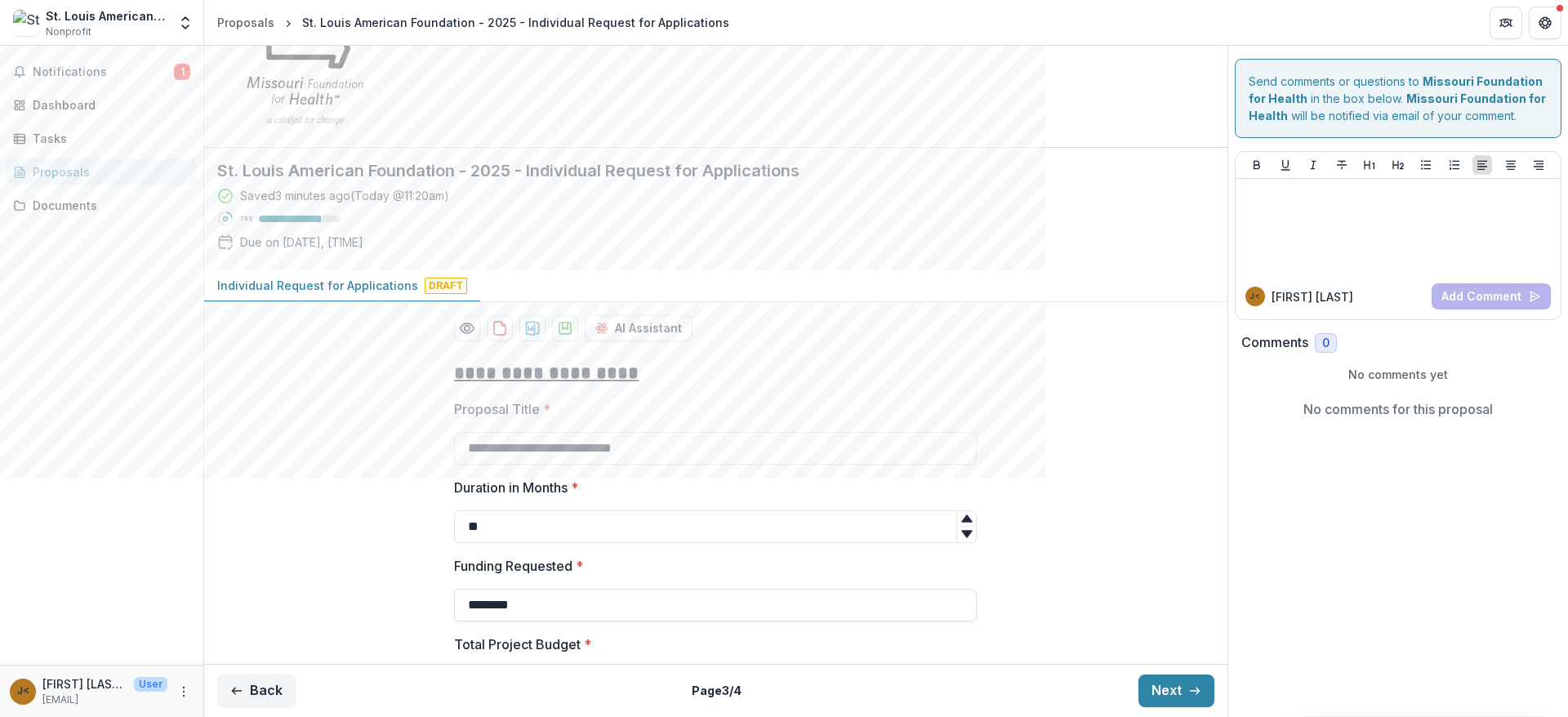 type on "**********" 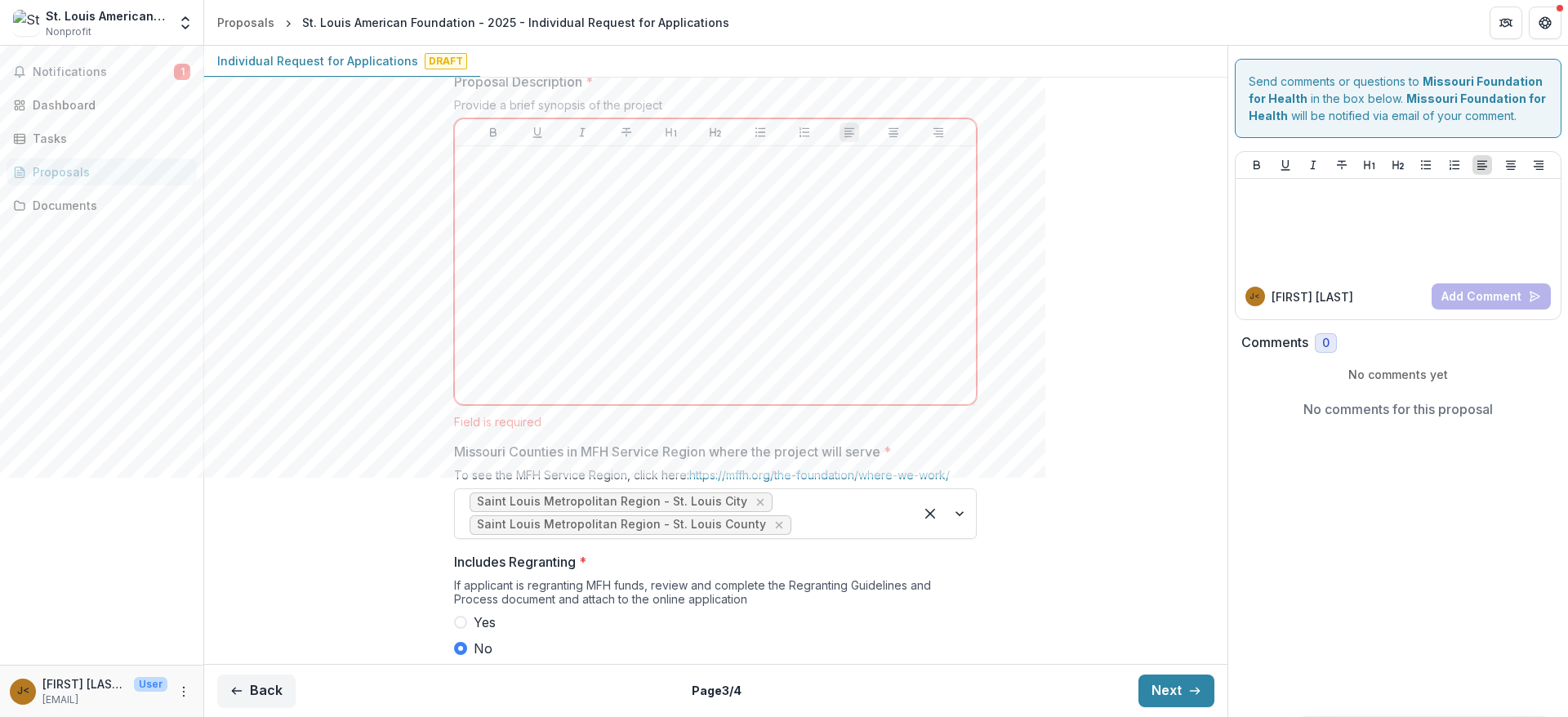 scroll, scrollTop: 777, scrollLeft: 0, axis: vertical 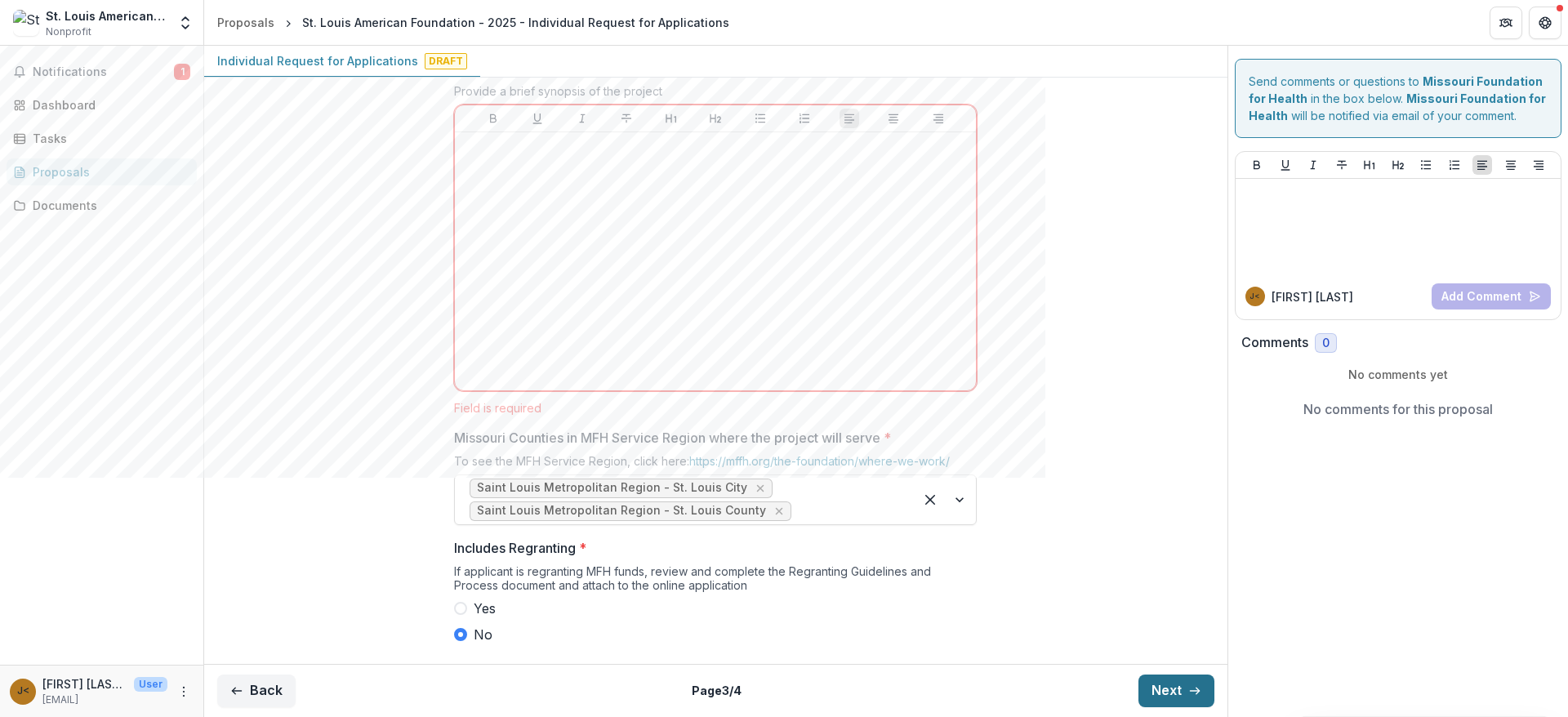 click on "Next" at bounding box center [1176, 691] 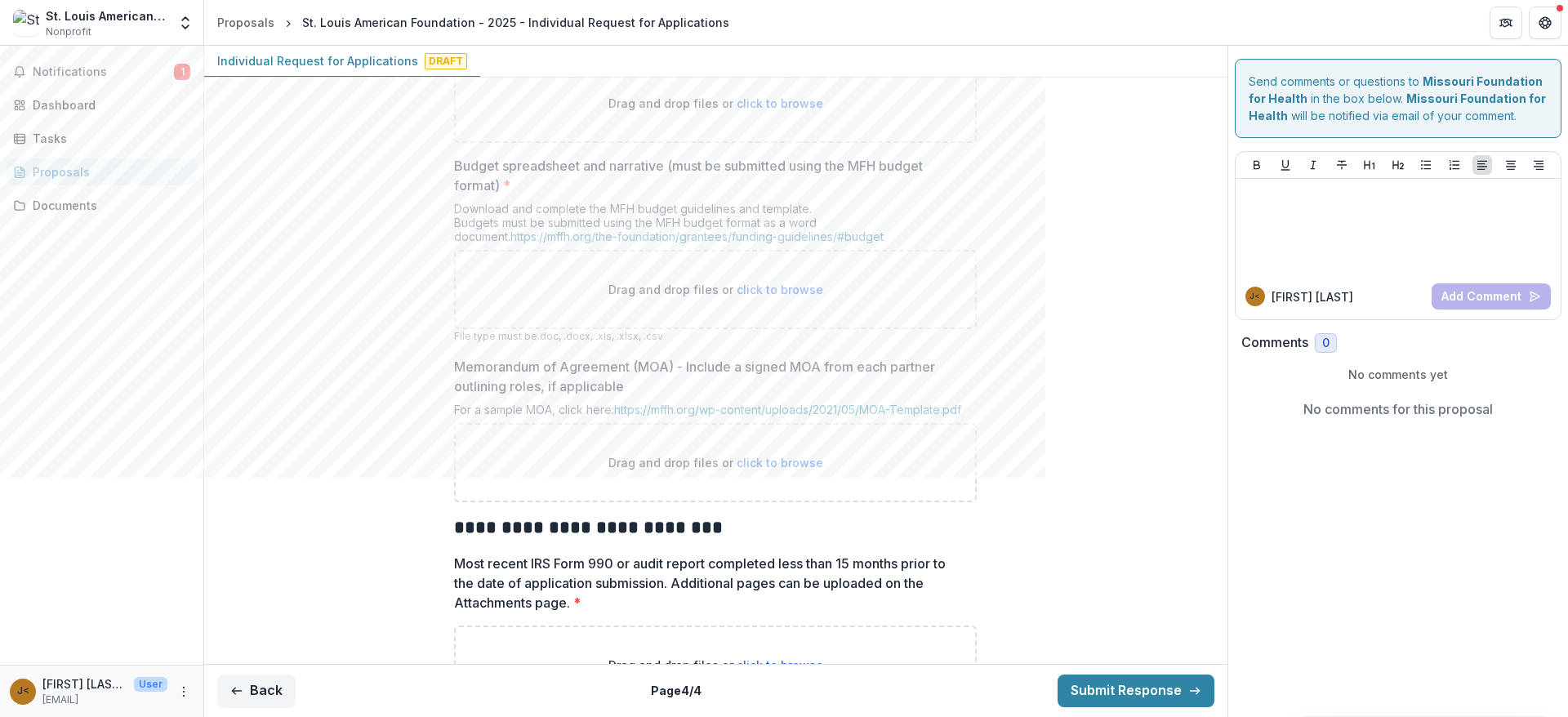 scroll, scrollTop: 0, scrollLeft: 0, axis: both 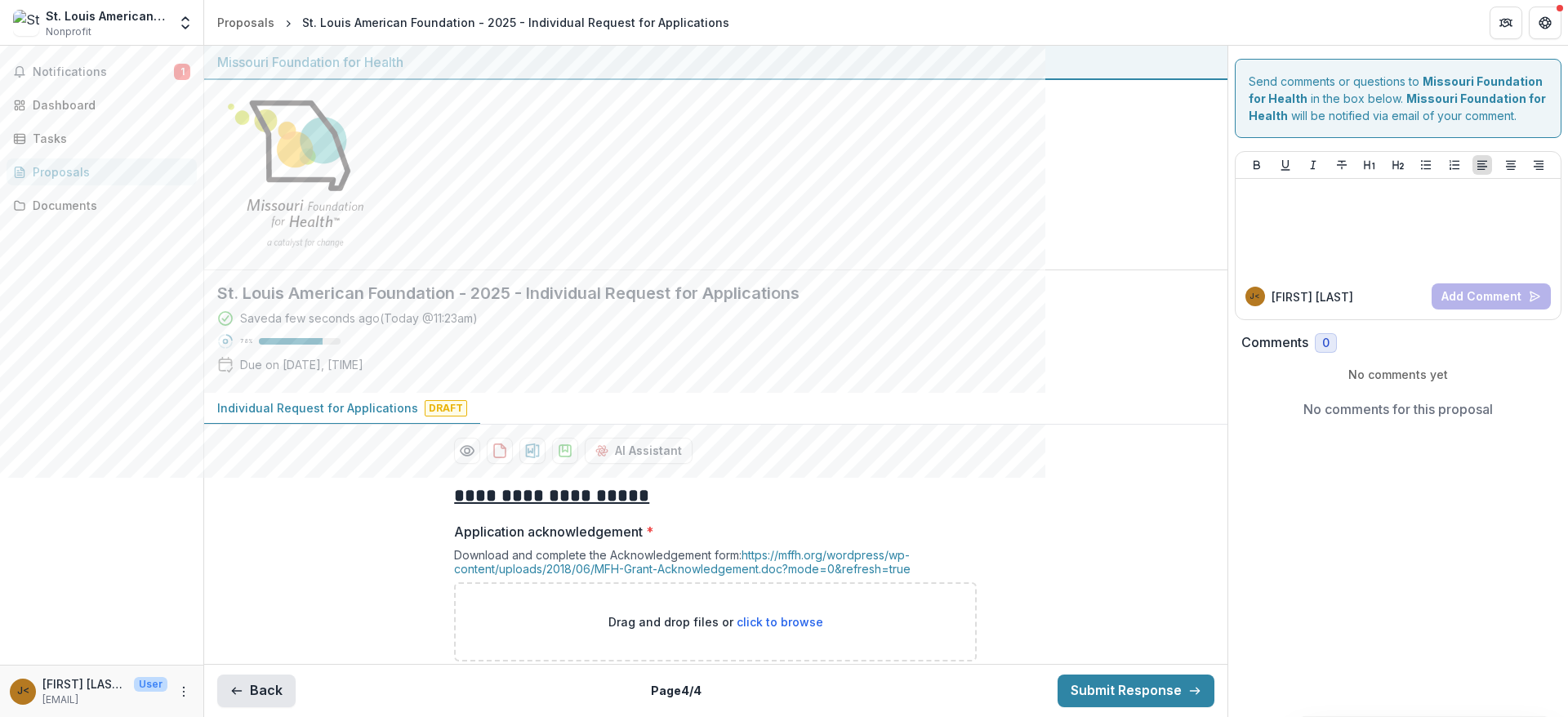 click on "Back" at bounding box center [256, 691] 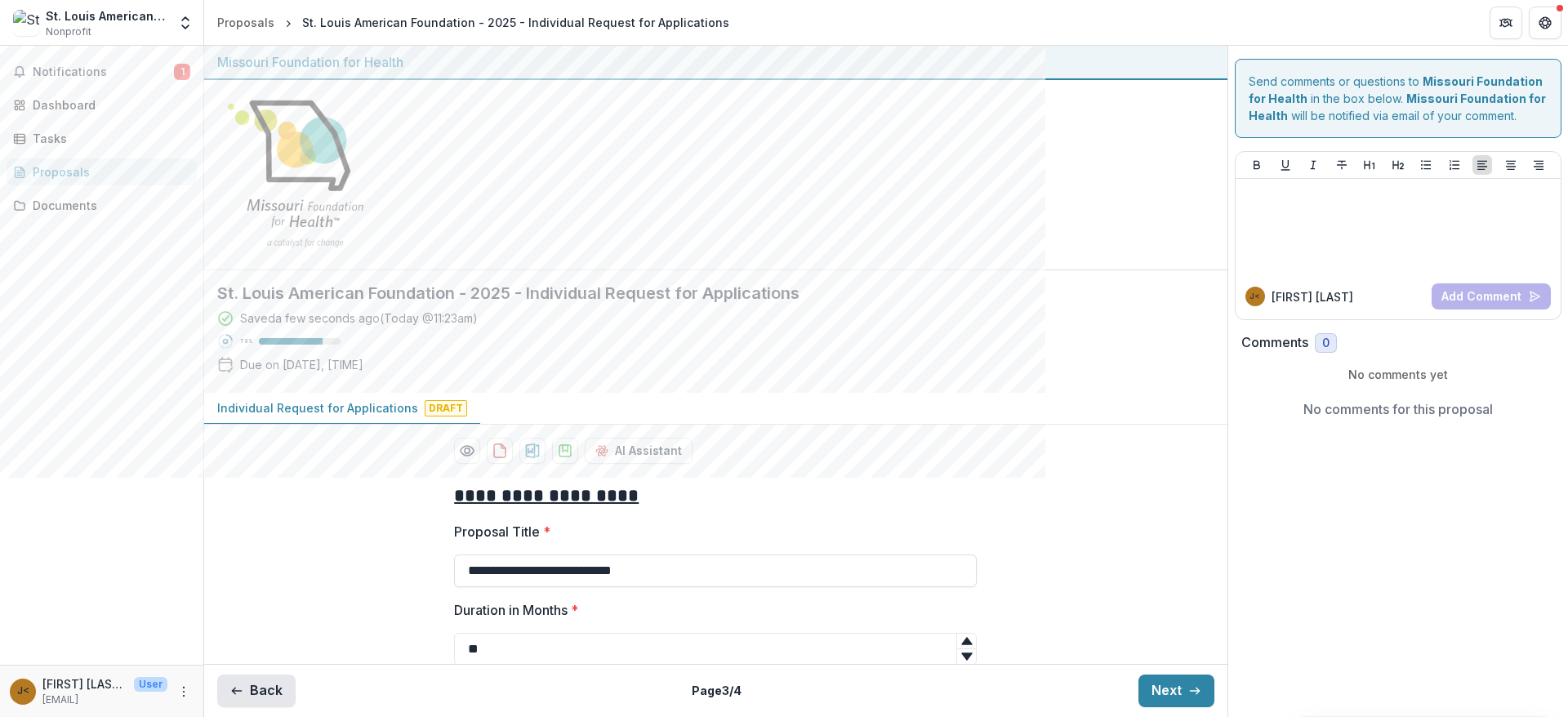 click on "Back" at bounding box center (256, 691) 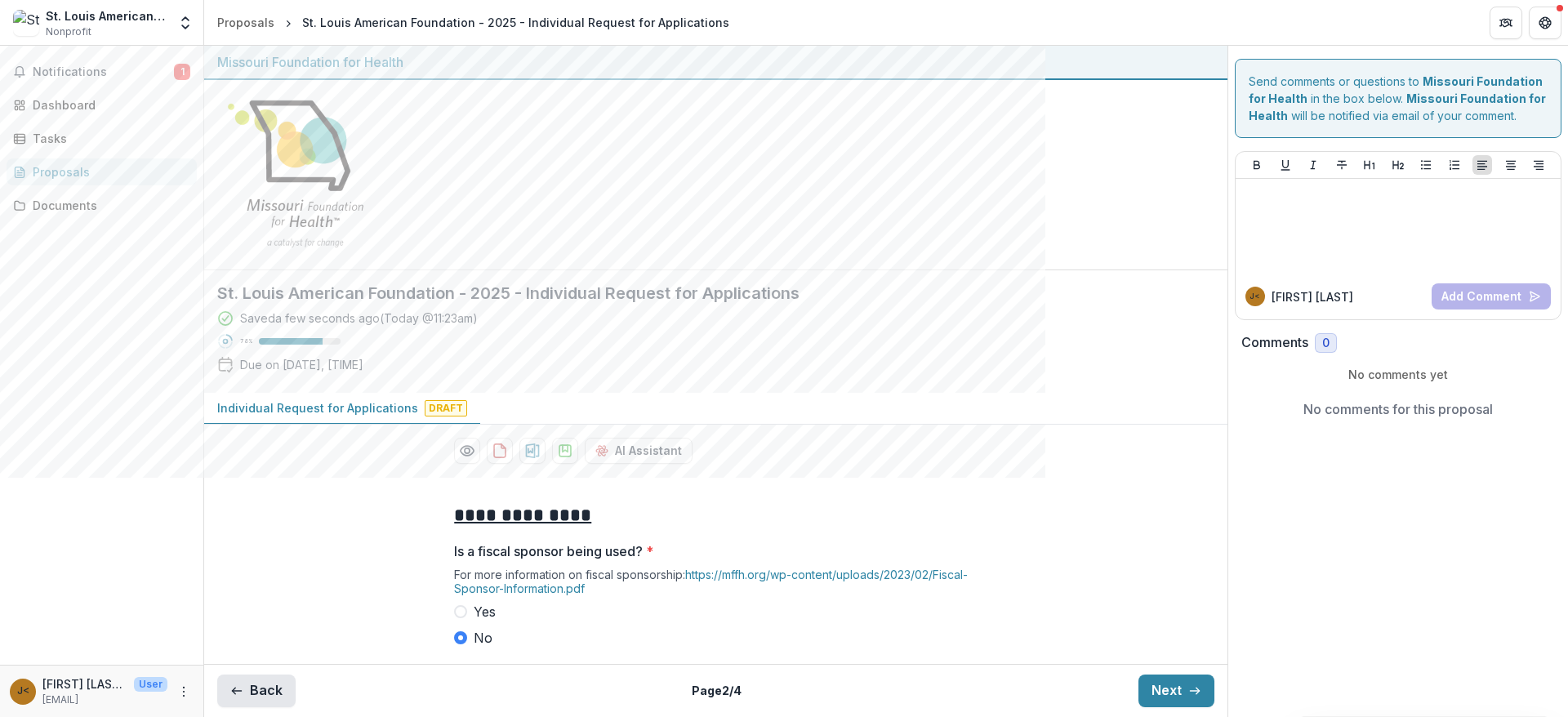 click on "Back" at bounding box center [256, 691] 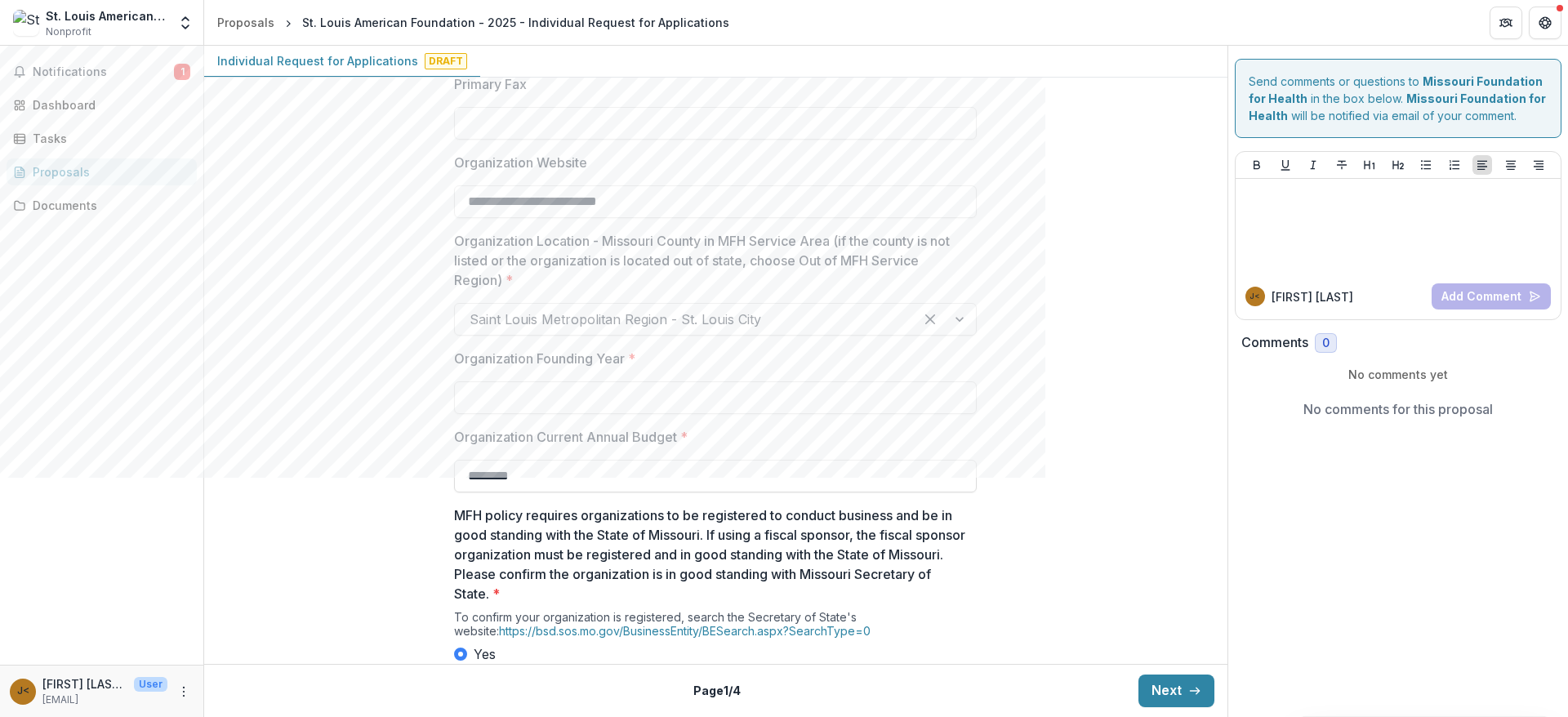 scroll, scrollTop: 1347, scrollLeft: 0, axis: vertical 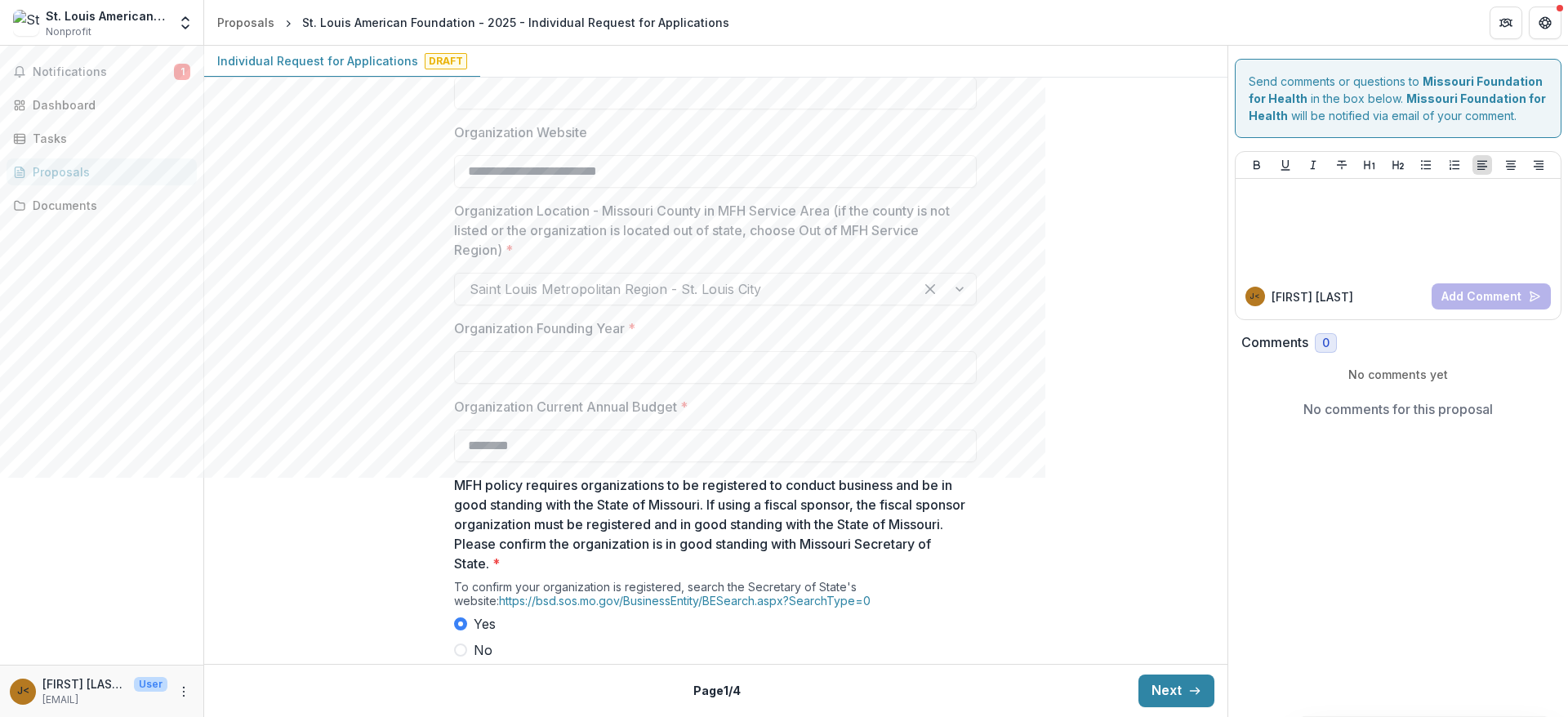 click at bounding box center [684, 289] 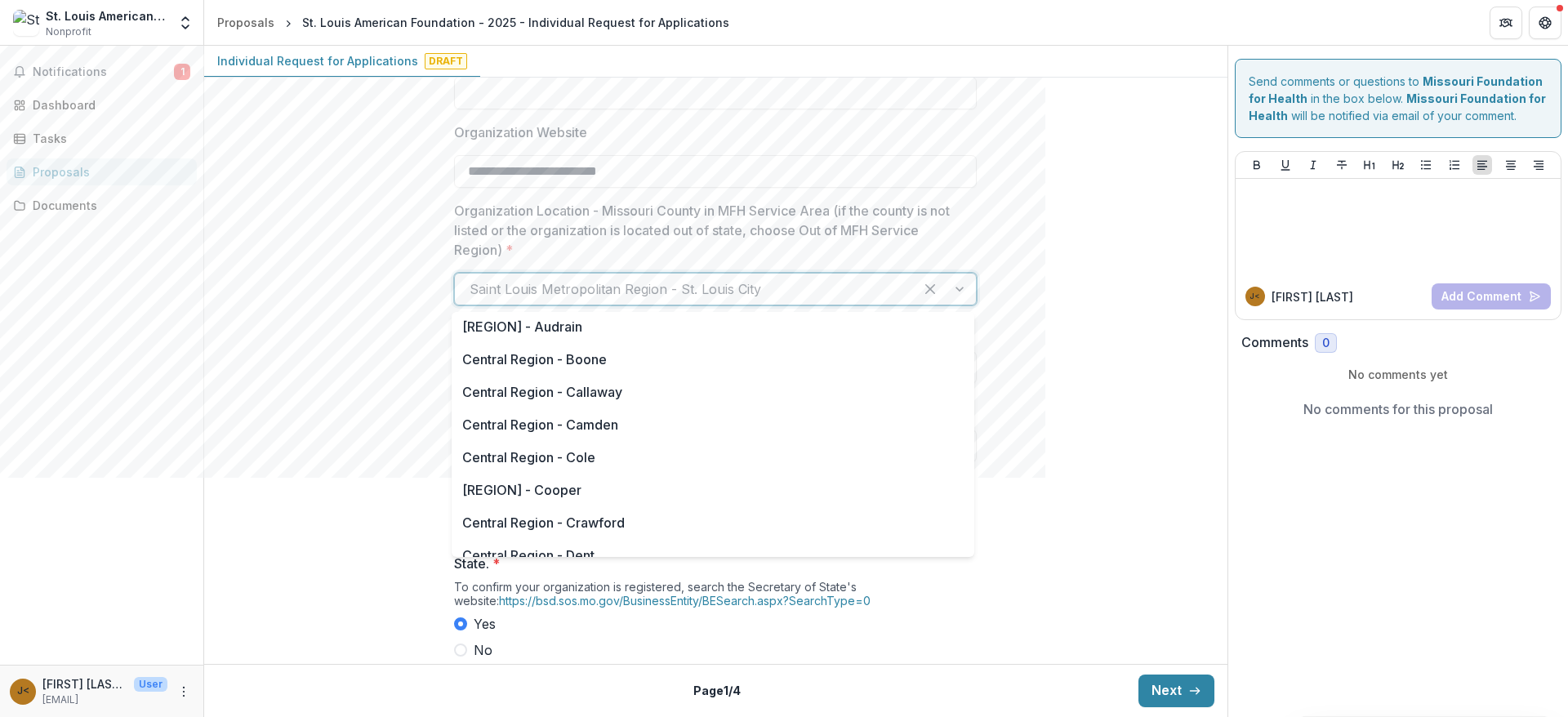click at bounding box center [684, 289] 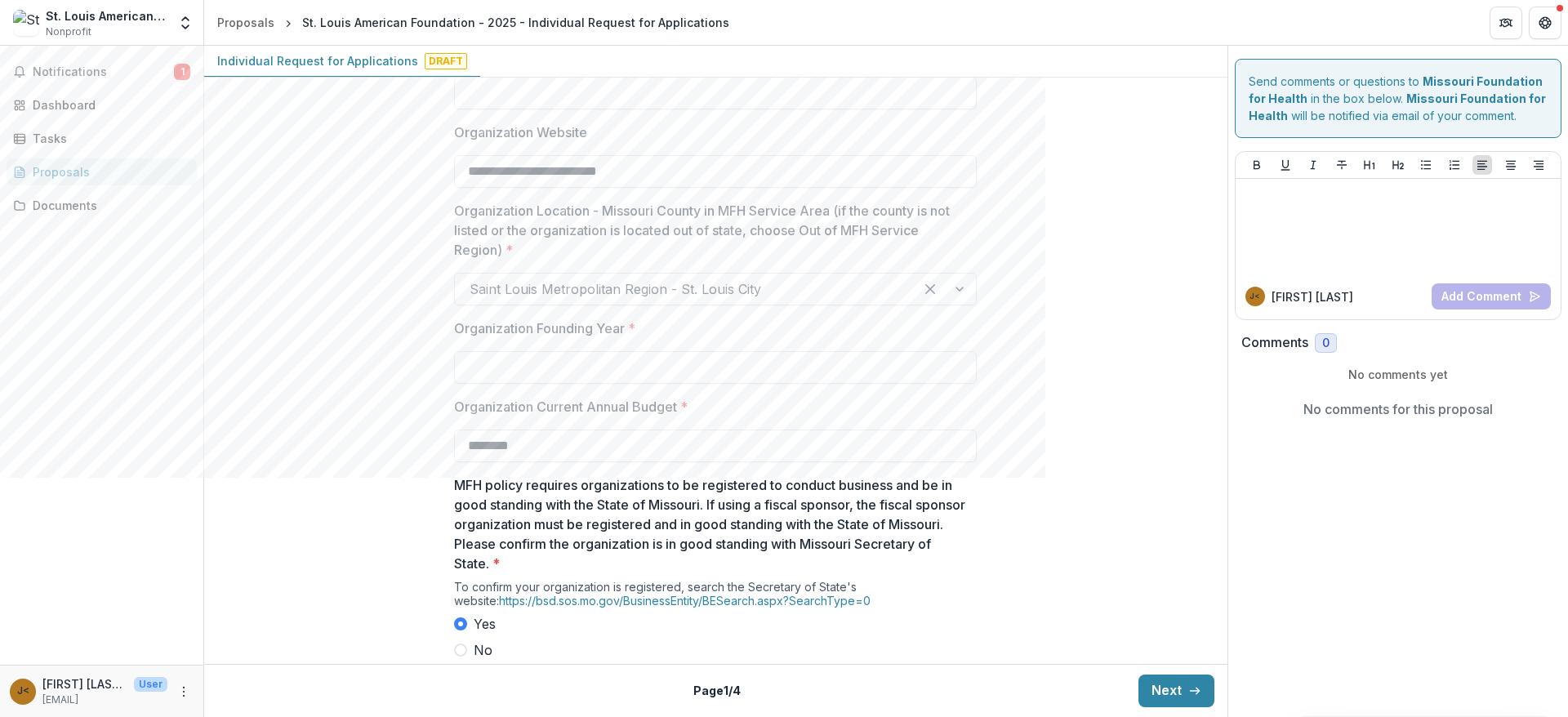 click on "**********" at bounding box center (715, 567) 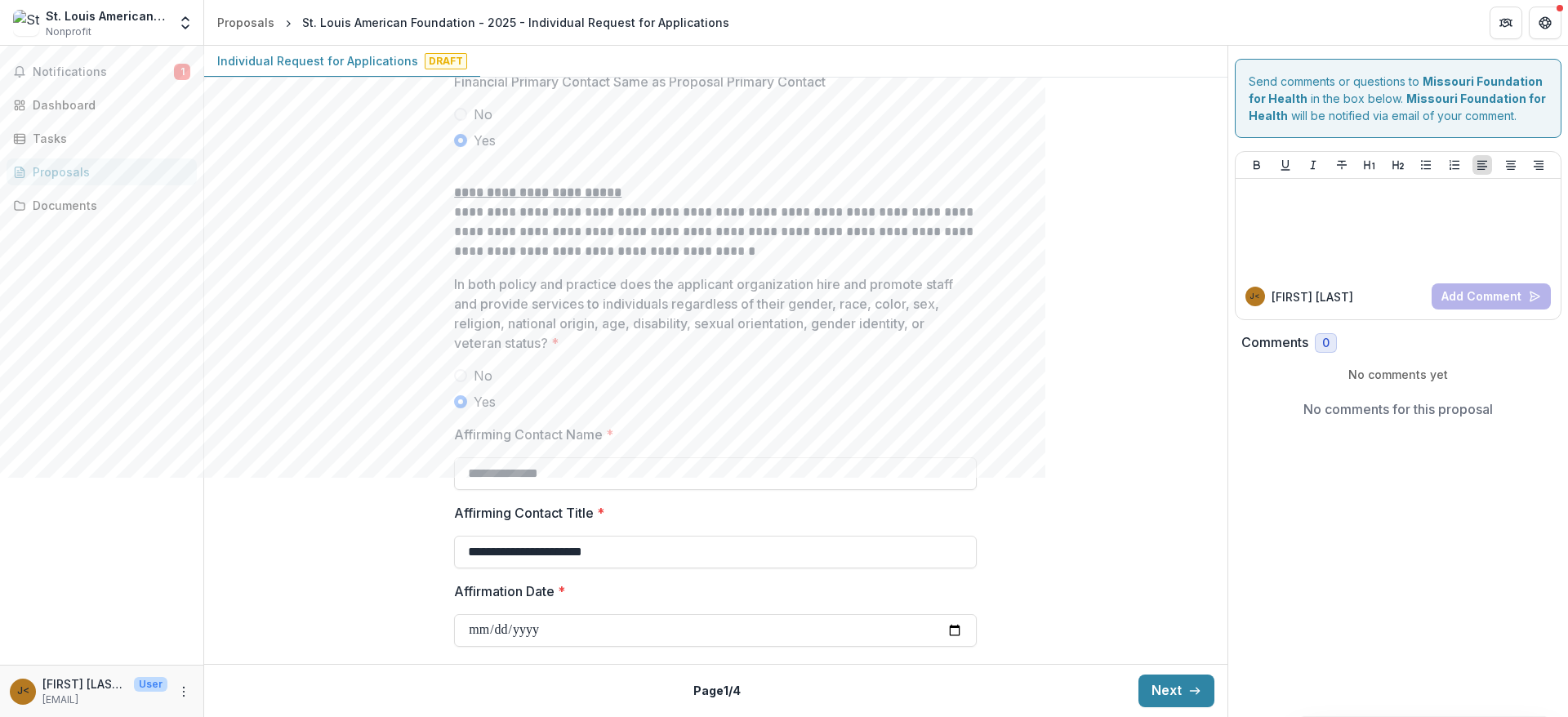 scroll, scrollTop: 2701, scrollLeft: 0, axis: vertical 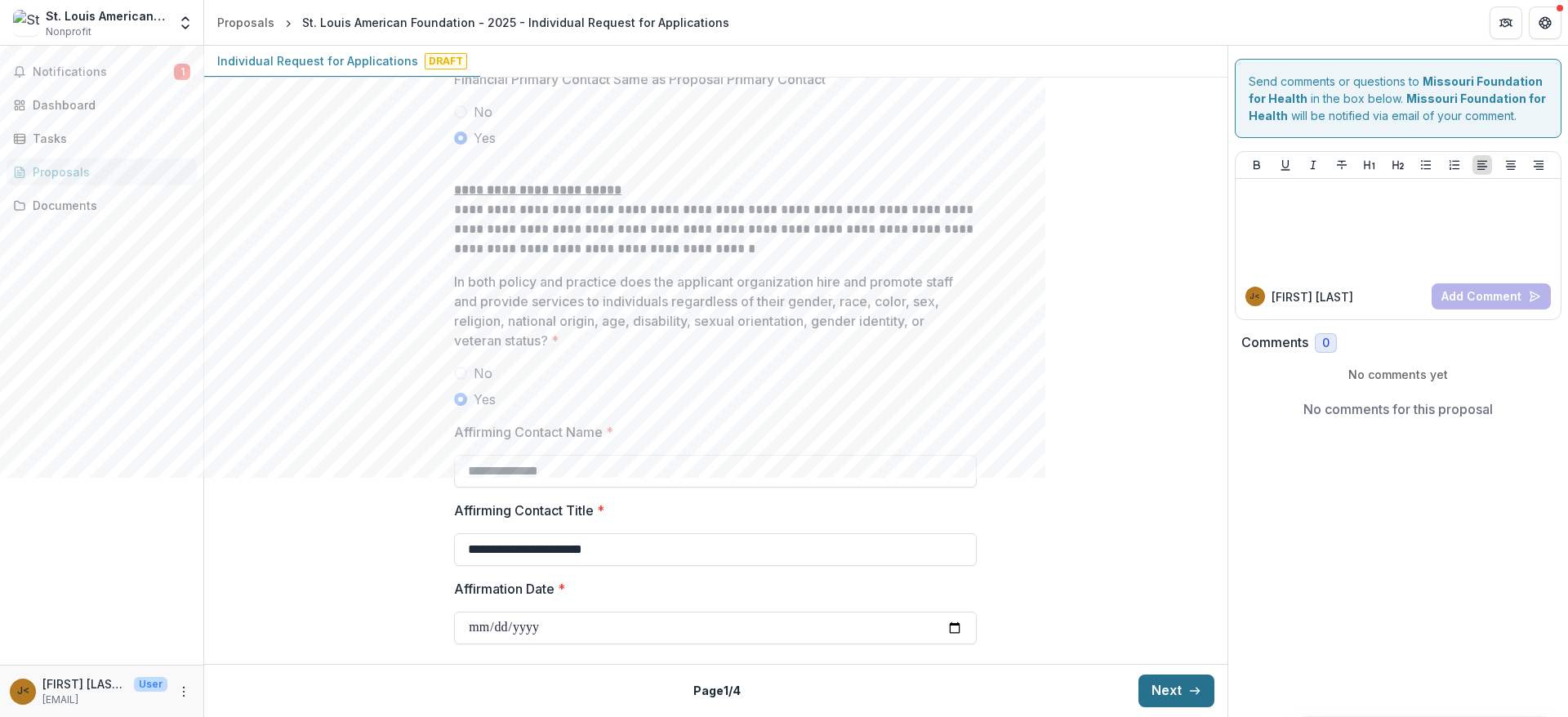 click on "Next" at bounding box center [1176, 691] 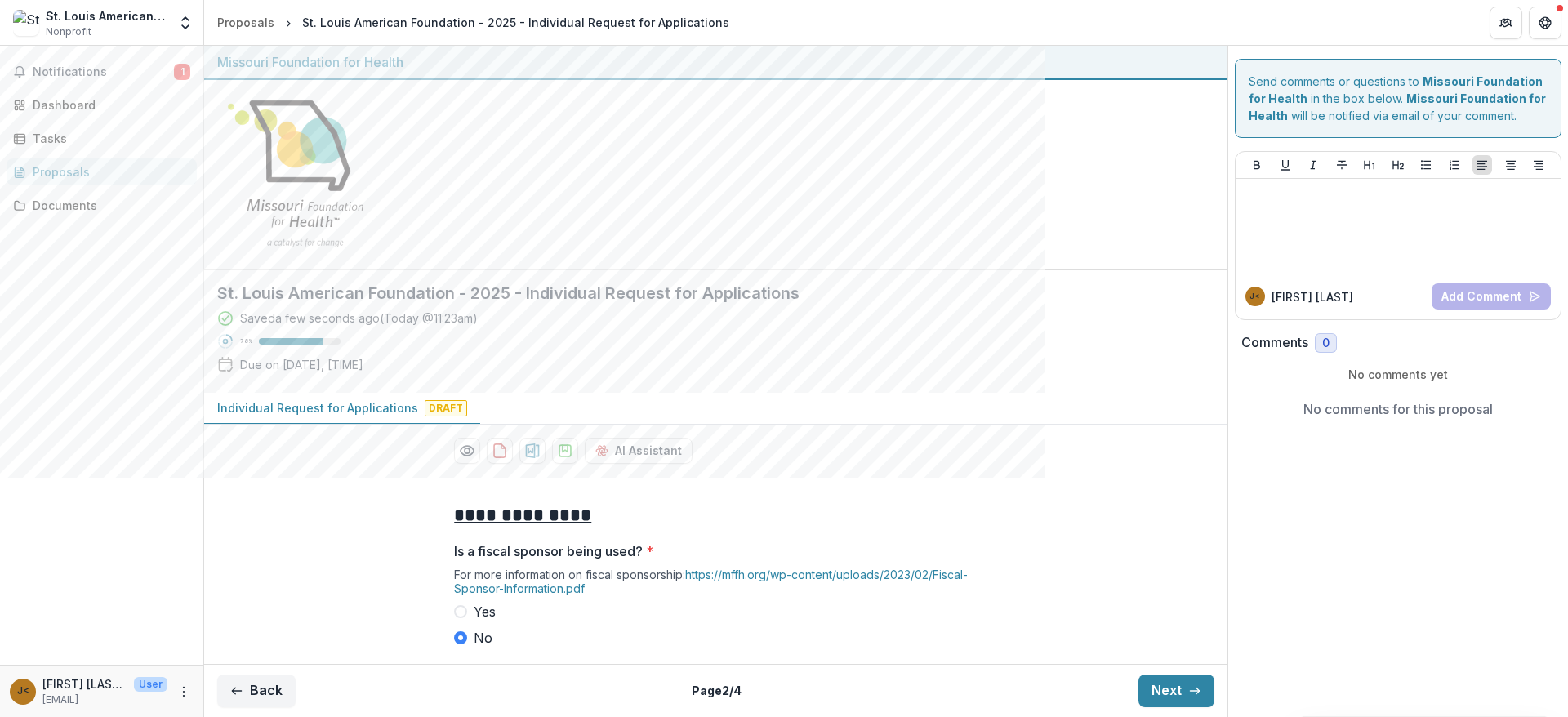 scroll, scrollTop: 3, scrollLeft: 0, axis: vertical 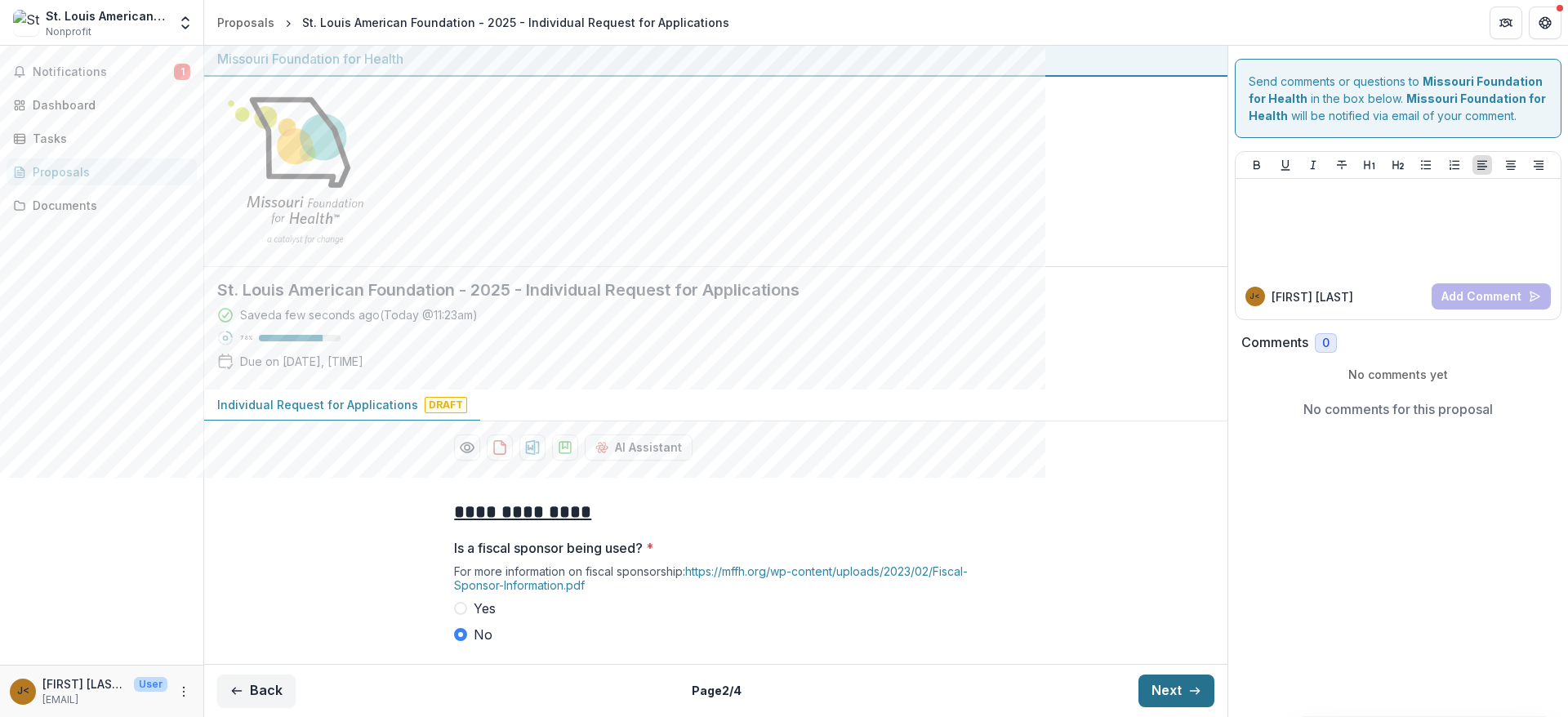 click on "Next" at bounding box center [1176, 691] 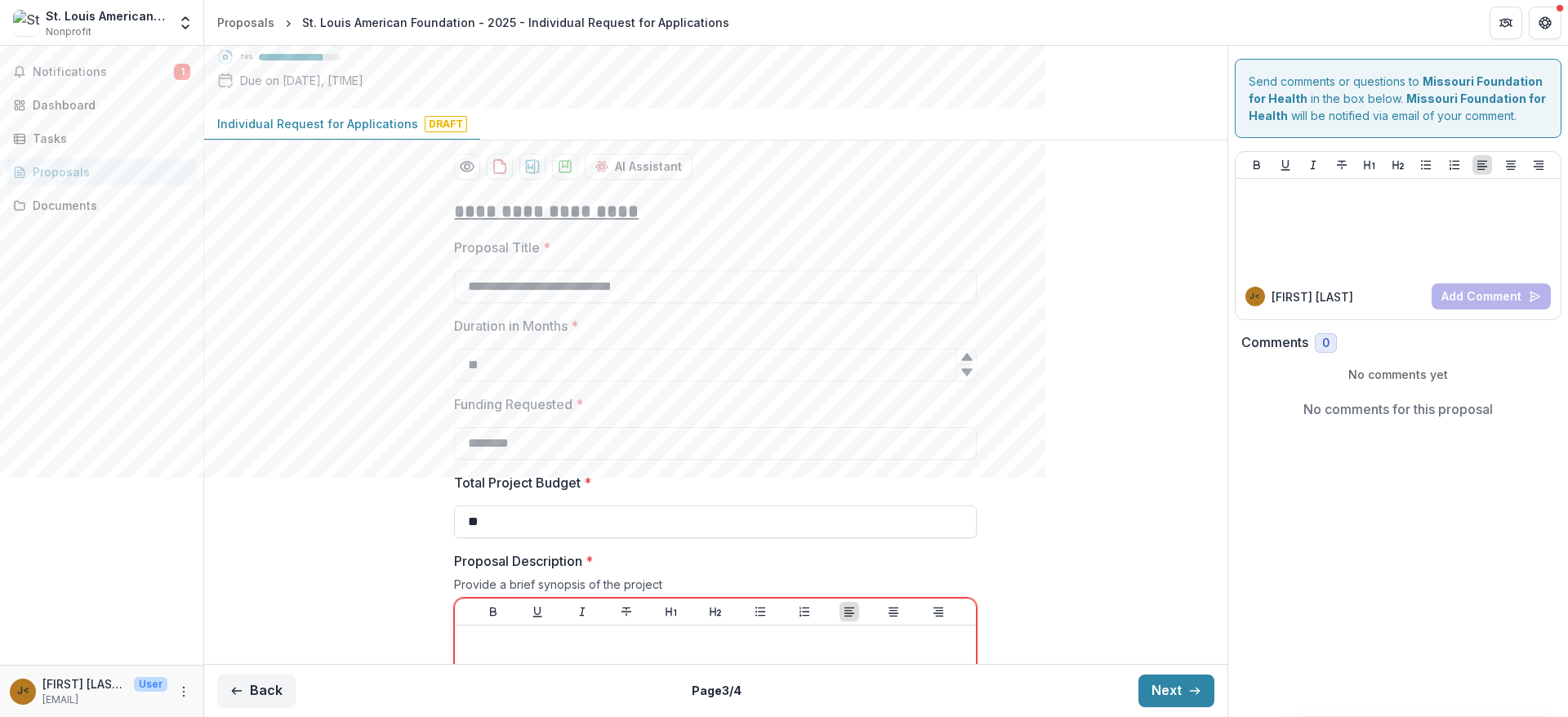 scroll, scrollTop: 287, scrollLeft: 0, axis: vertical 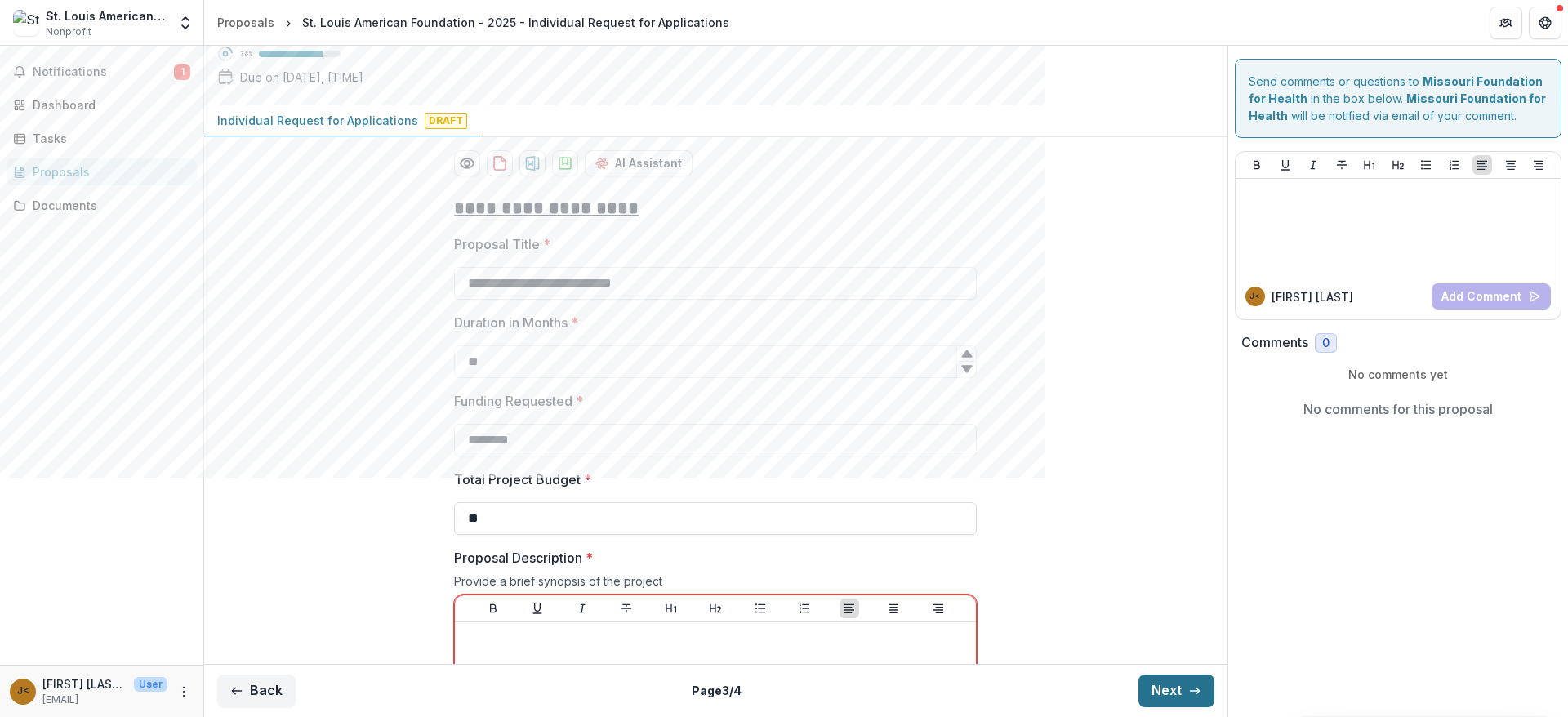 click on "Next" at bounding box center [1176, 691] 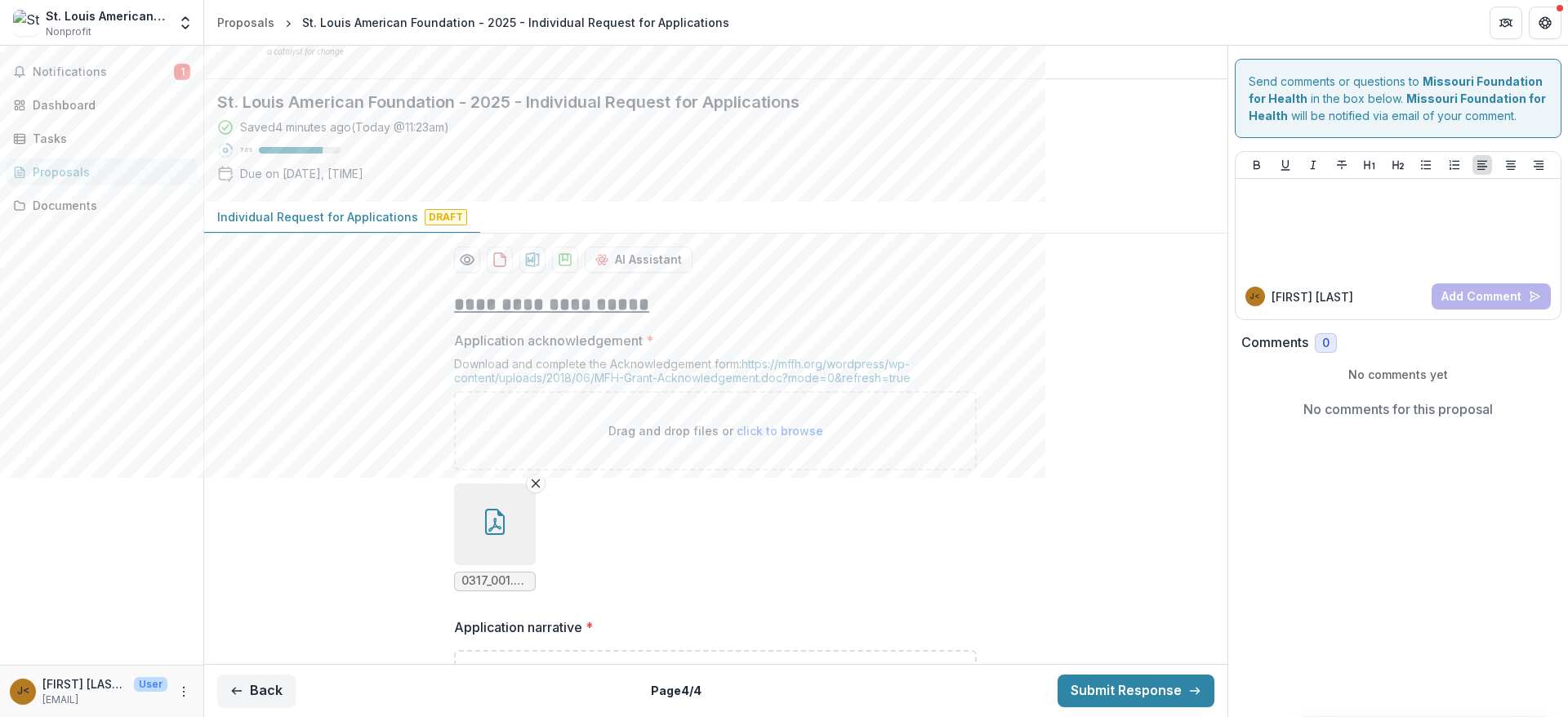 scroll, scrollTop: 245, scrollLeft: 0, axis: vertical 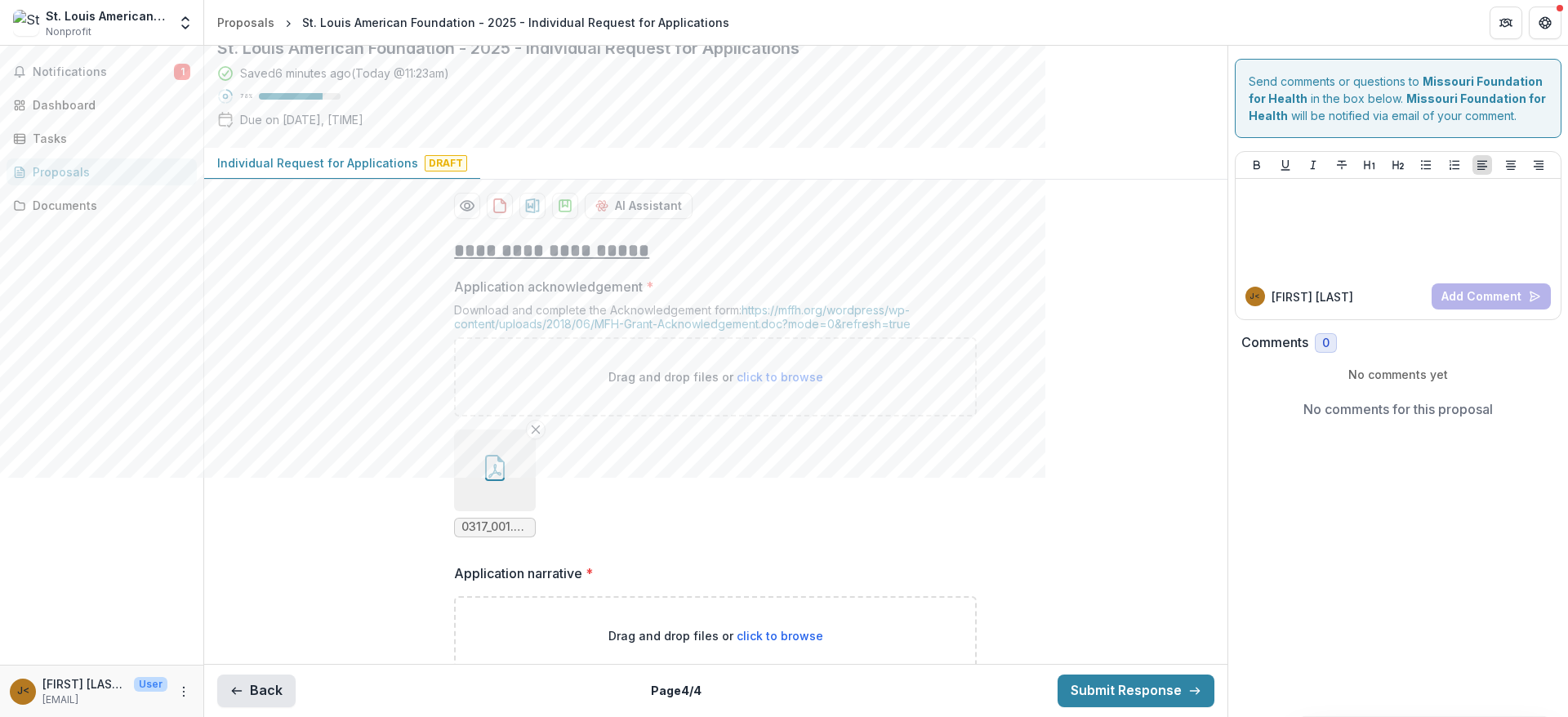 click on "Back" at bounding box center [256, 691] 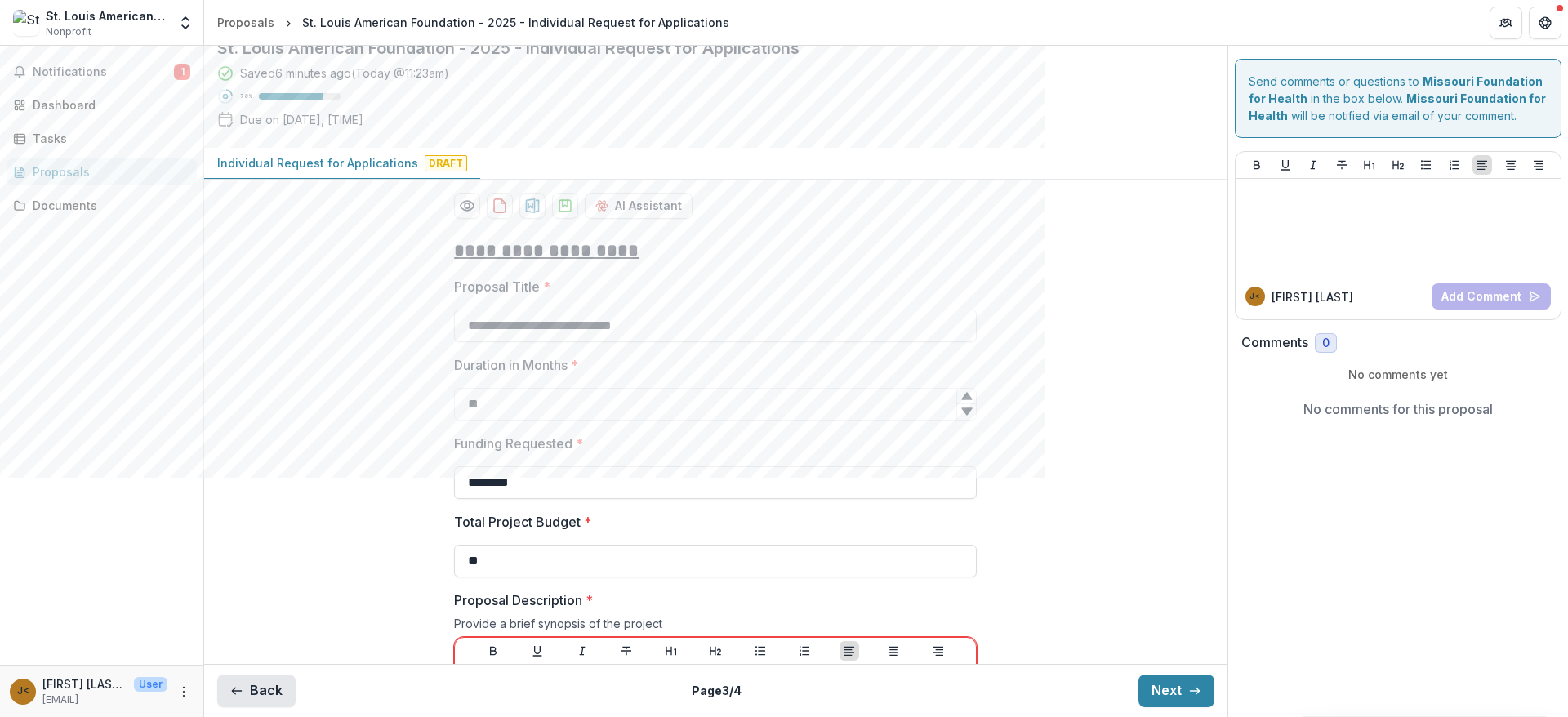 scroll, scrollTop: 0, scrollLeft: 0, axis: both 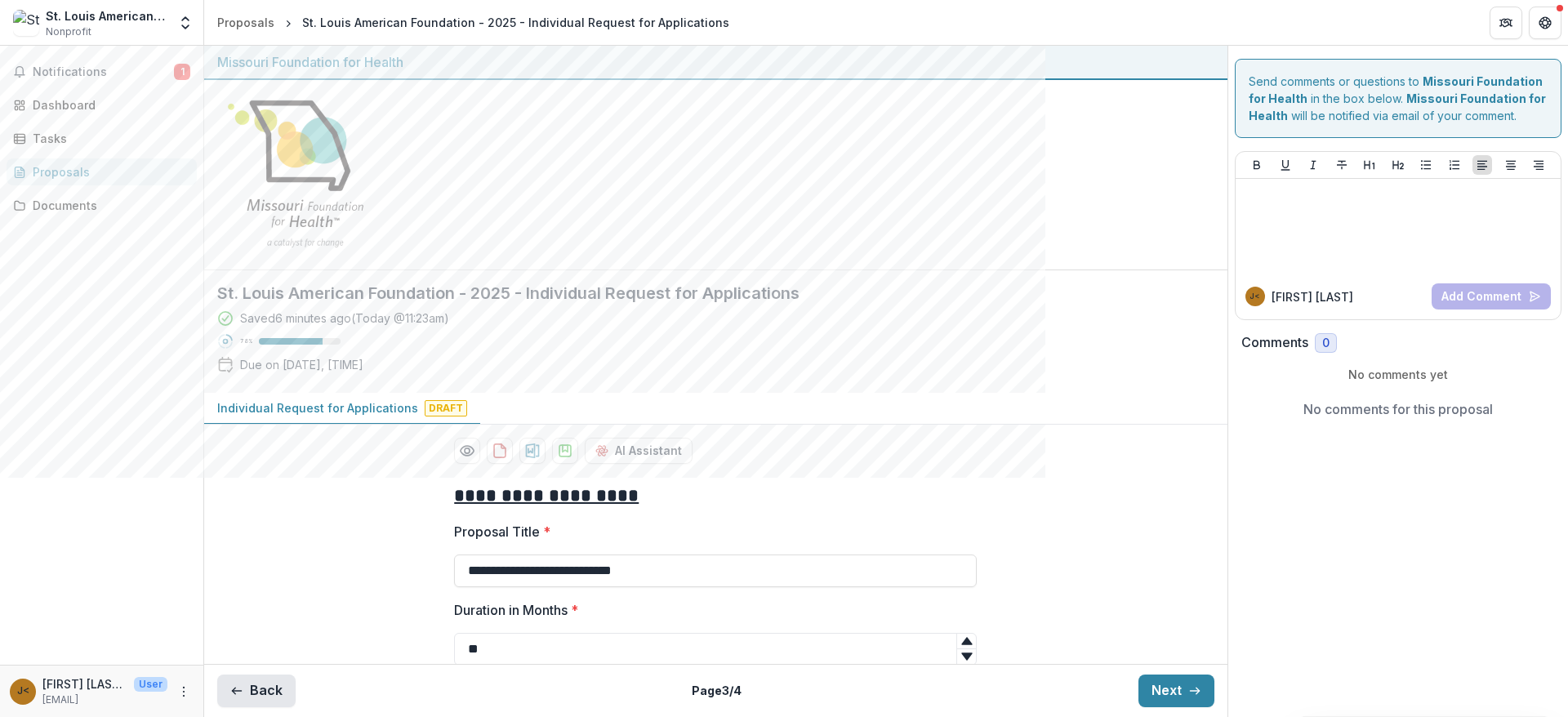 click on "Back" at bounding box center [256, 691] 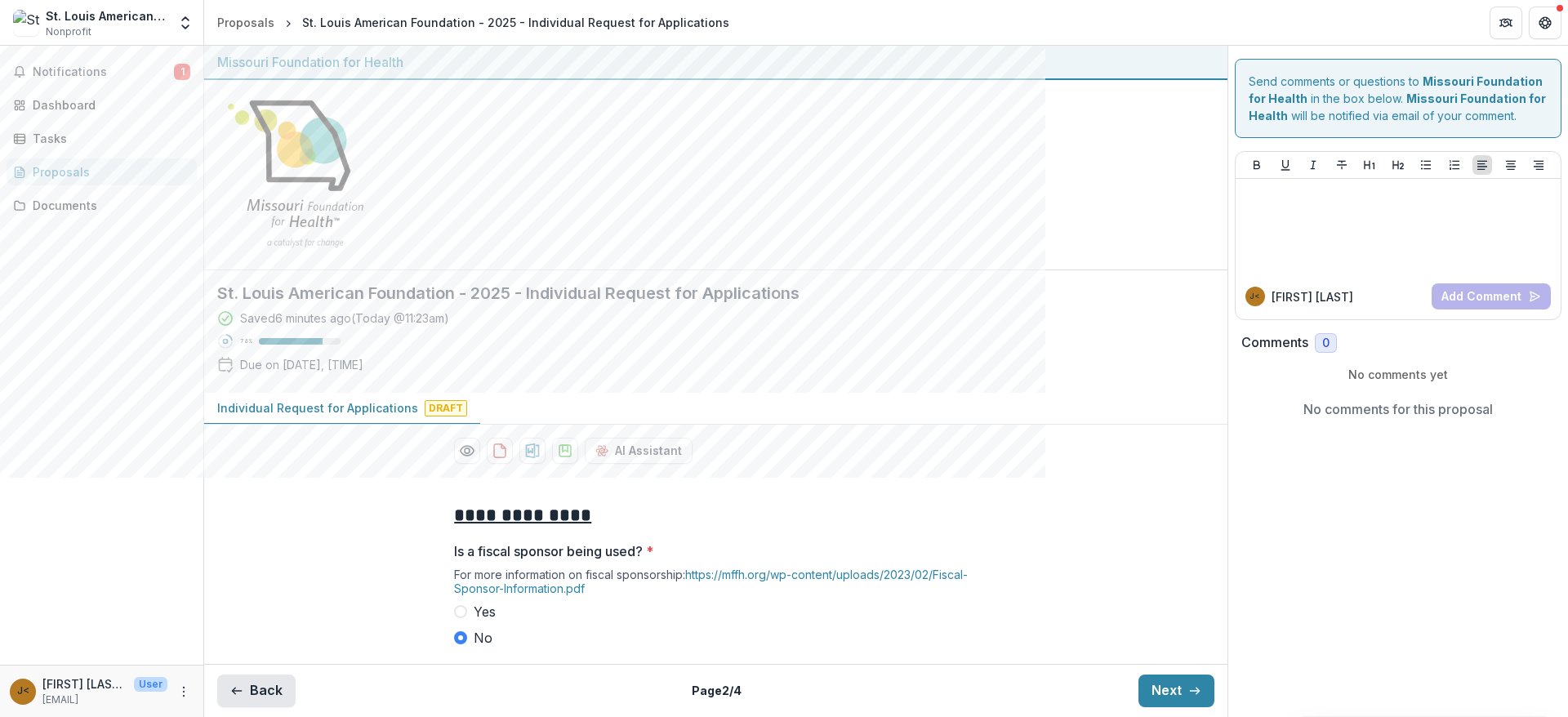 click on "Back" at bounding box center (256, 691) 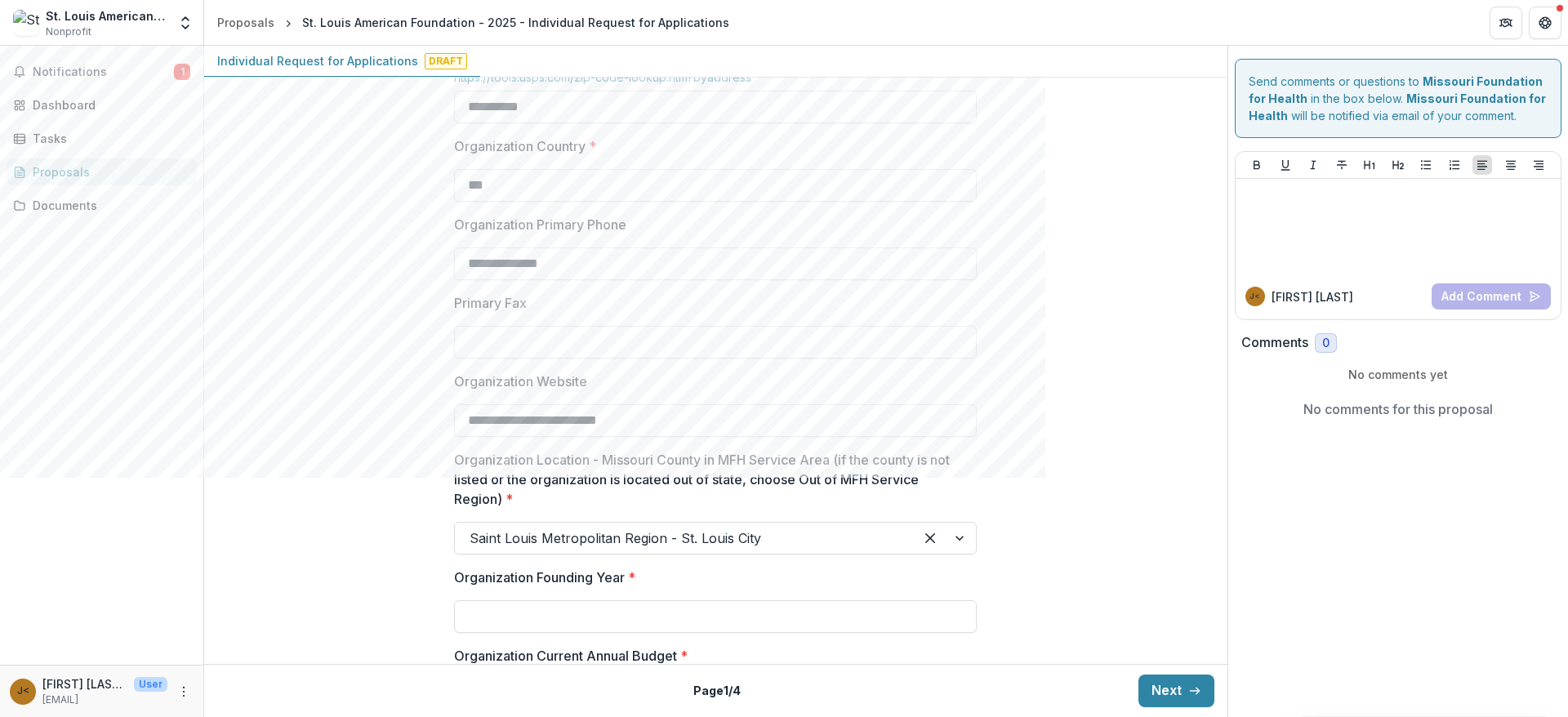 scroll, scrollTop: 1102, scrollLeft: 0, axis: vertical 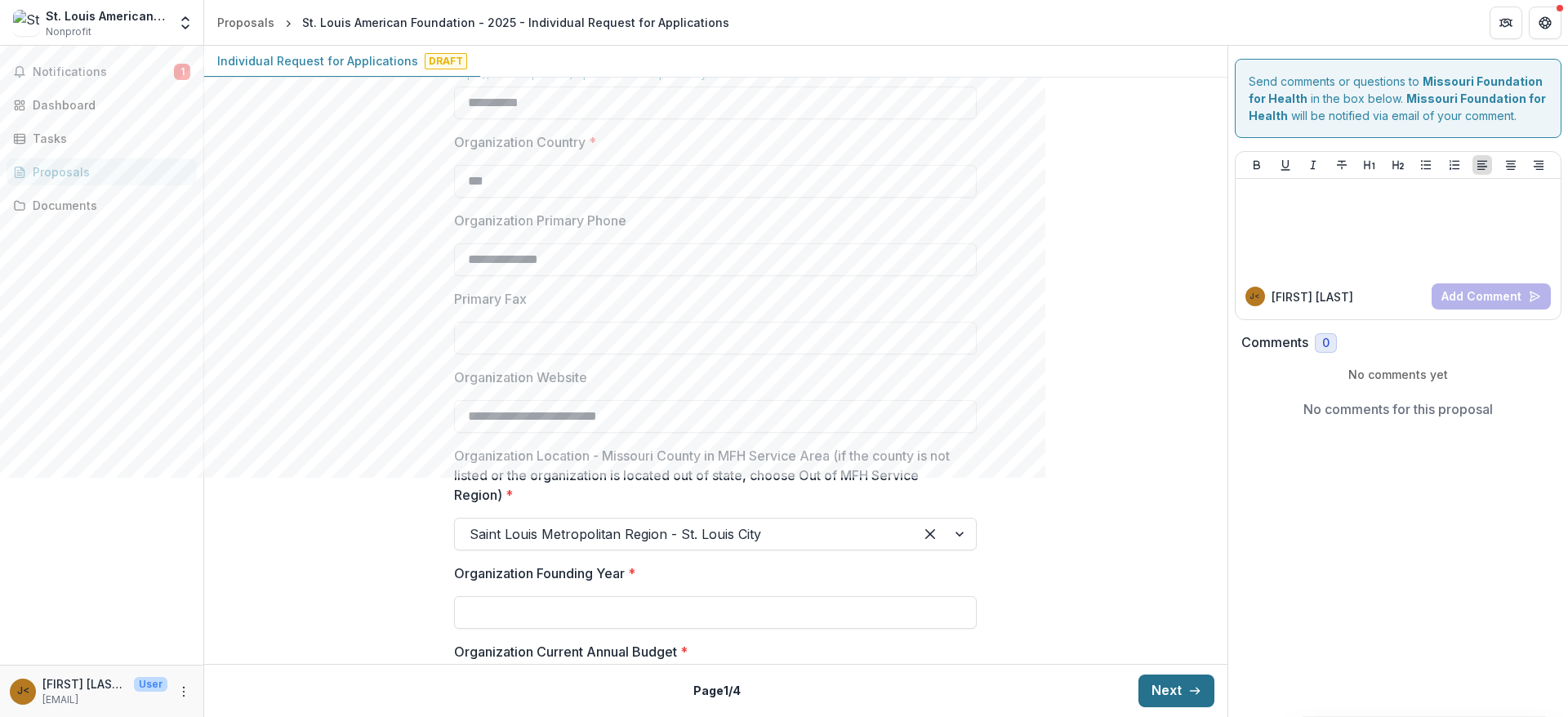 click on "Next" at bounding box center (1176, 691) 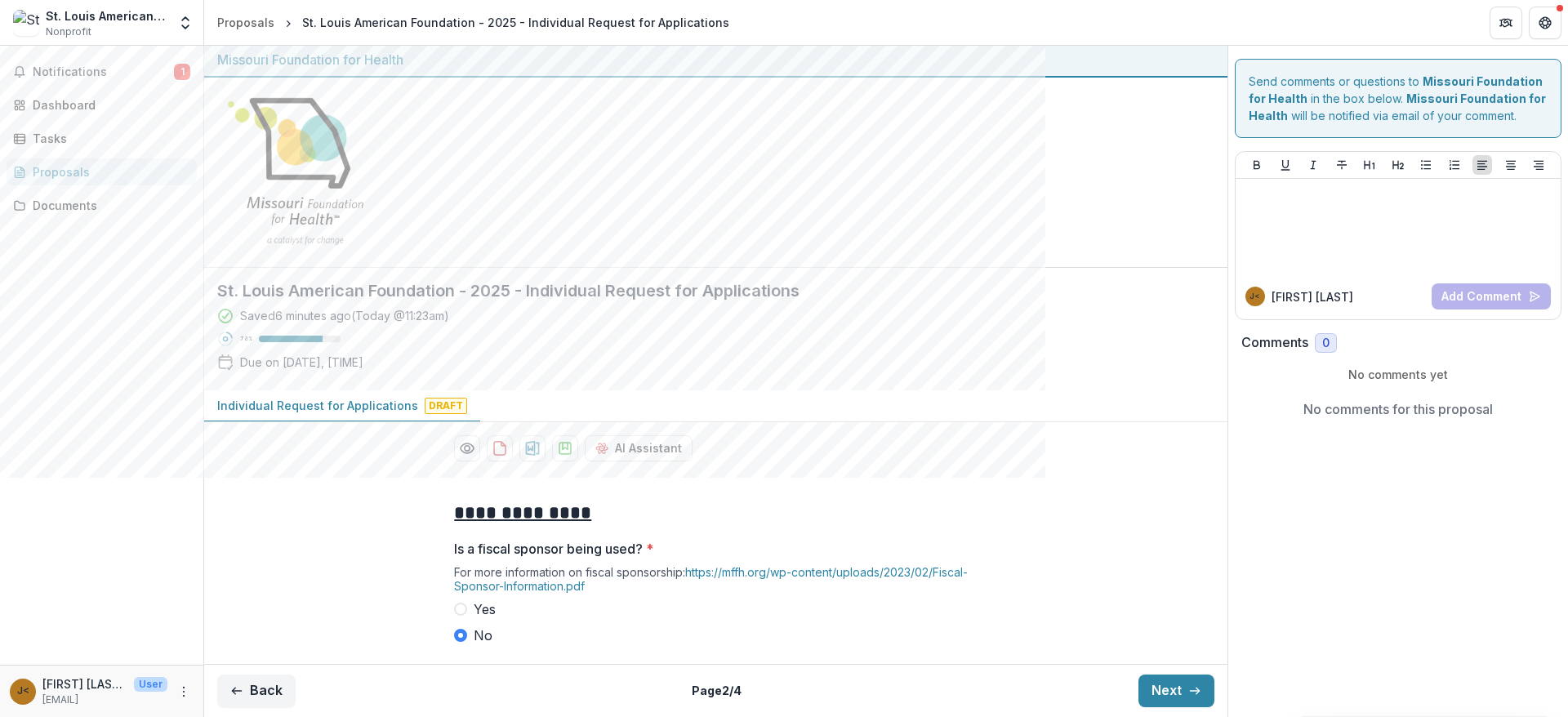scroll, scrollTop: 3, scrollLeft: 0, axis: vertical 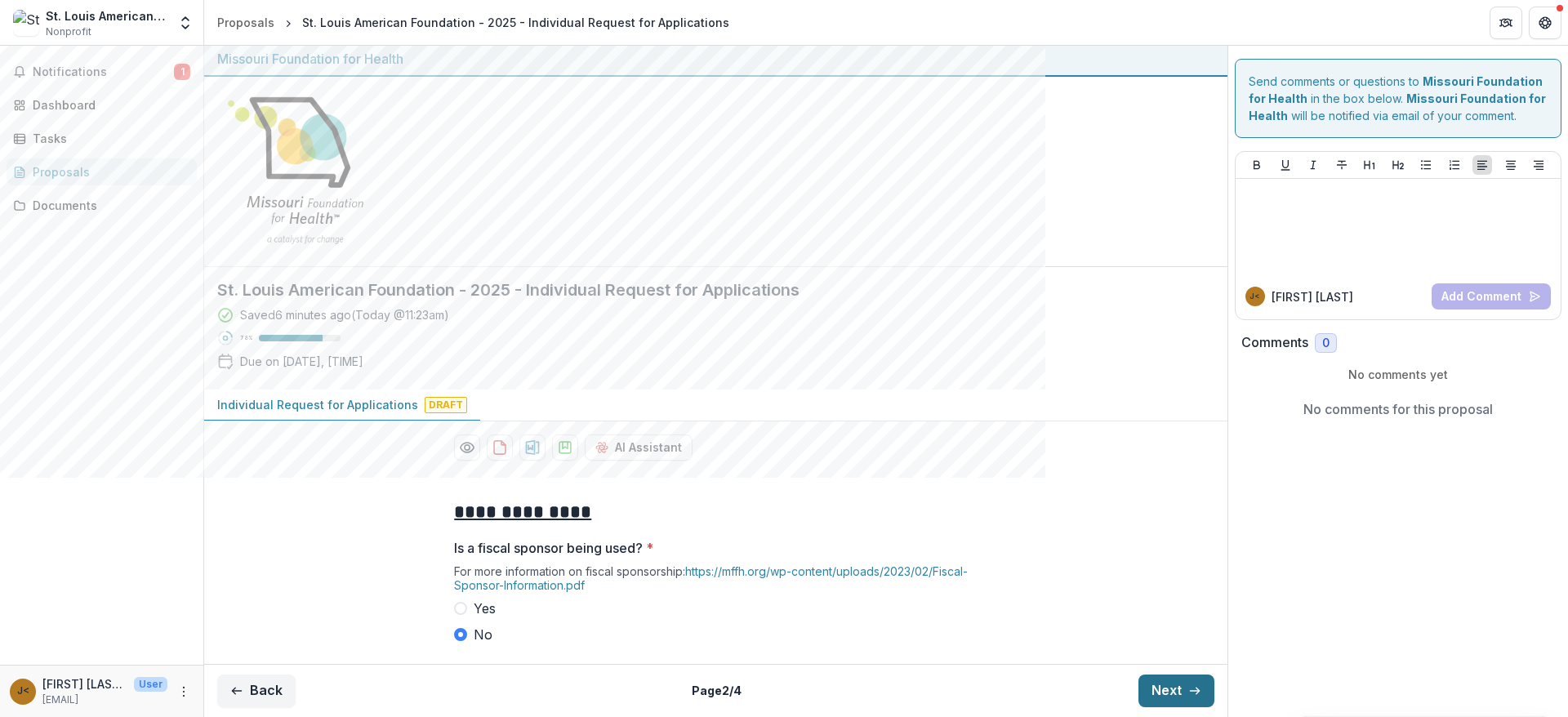 click on "Next" at bounding box center [1176, 691] 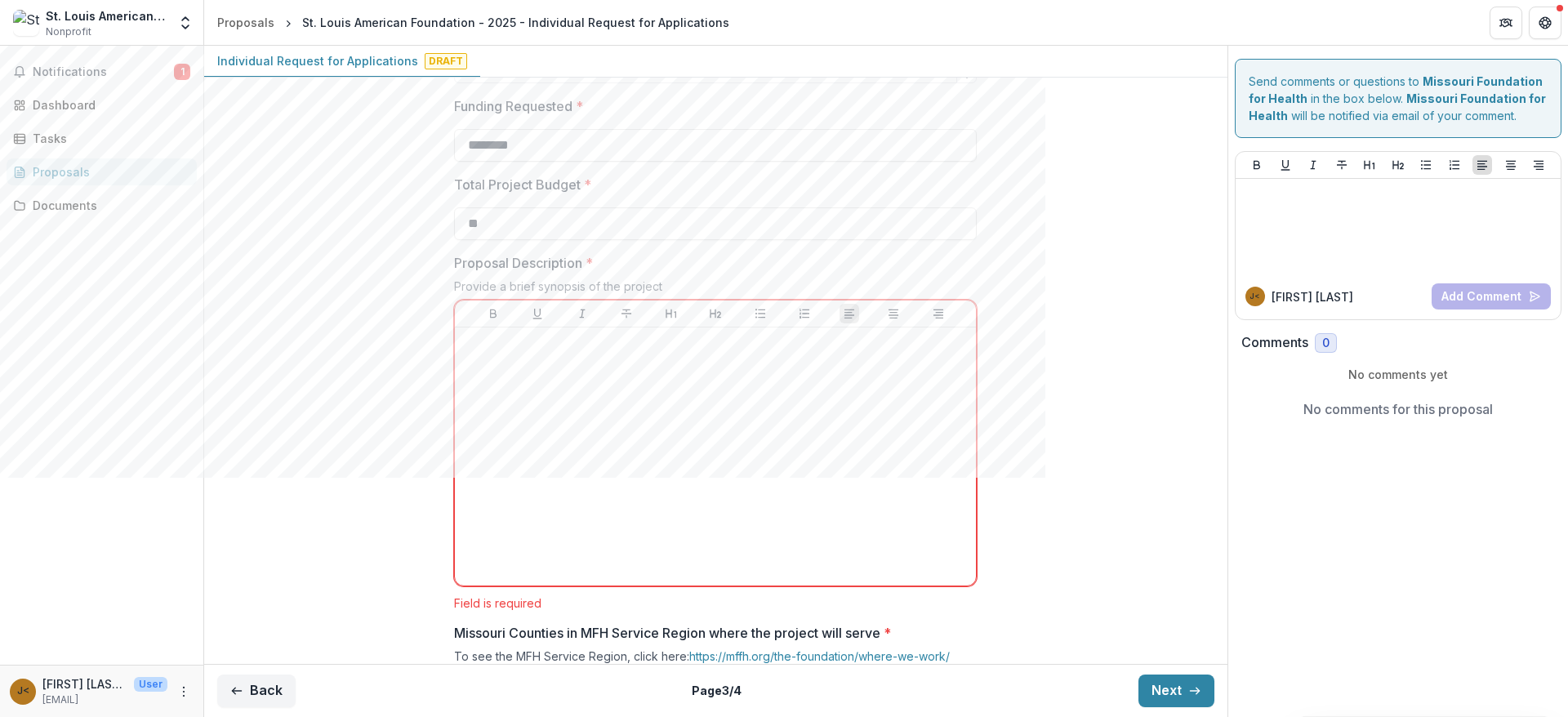 scroll, scrollTop: 612, scrollLeft: 0, axis: vertical 